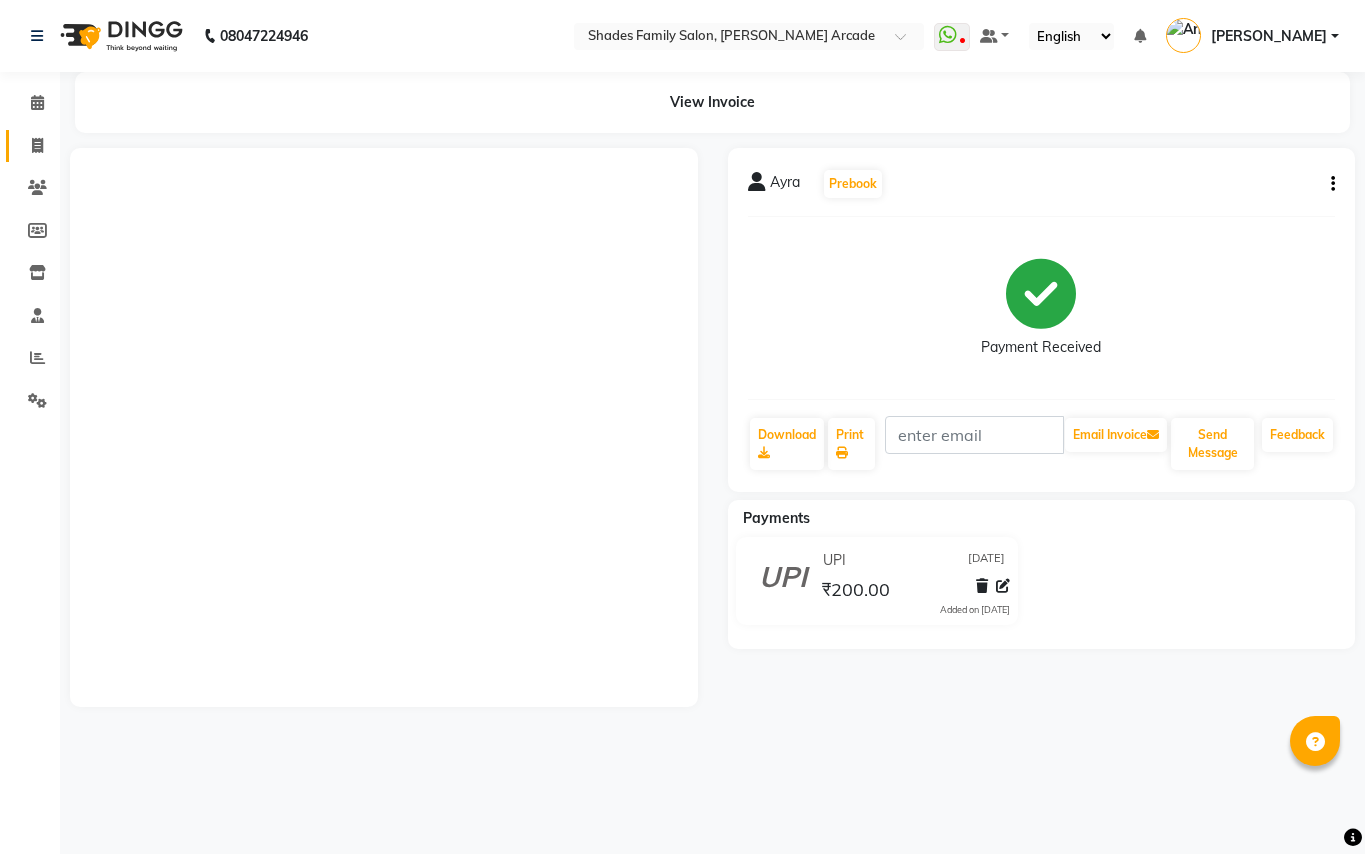 scroll, scrollTop: 0, scrollLeft: 0, axis: both 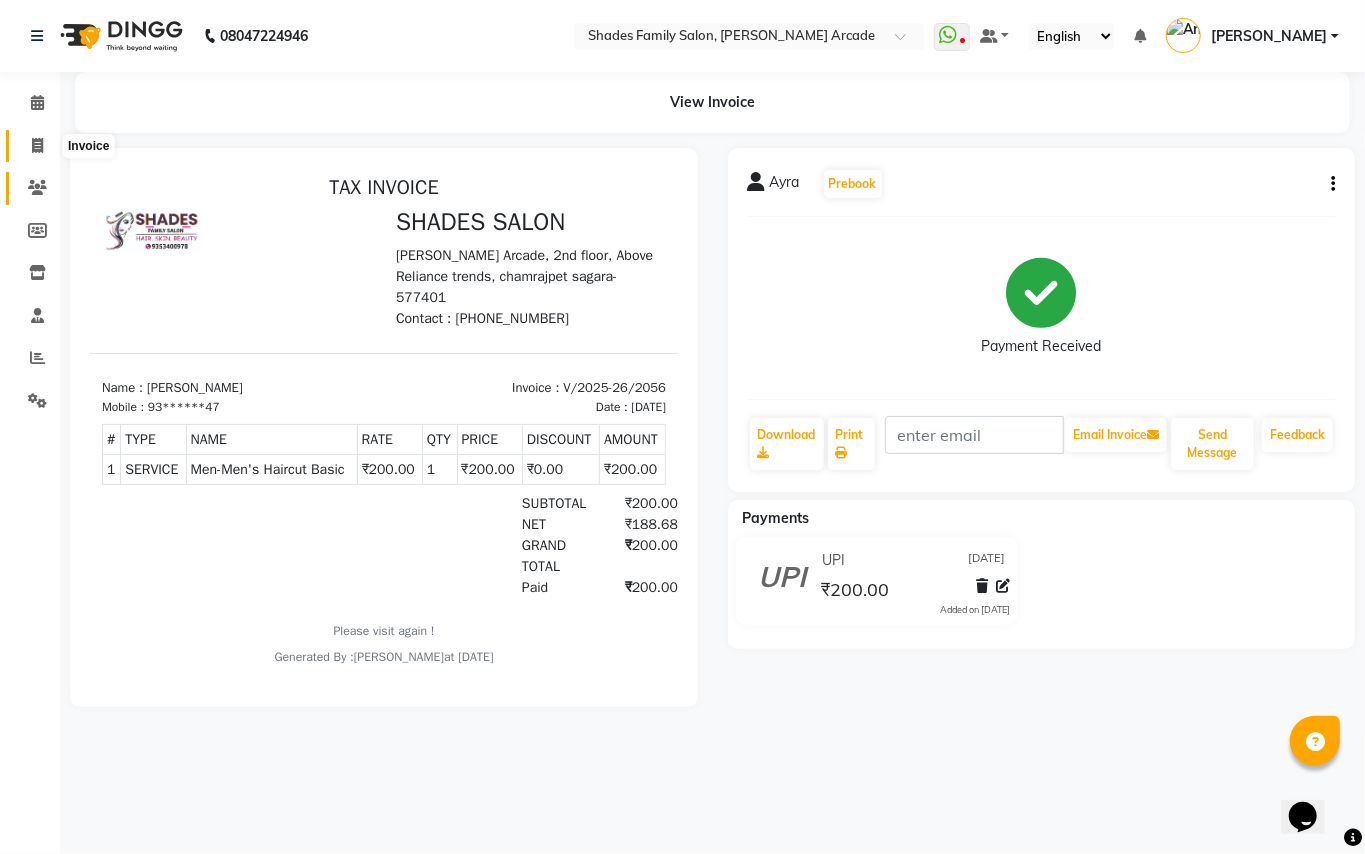 drag, startPoint x: 30, startPoint y: 144, endPoint x: 41, endPoint y: 172, distance: 30.083218 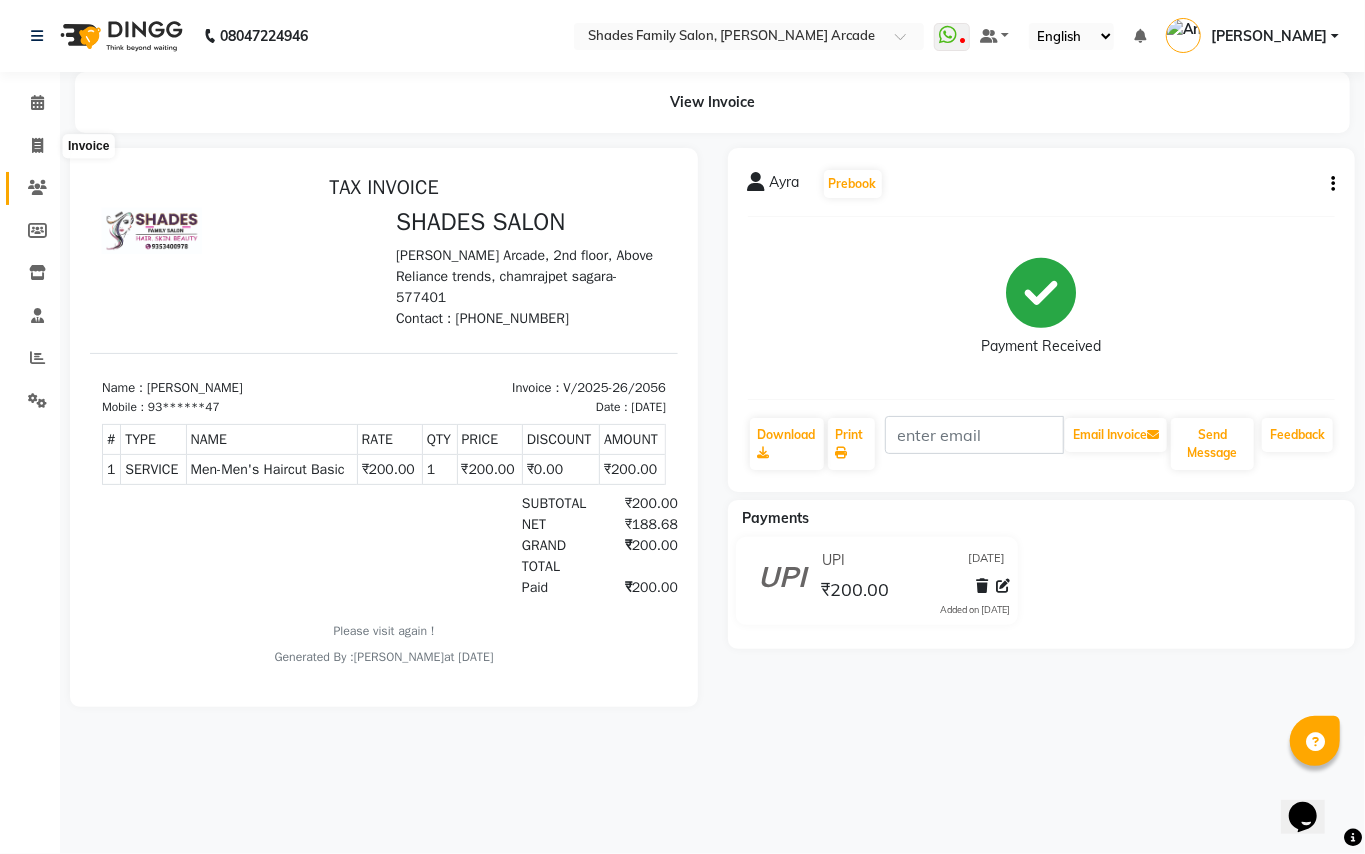 select on "service" 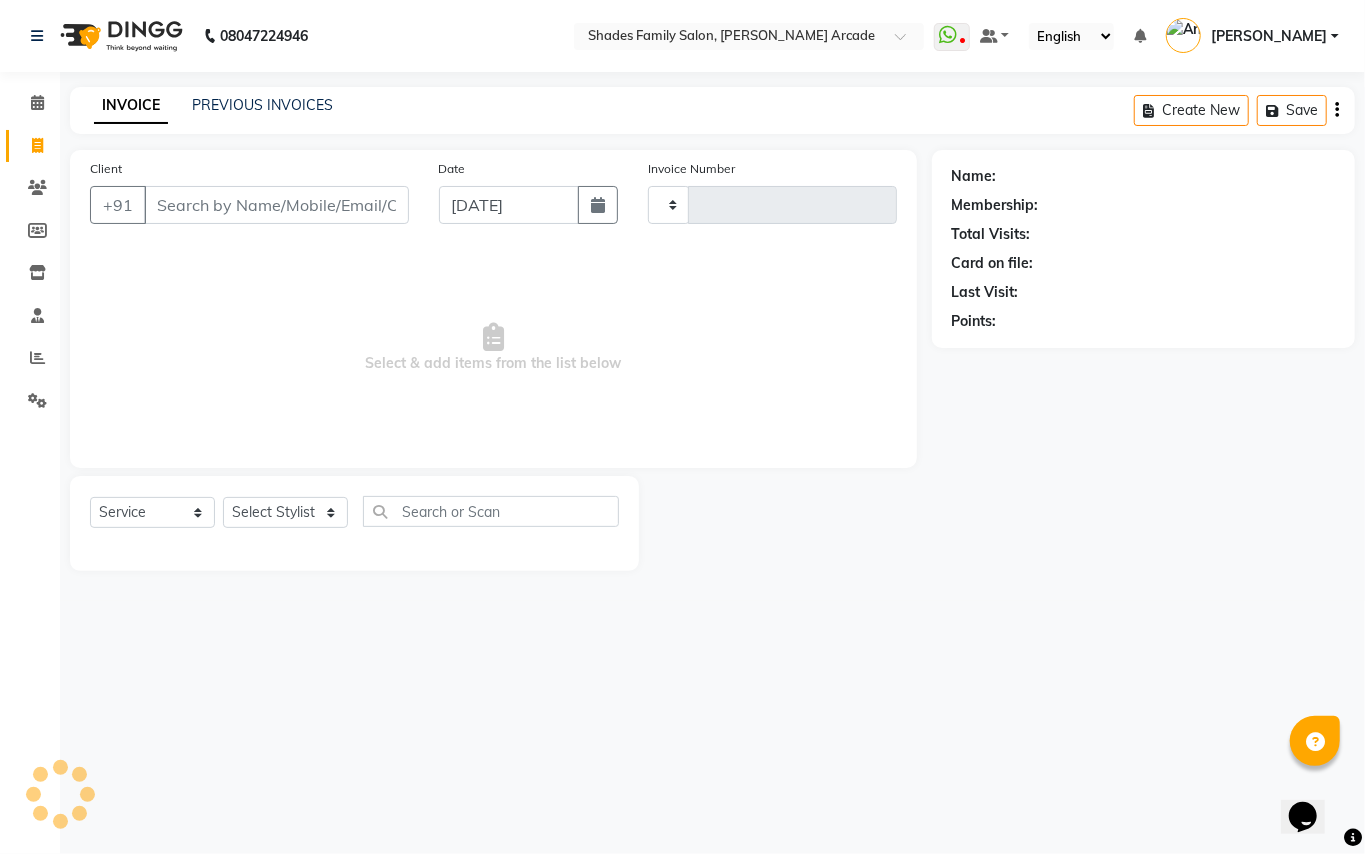 type on "2057" 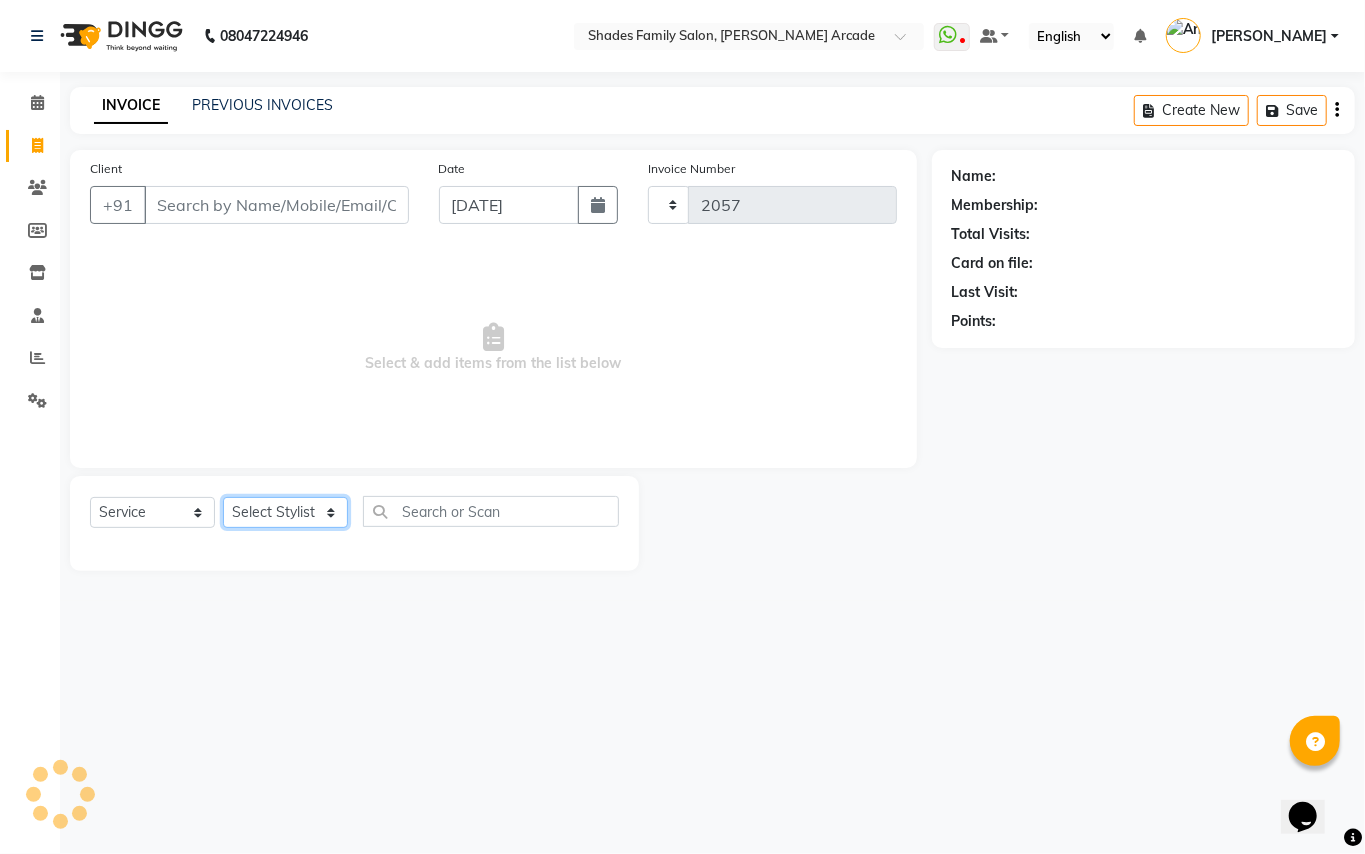 select on "5538" 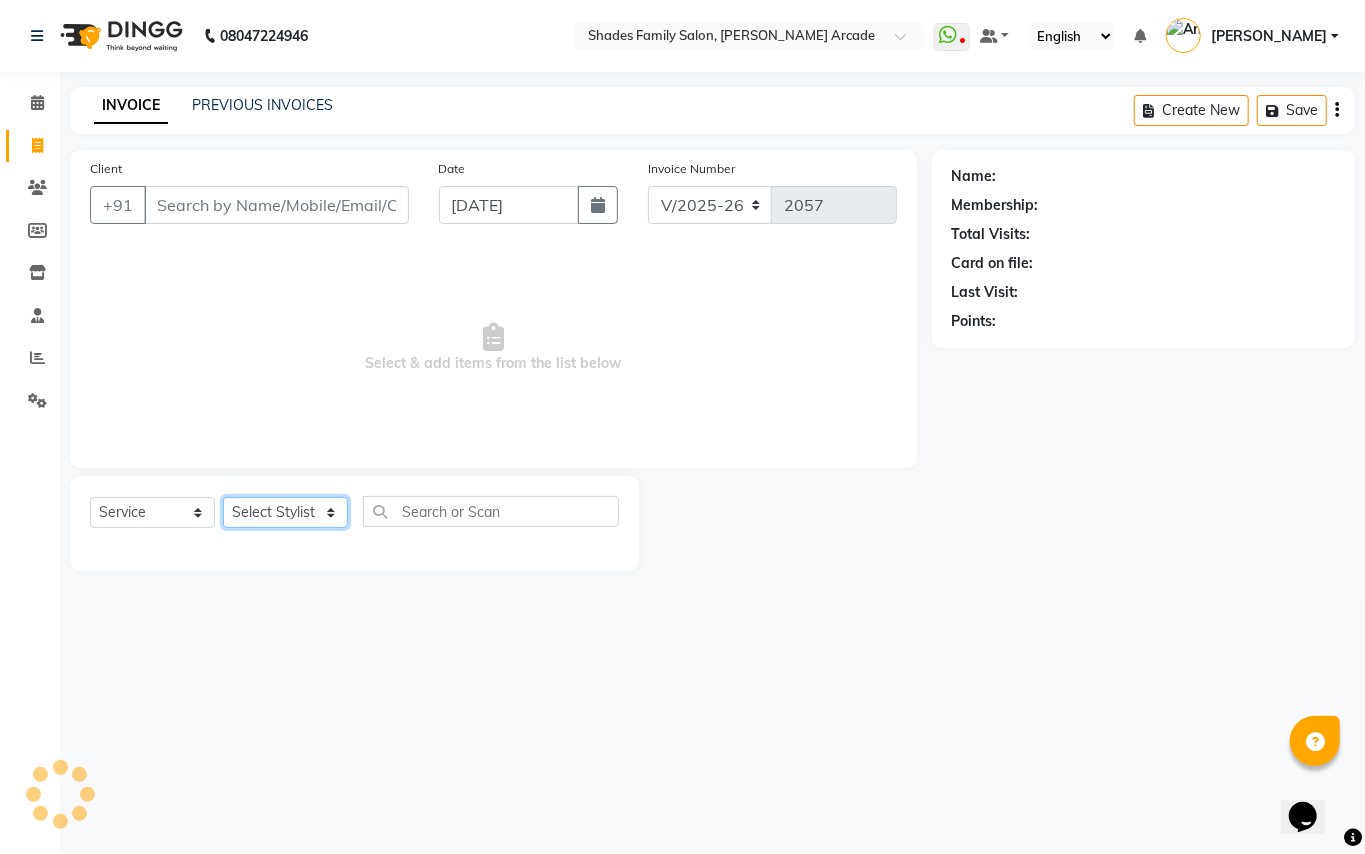 click on "Select Stylist" 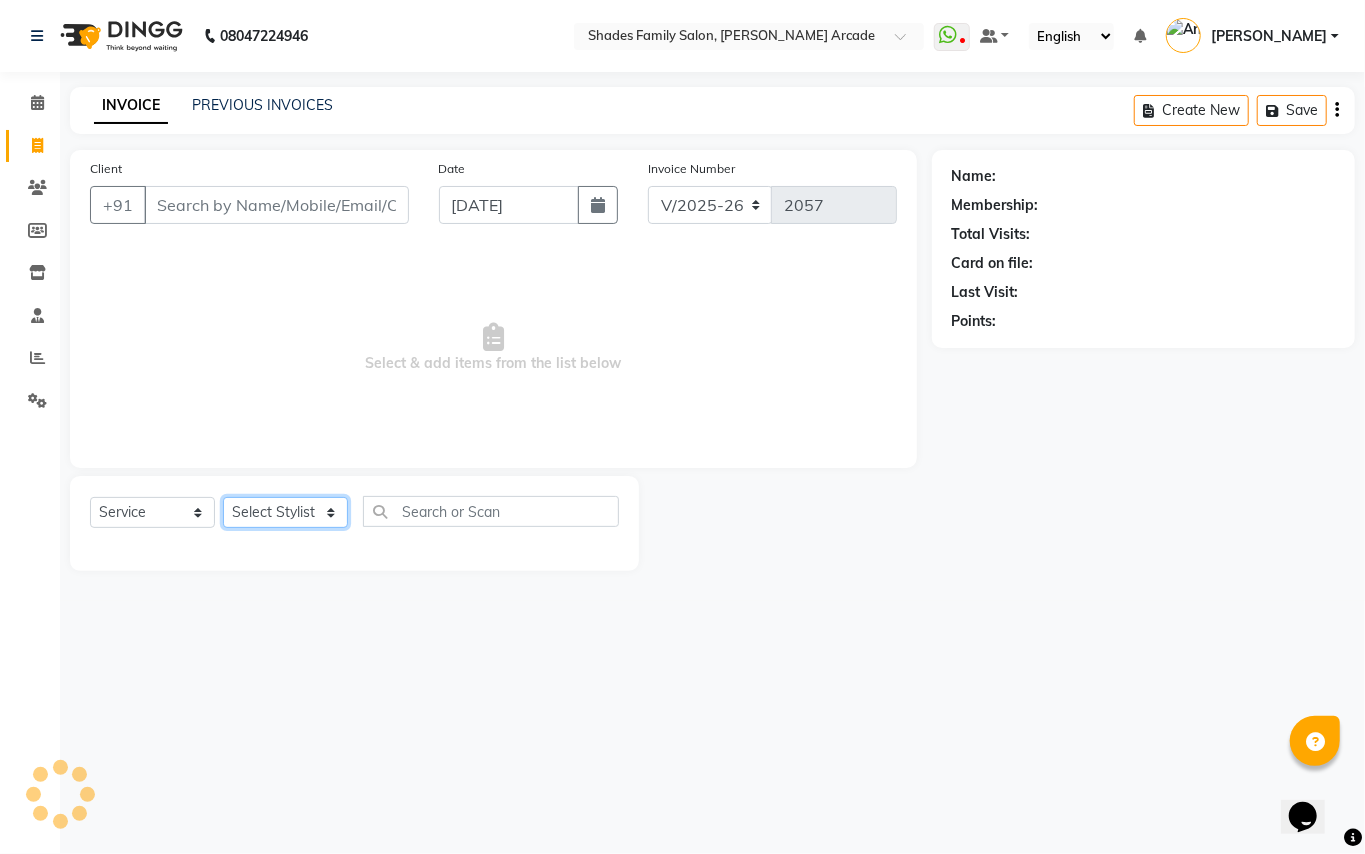 click on "Select Stylist" 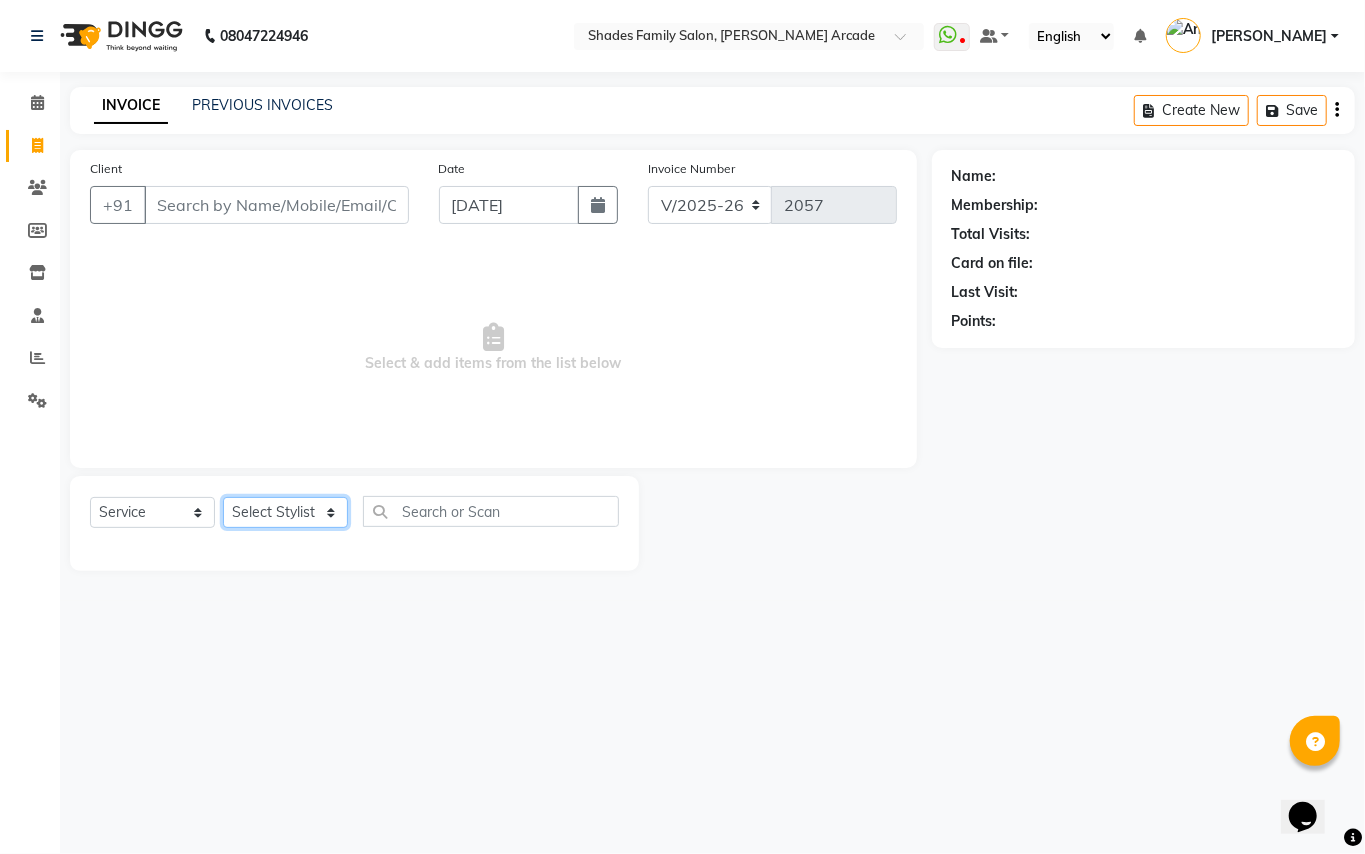 click on "Select Stylist" 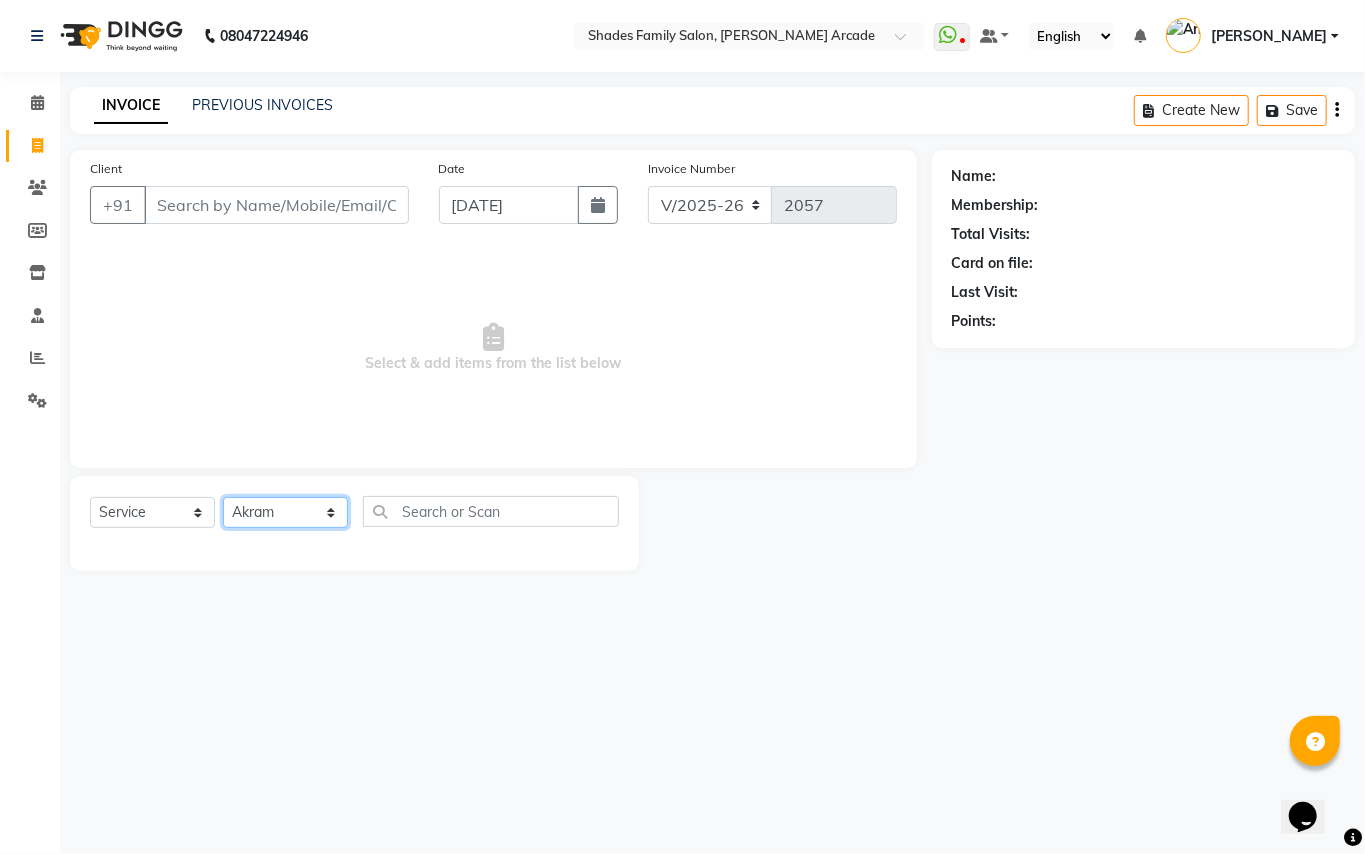 click on "Select Stylist Admin [PERSON_NAME] [PERSON_NAME] Danish  [PERSON_NAME] [PERSON_NAME] Nikhil [PERSON_NAME]  [PERSON_NAME] [PERSON_NAME] [PERSON_NAME] [PERSON_NAME]" 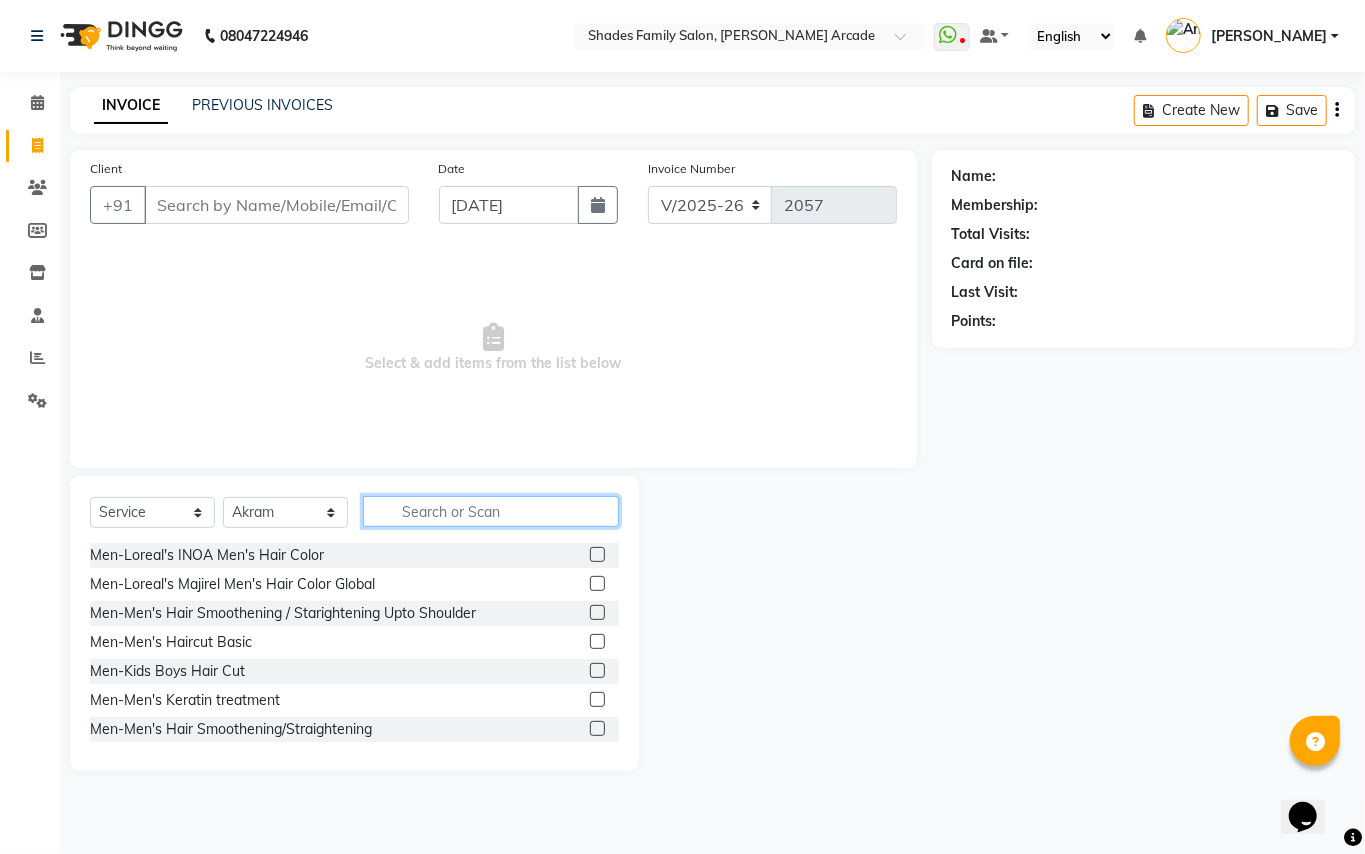 click 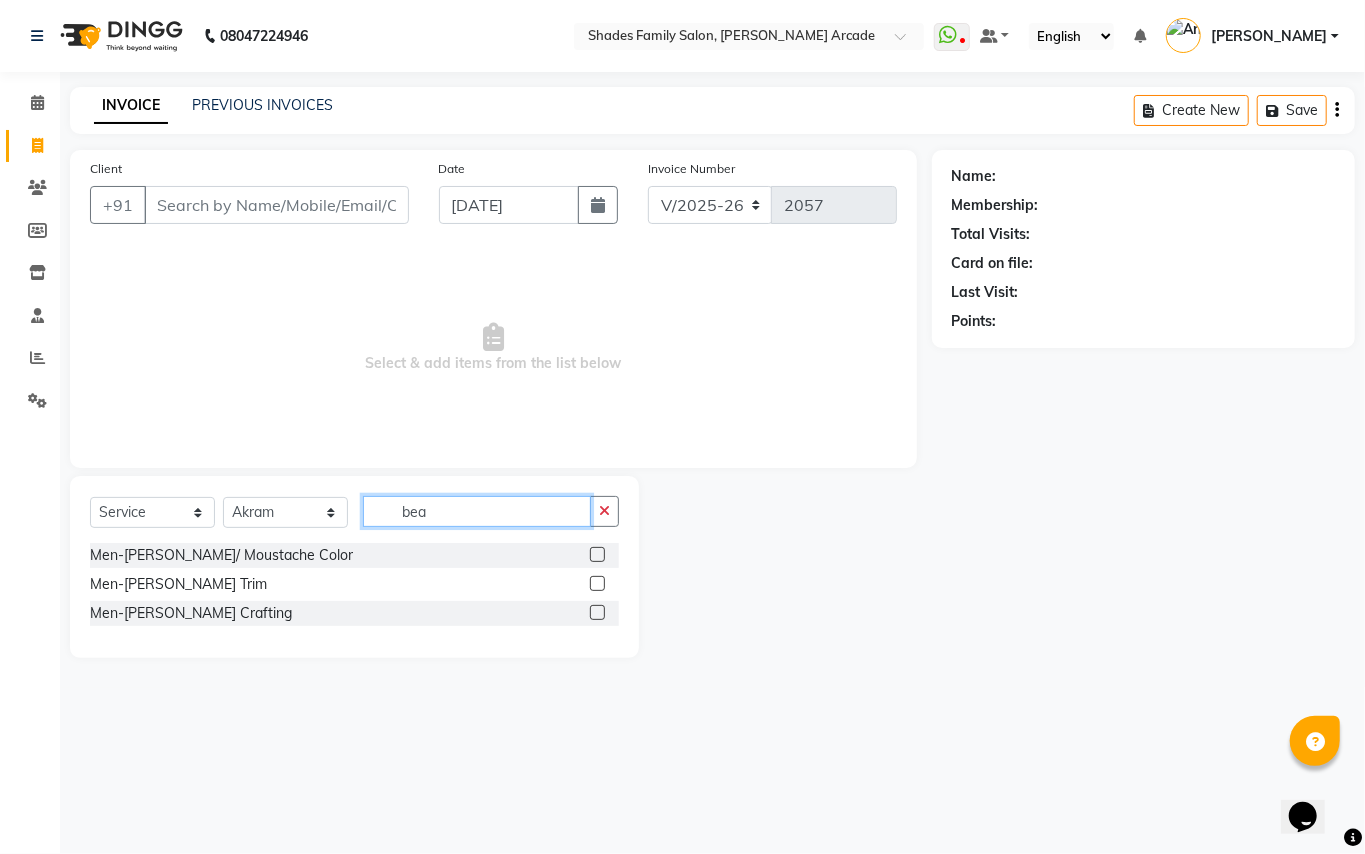 type on "bea" 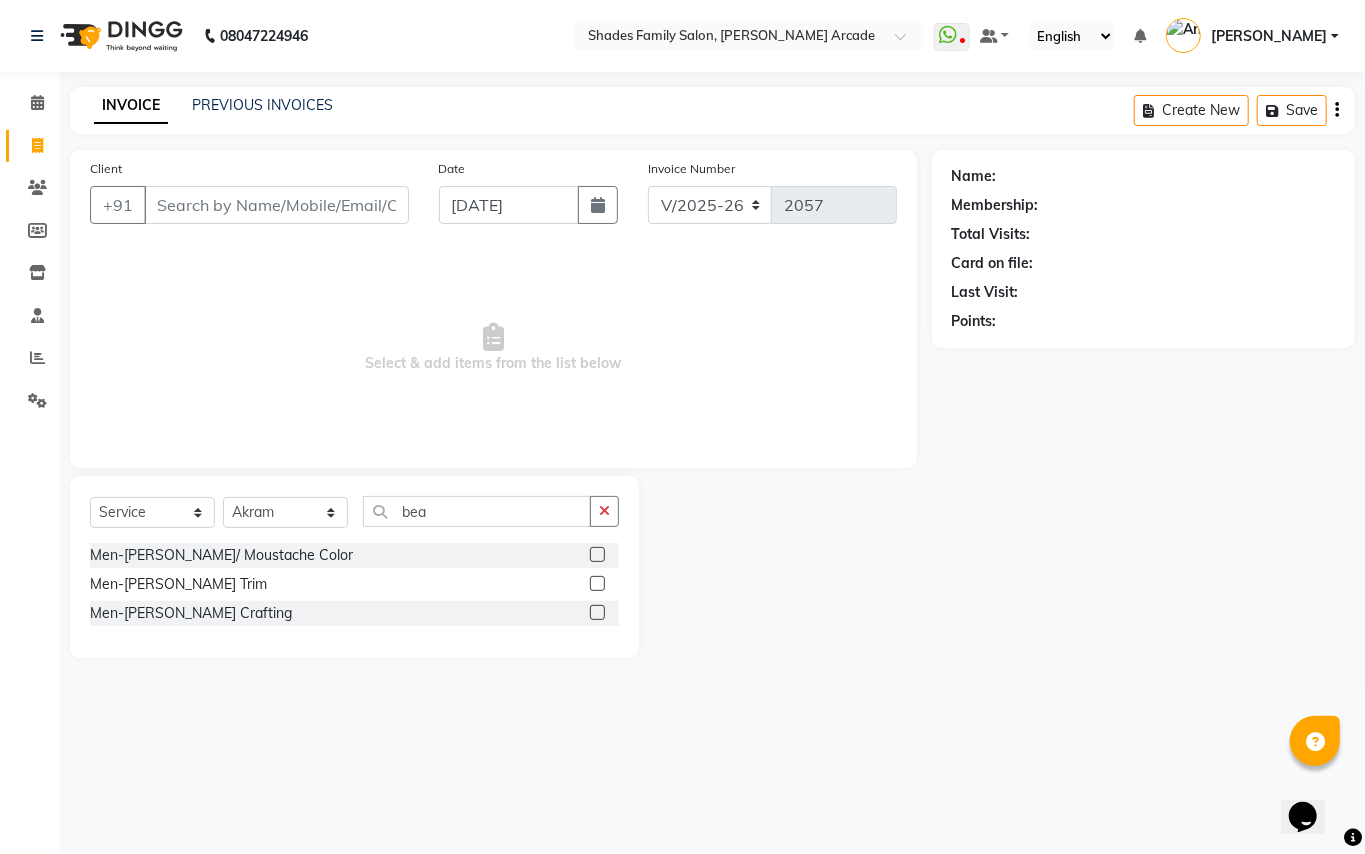 click 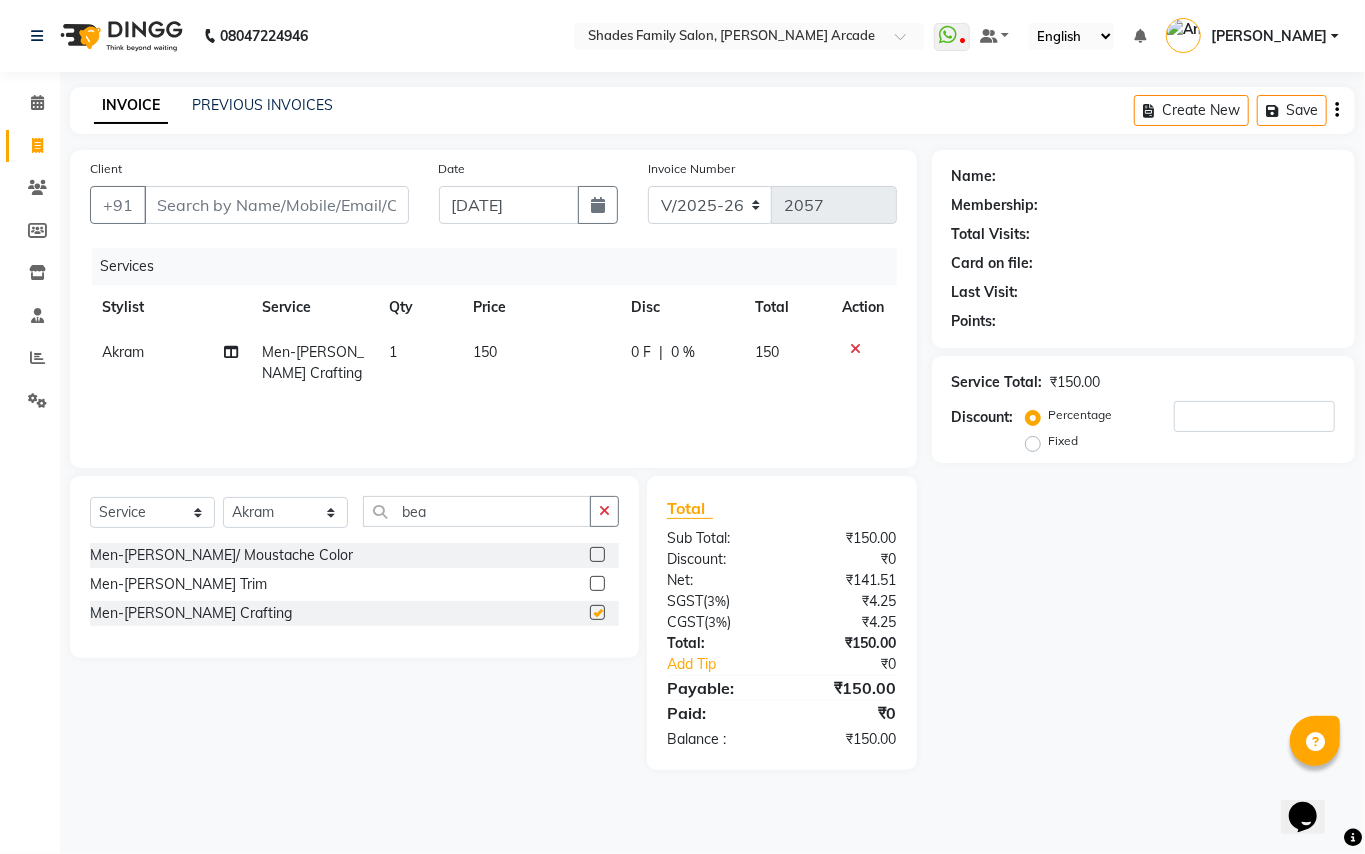 checkbox on "false" 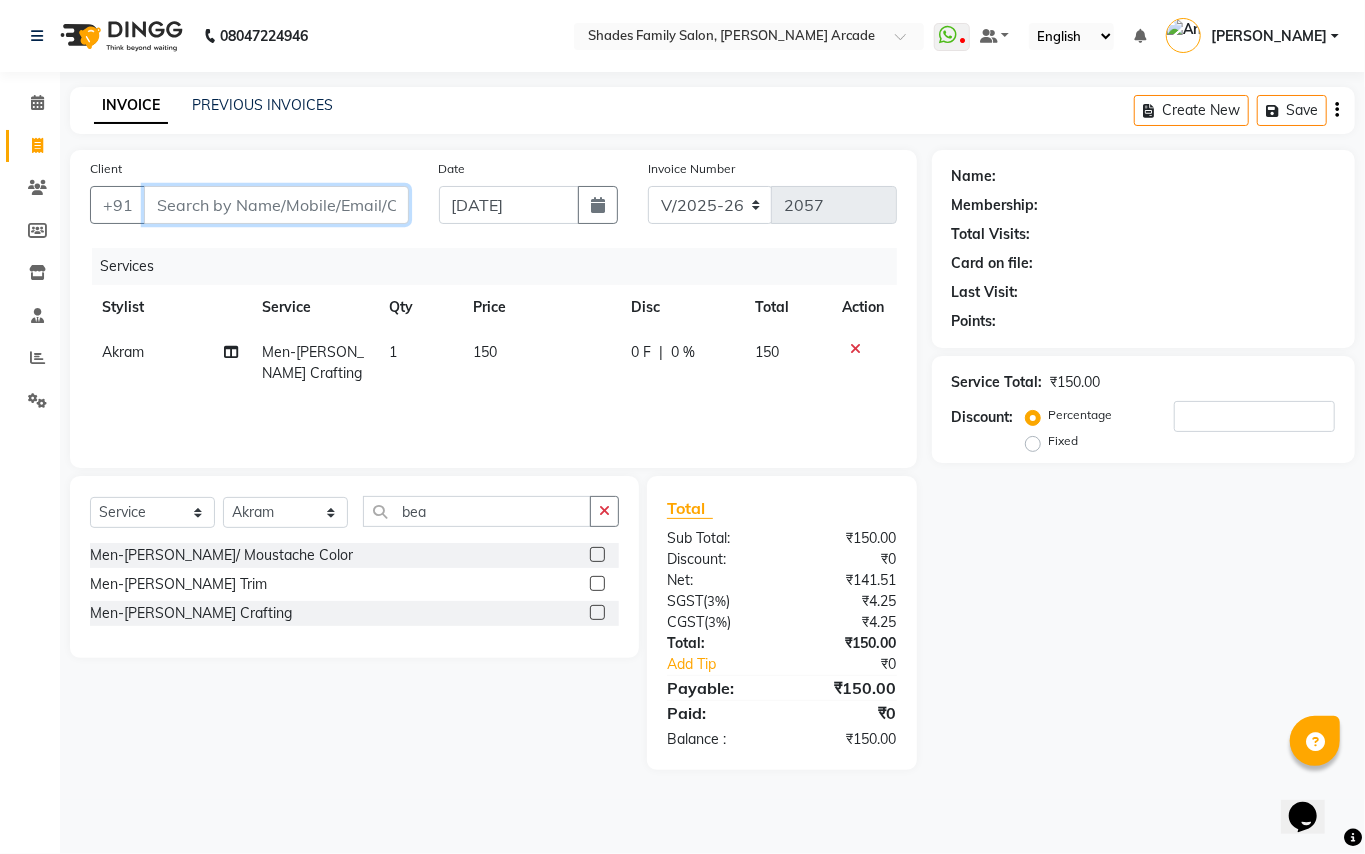 click on "Client" at bounding box center (276, 205) 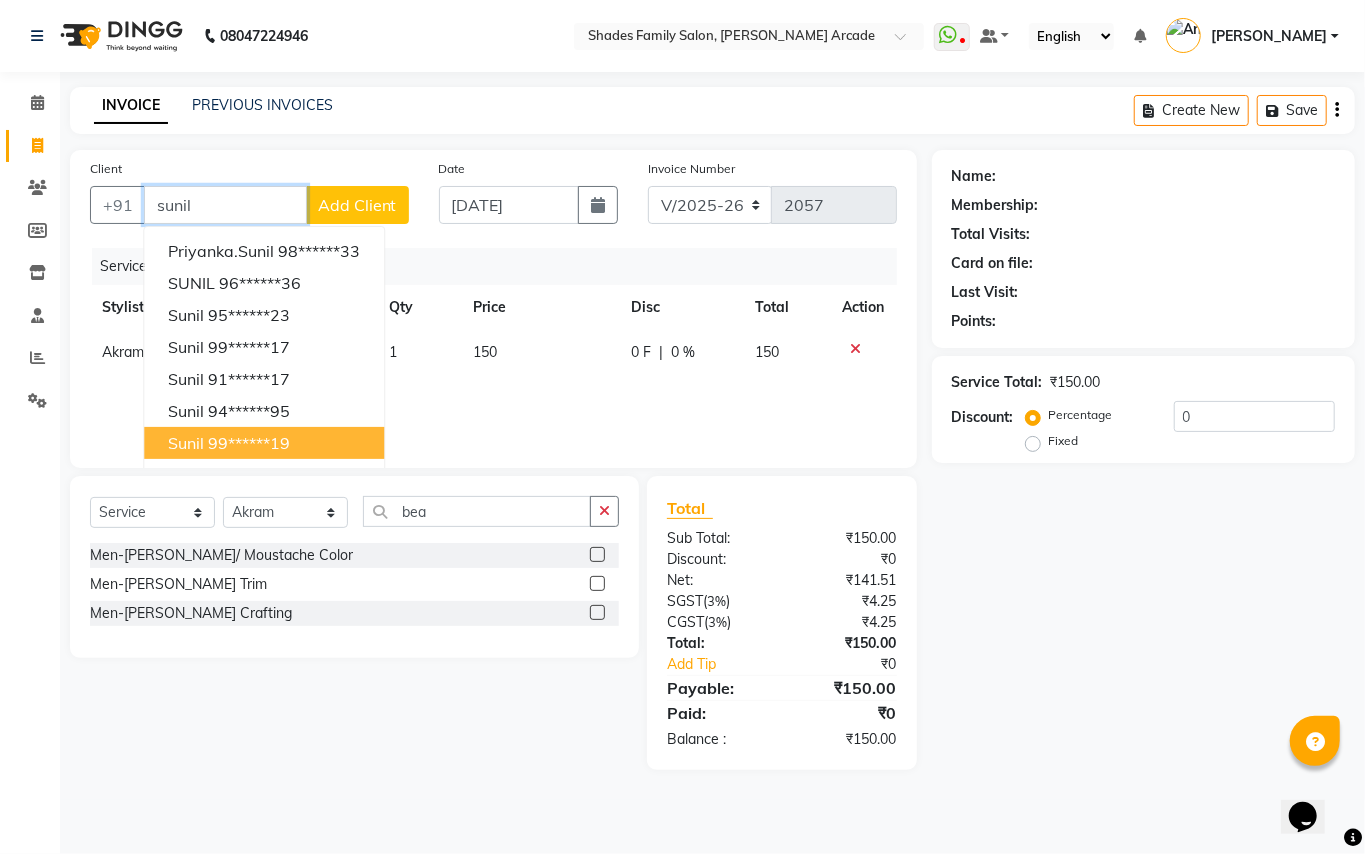 click on "99******19" at bounding box center (249, 443) 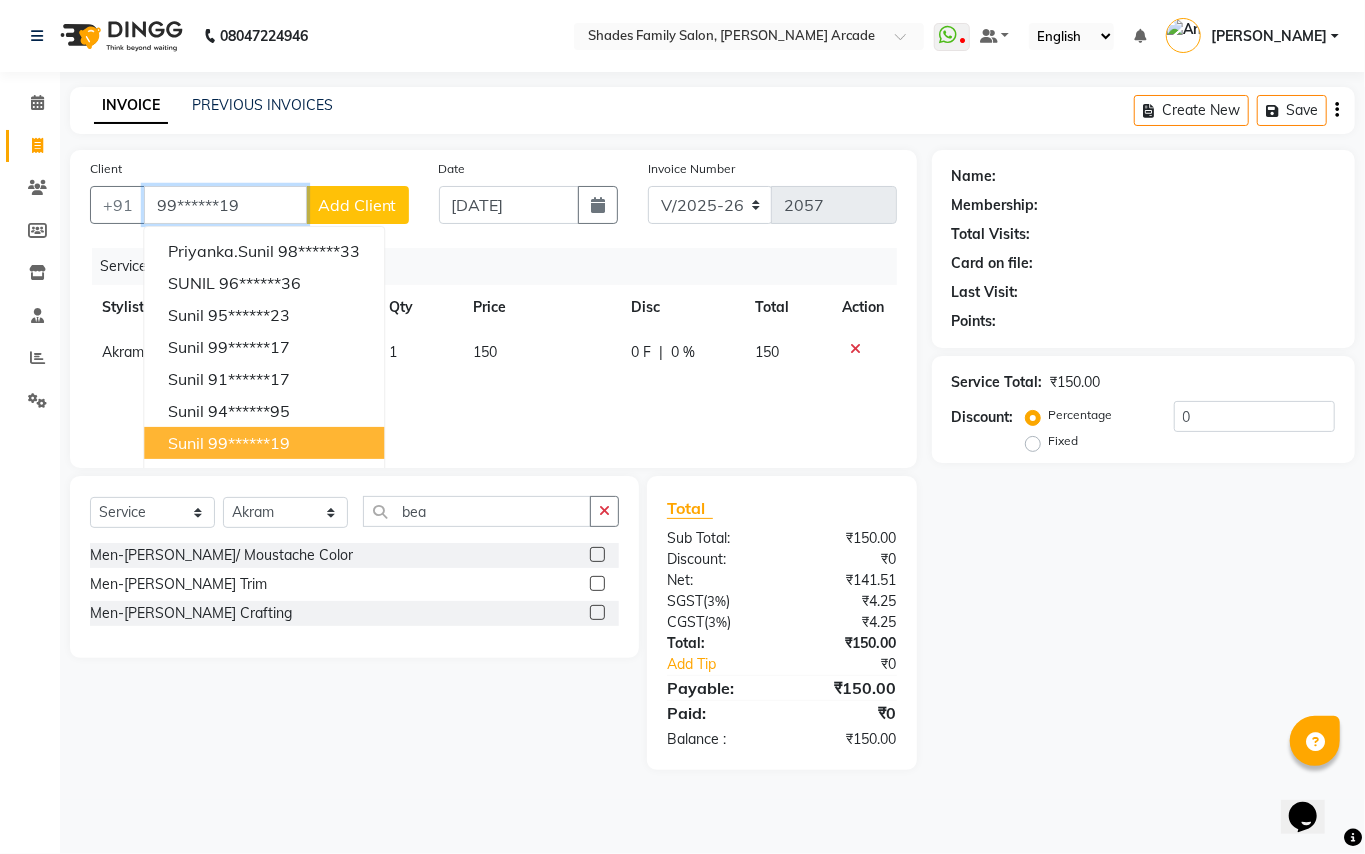 type on "99******19" 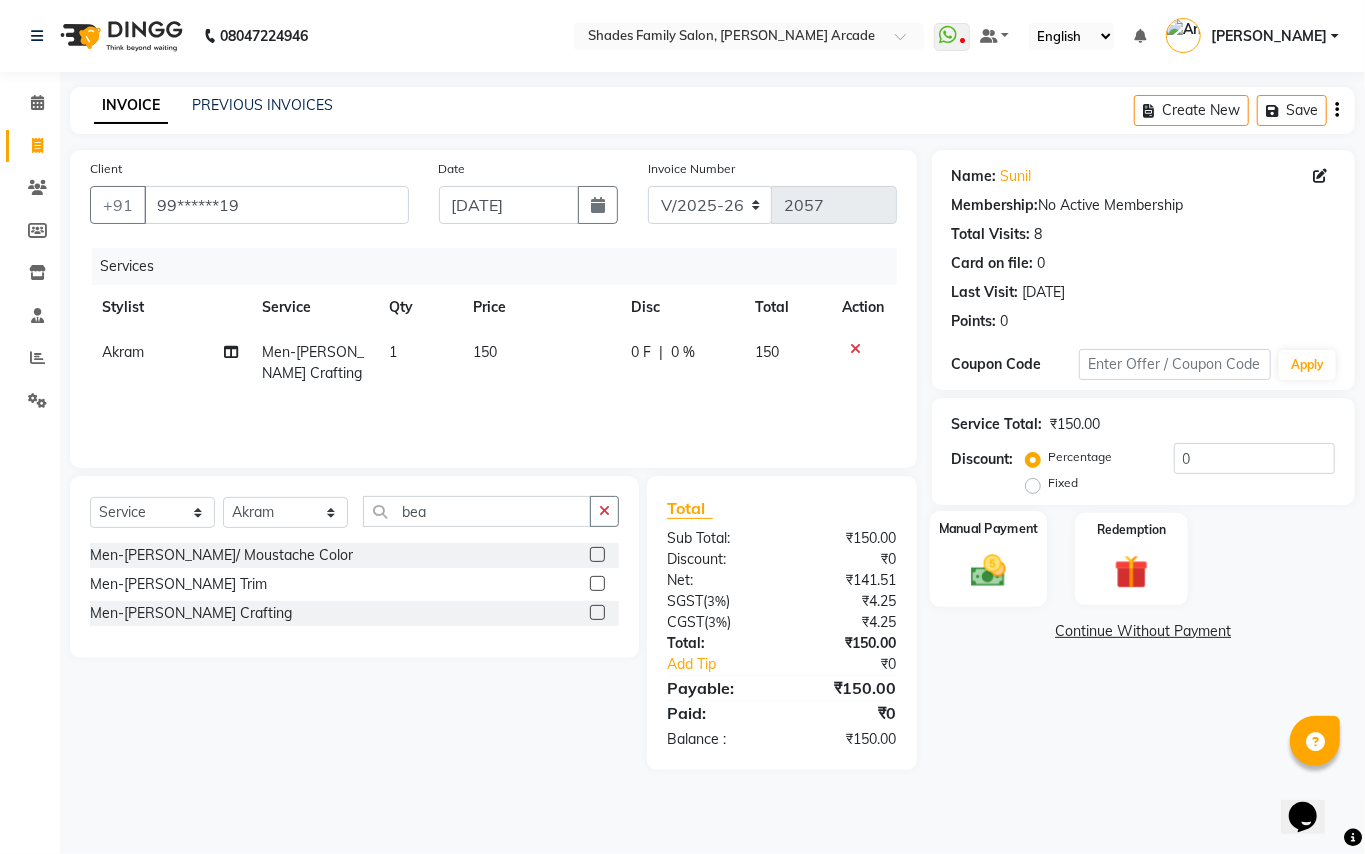 click on "Manual Payment" 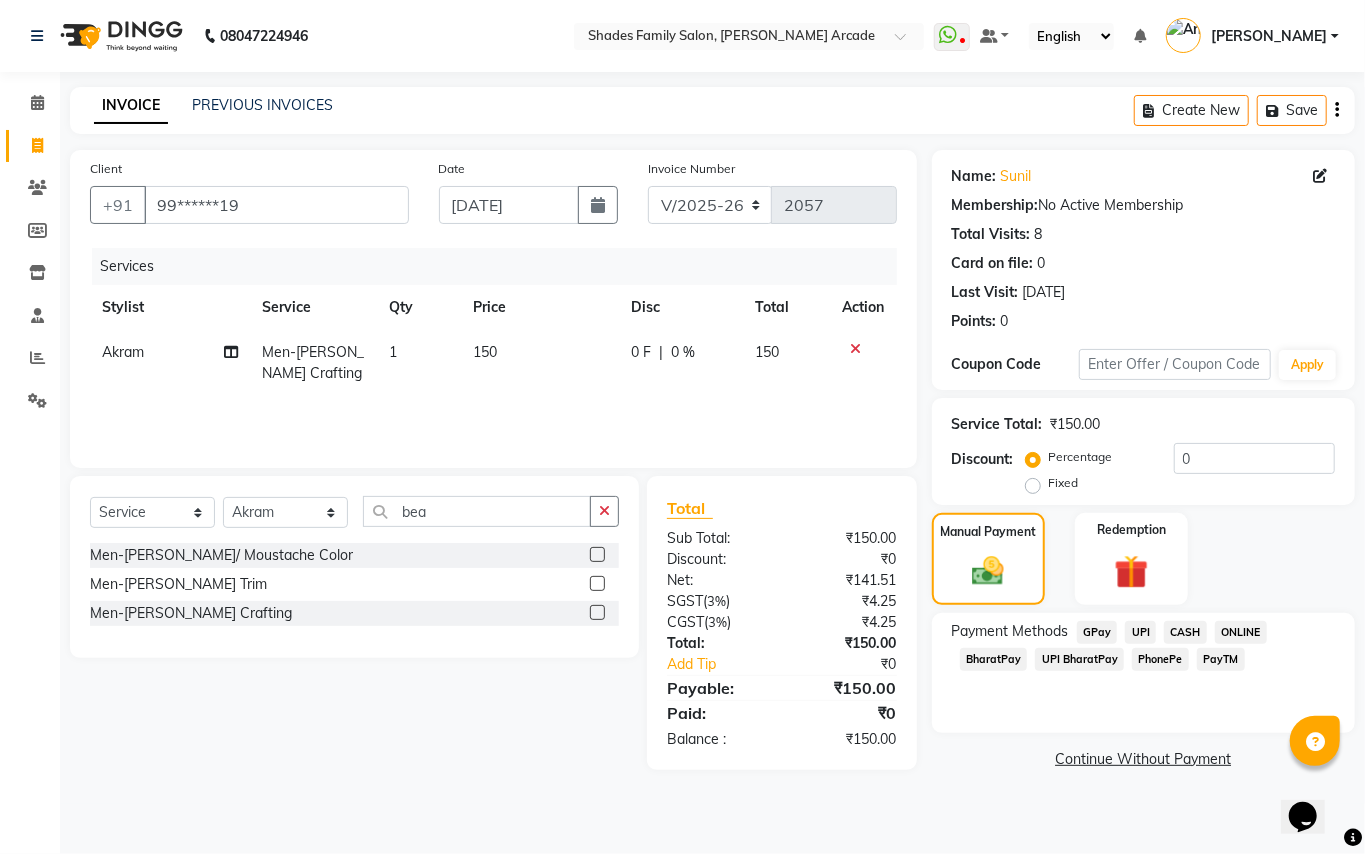 click on "CASH" 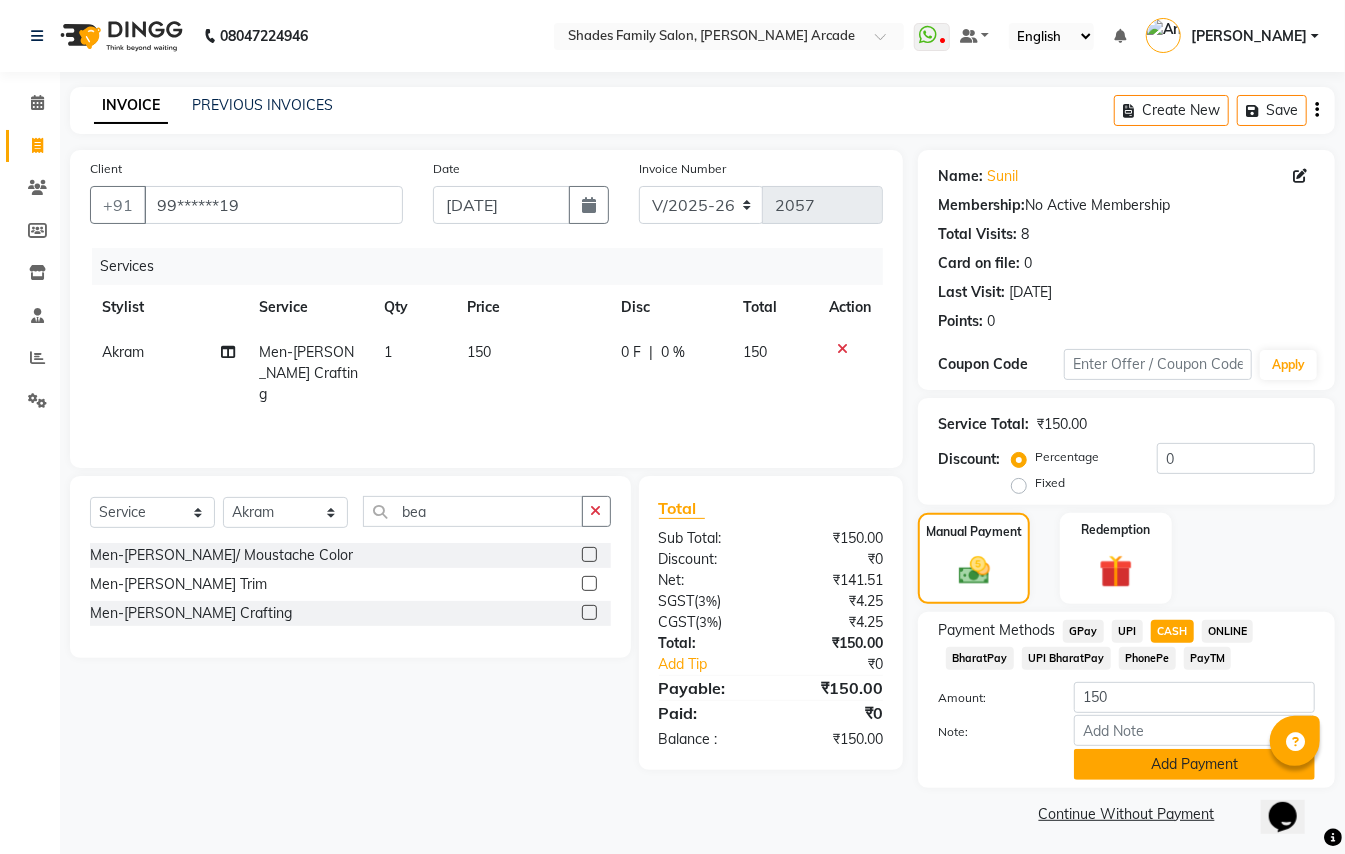 click on "Add Payment" 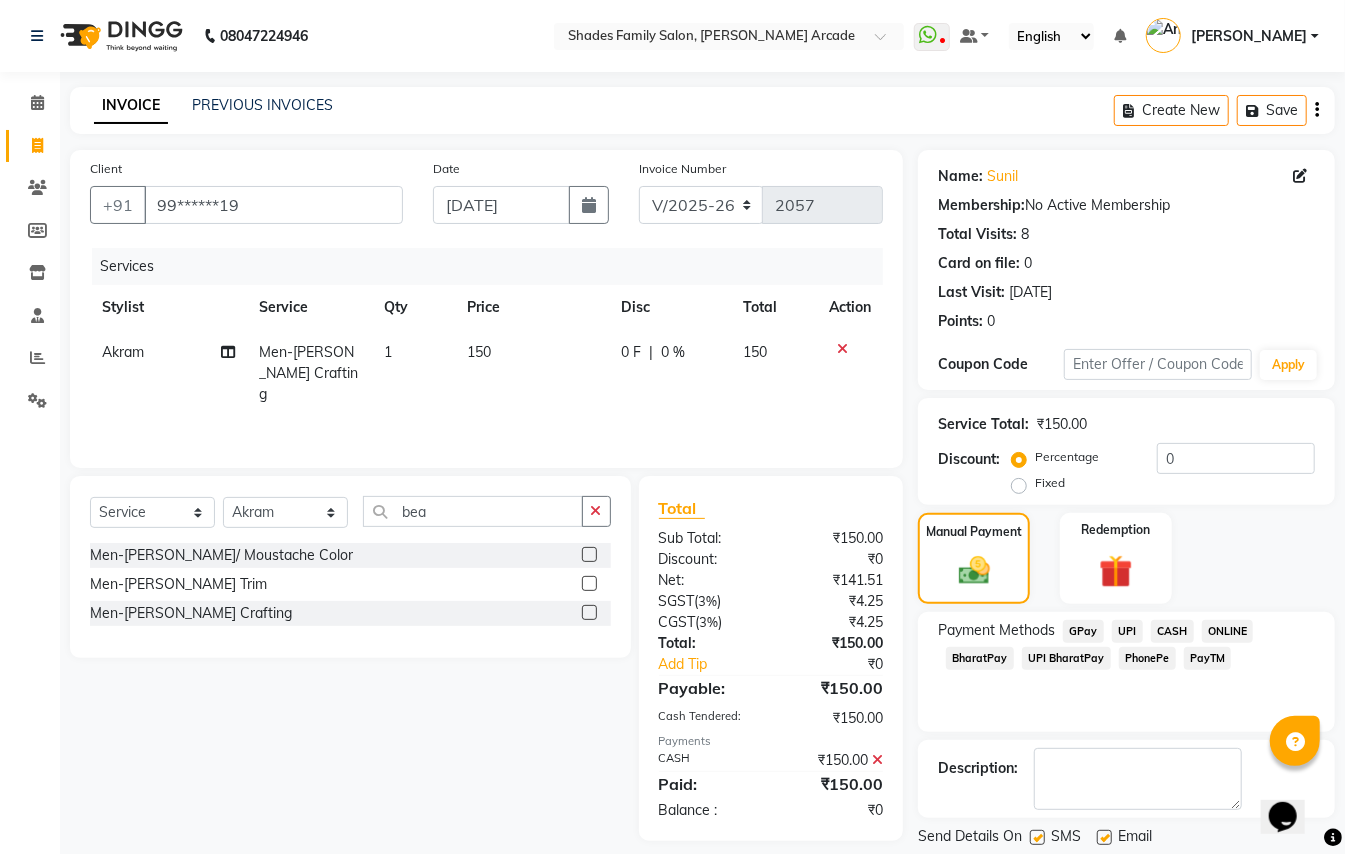scroll, scrollTop: 62, scrollLeft: 0, axis: vertical 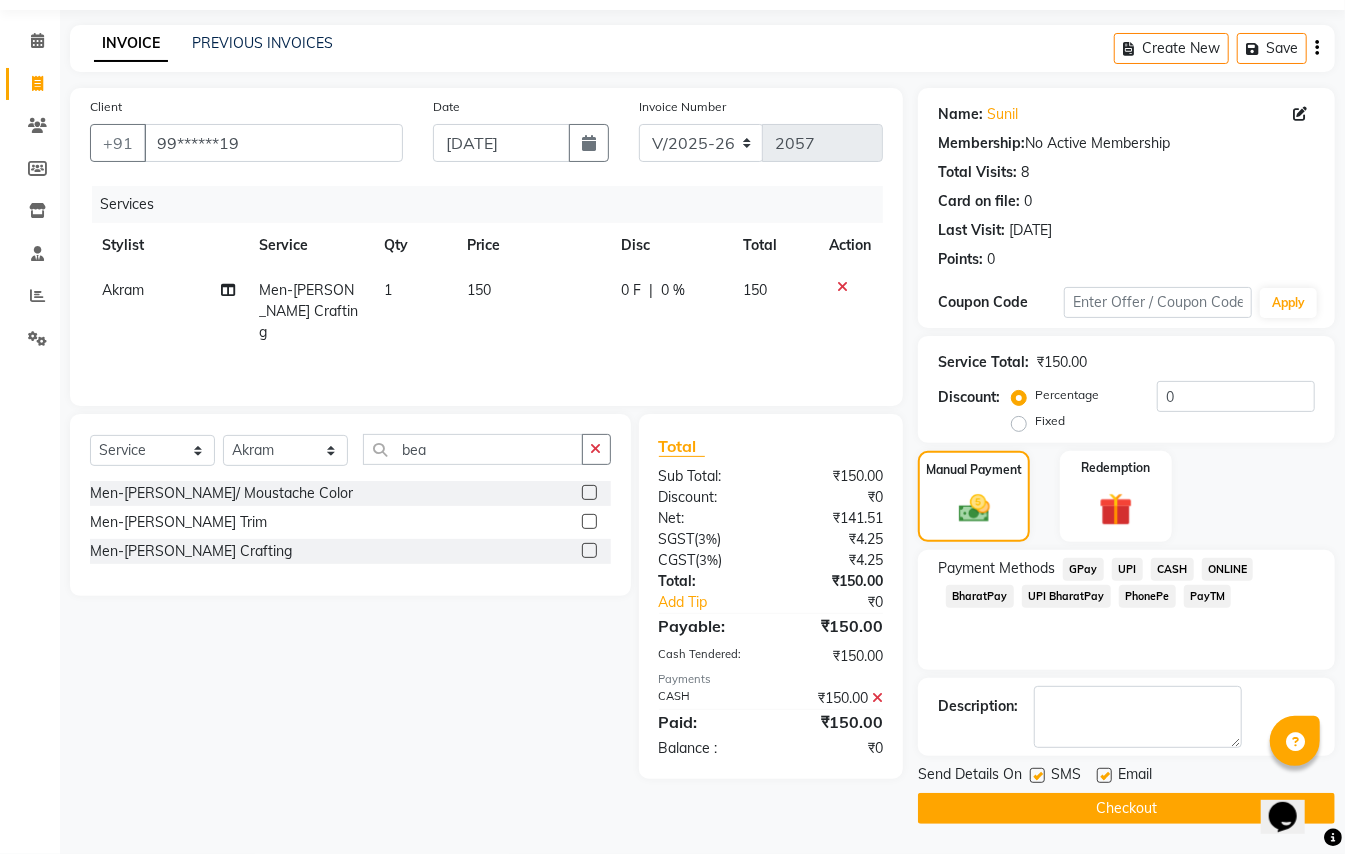 click on "Checkout" 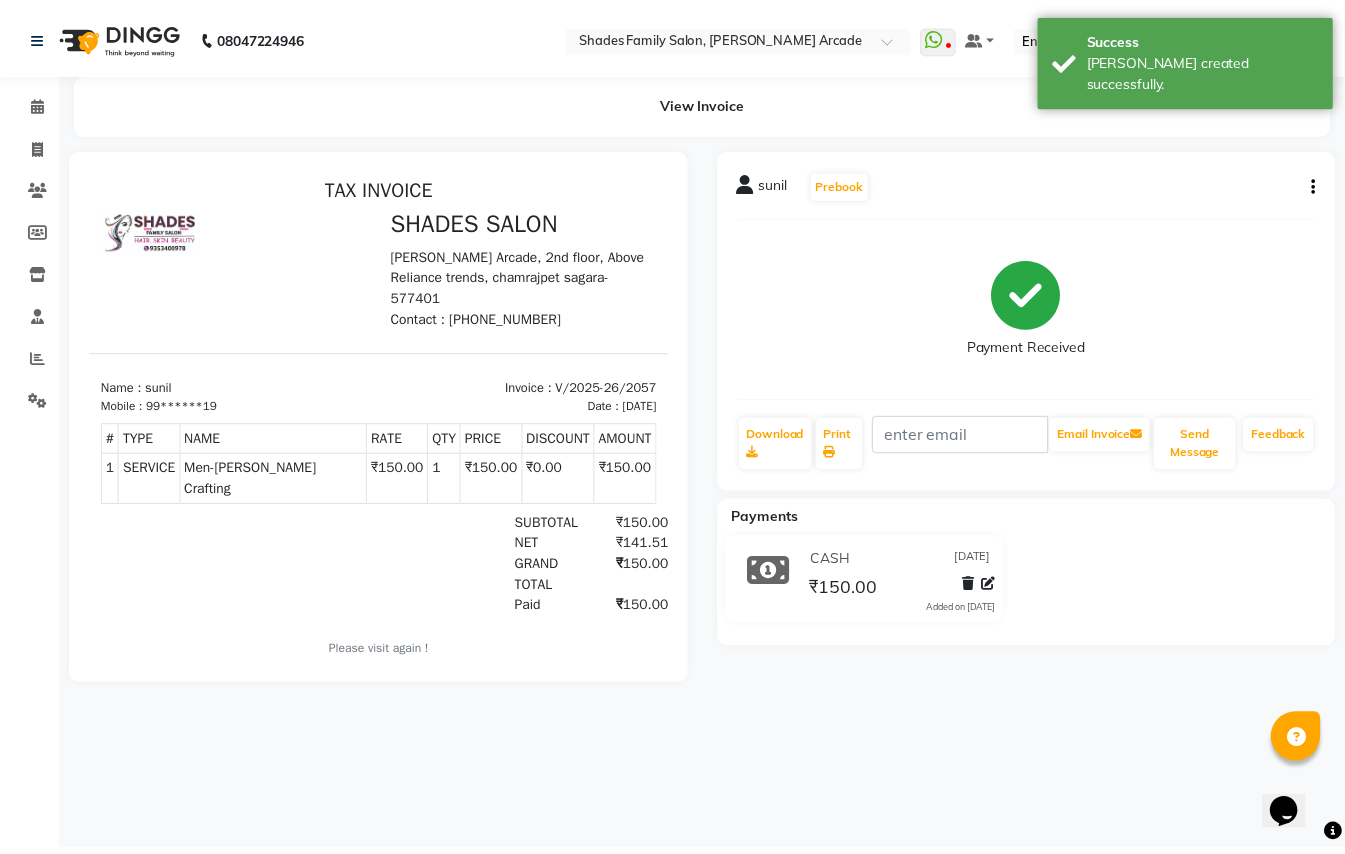 scroll, scrollTop: 0, scrollLeft: 0, axis: both 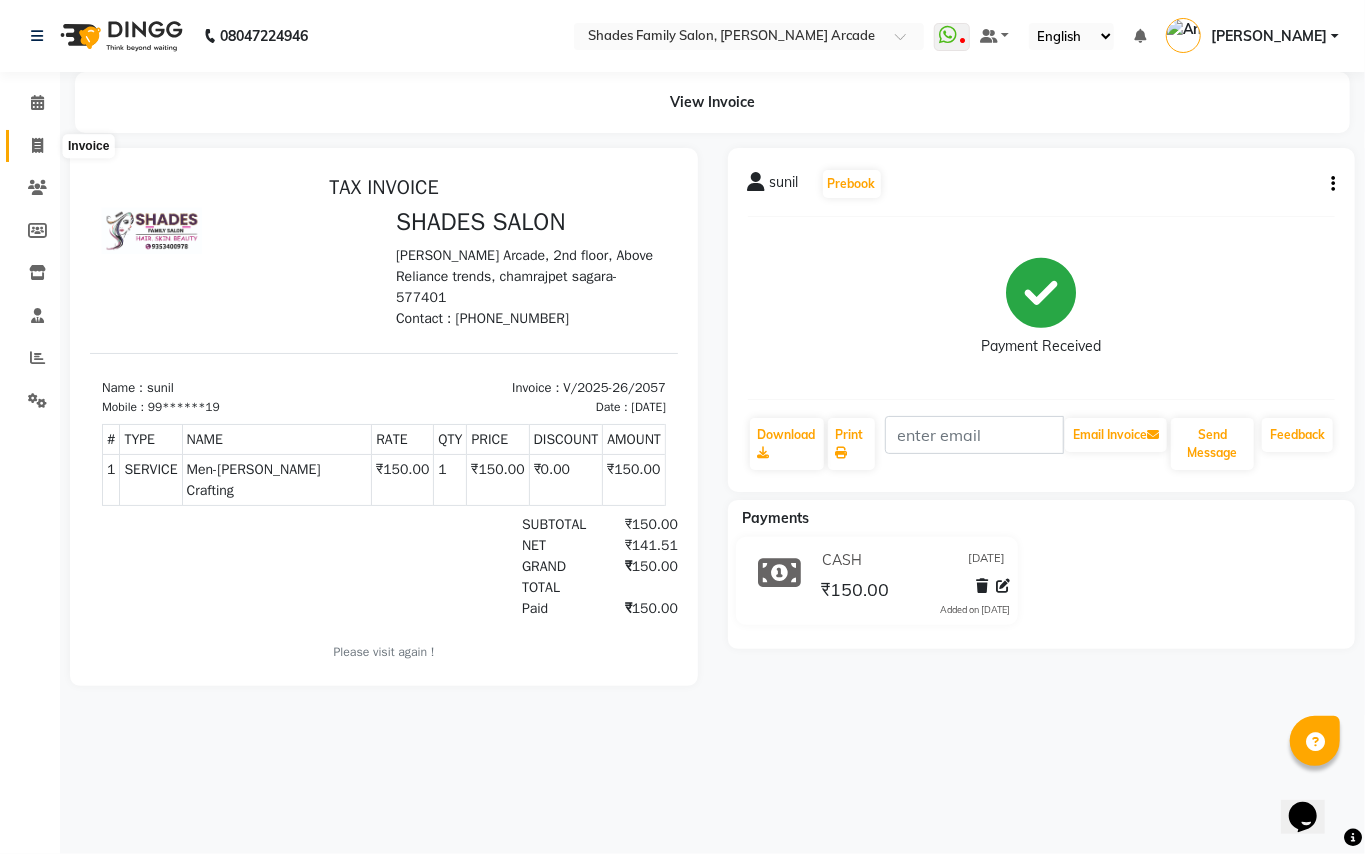 click 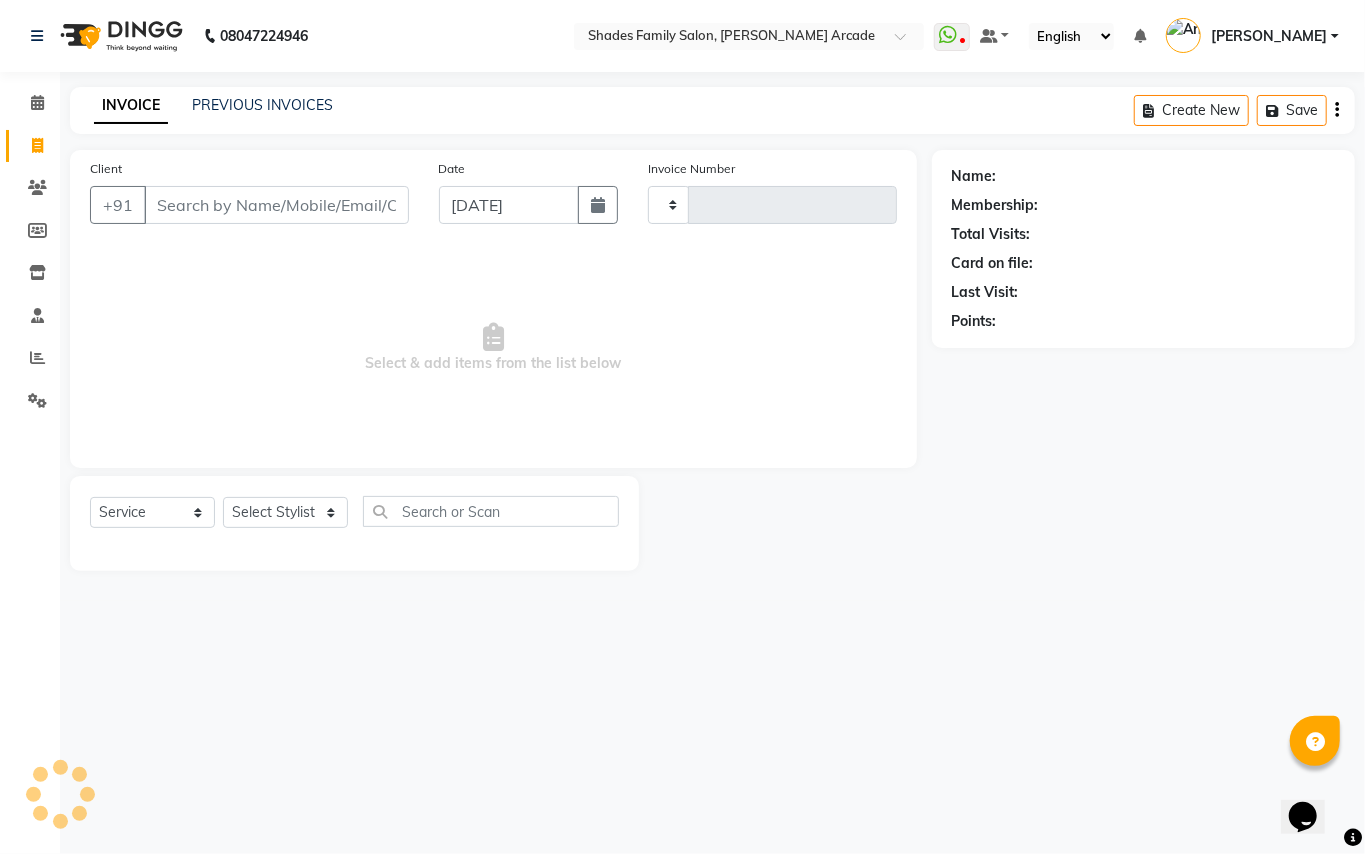 type on "2058" 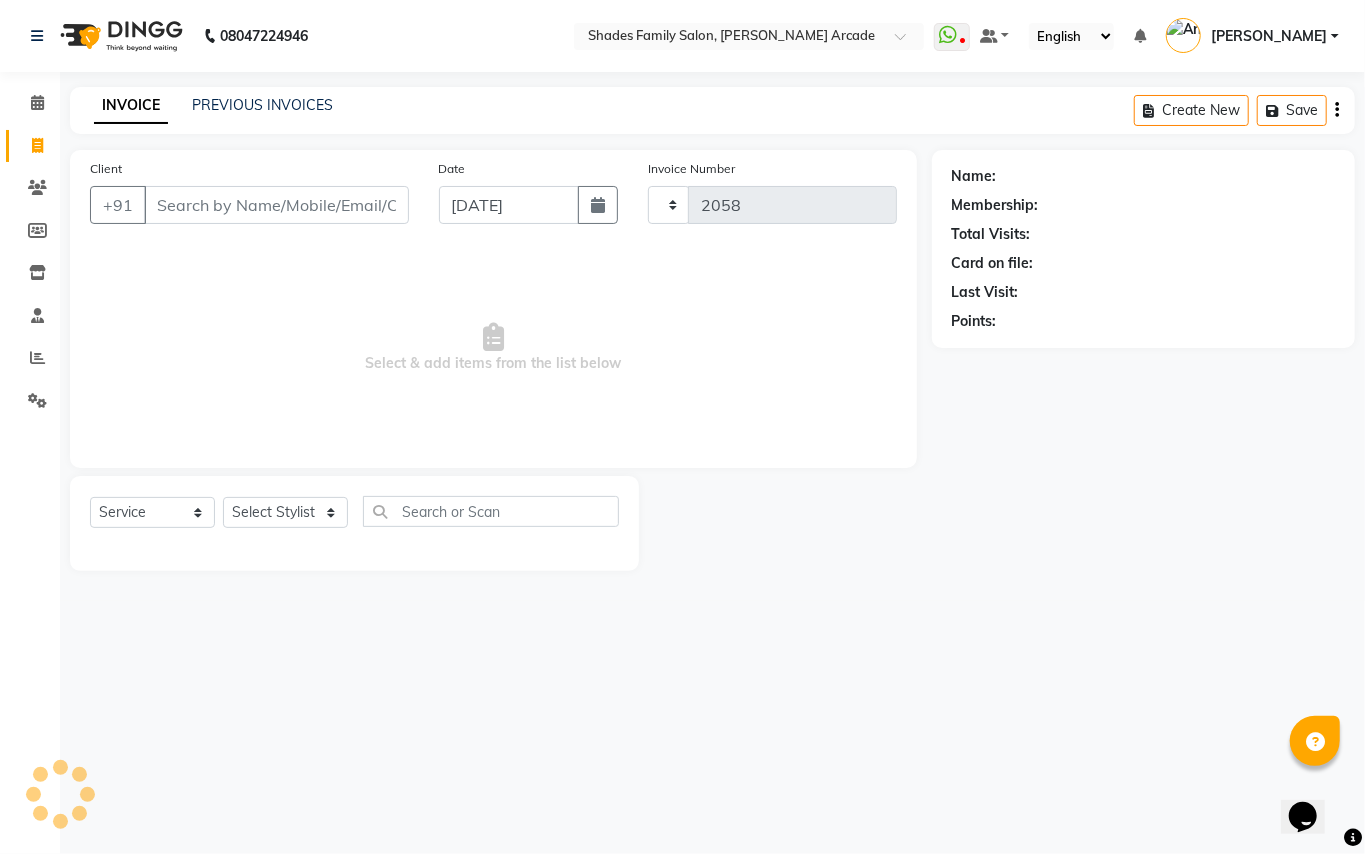 select on "5538" 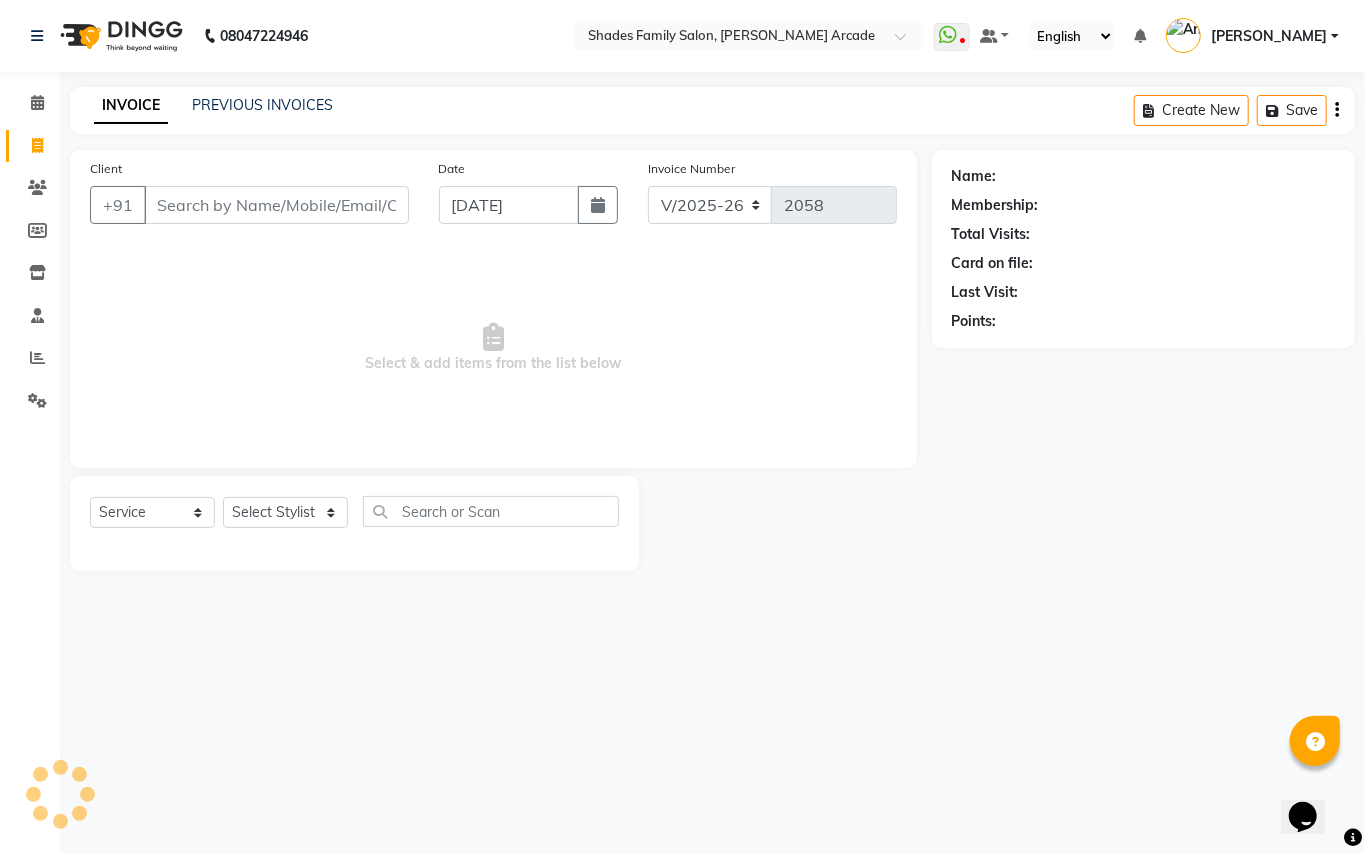 click on "INVOICE PREVIOUS INVOICES" 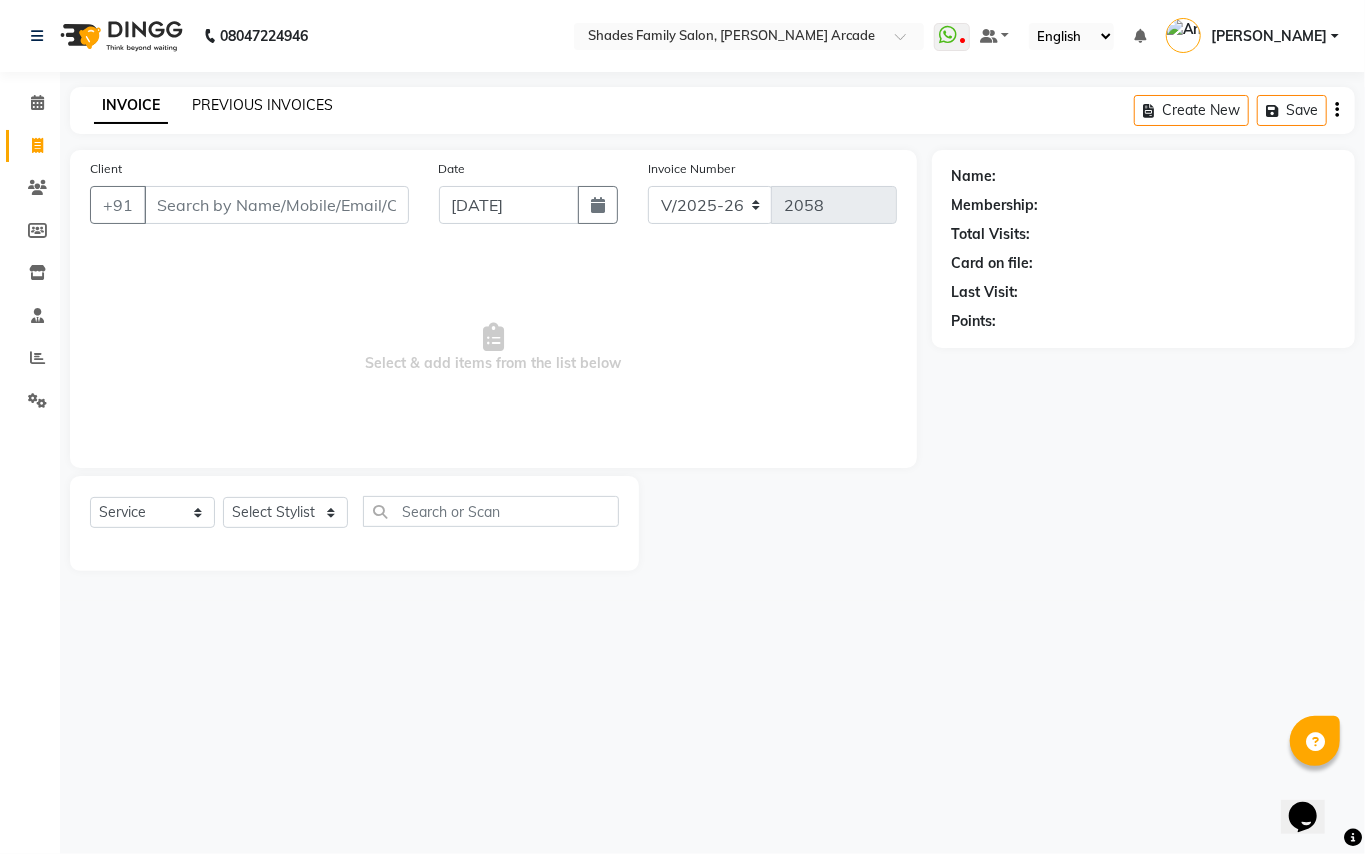 click on "PREVIOUS INVOICES" 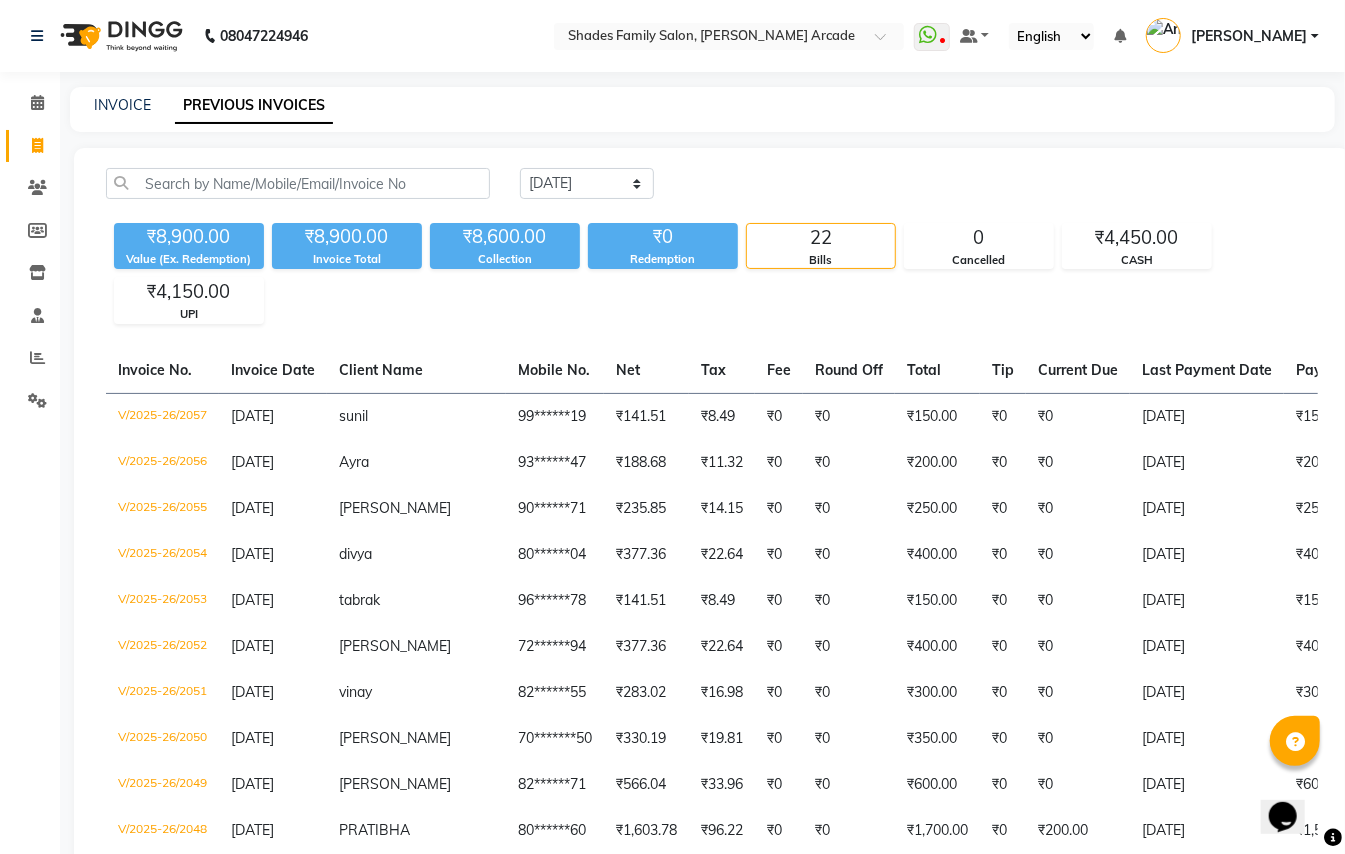scroll, scrollTop: 694, scrollLeft: 0, axis: vertical 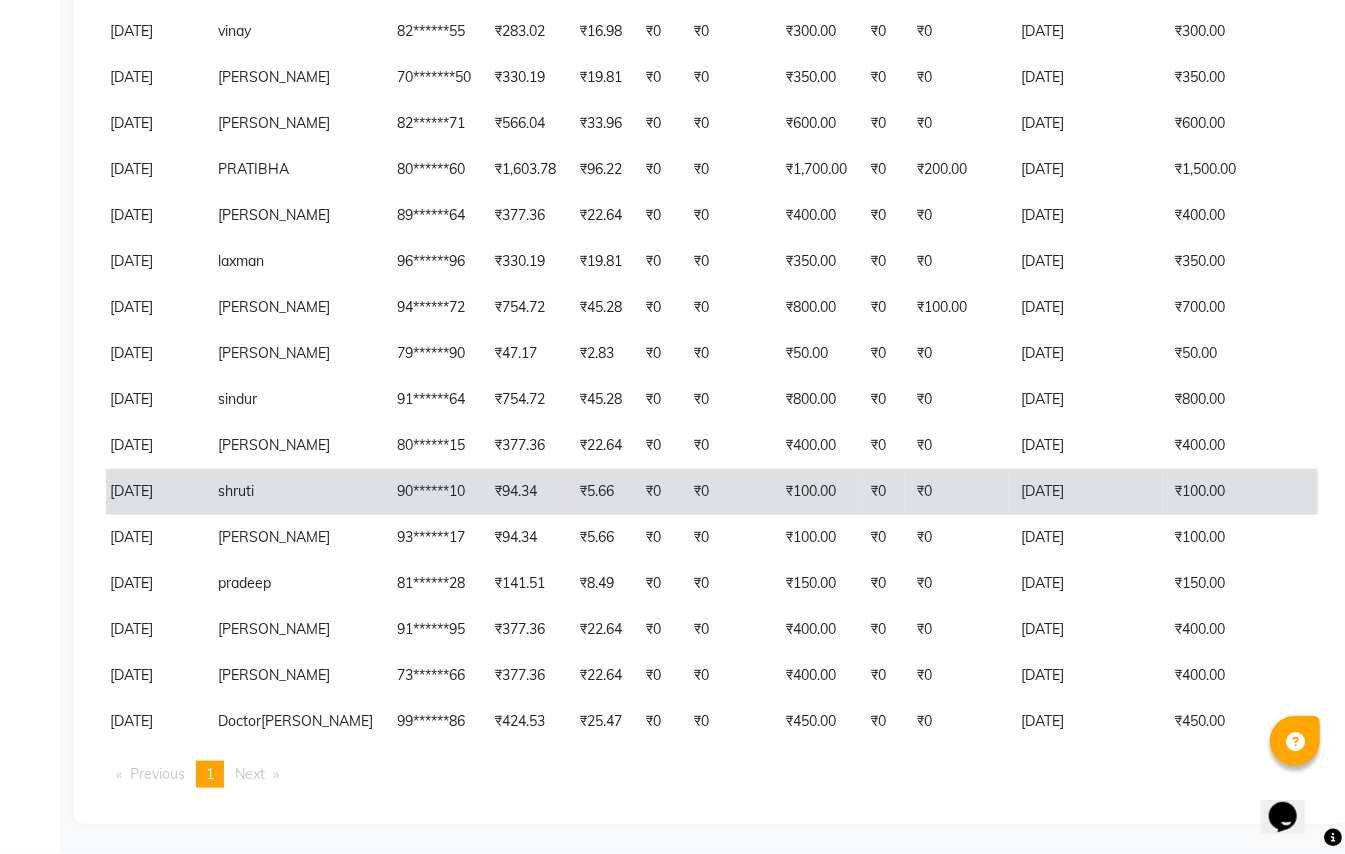 click on "₹100.00" 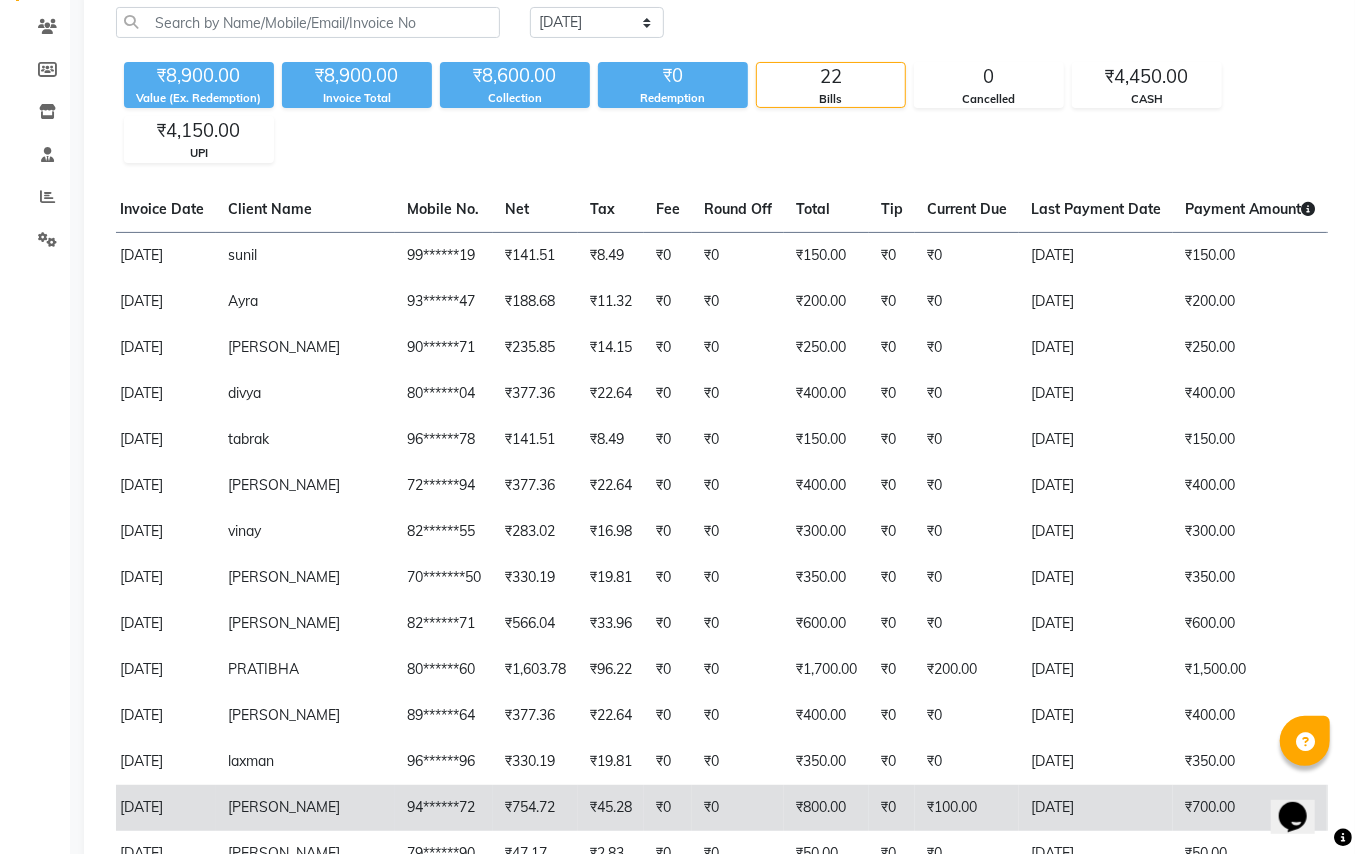 scroll, scrollTop: 0, scrollLeft: 0, axis: both 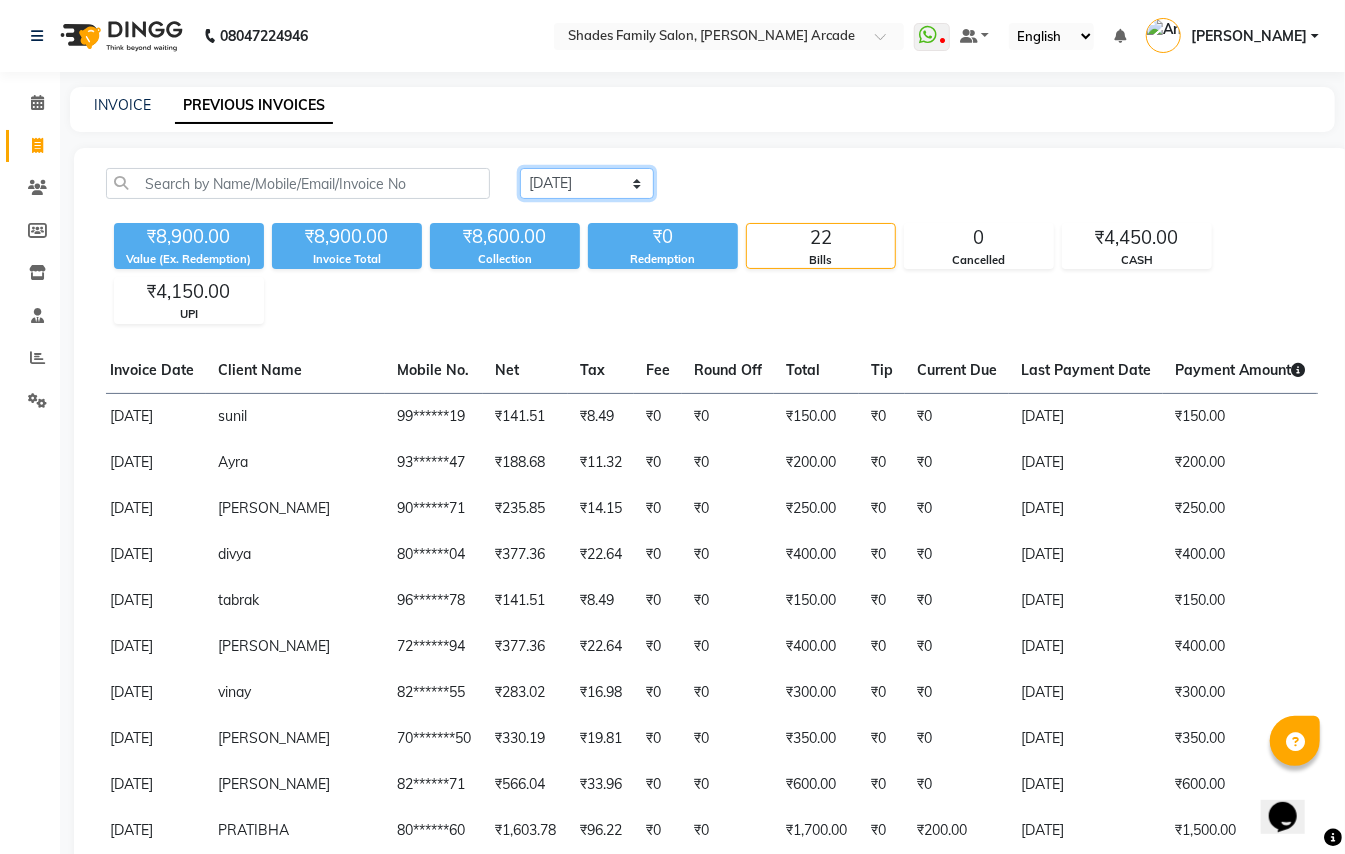 click on "[DATE] [DATE] Custom Range" 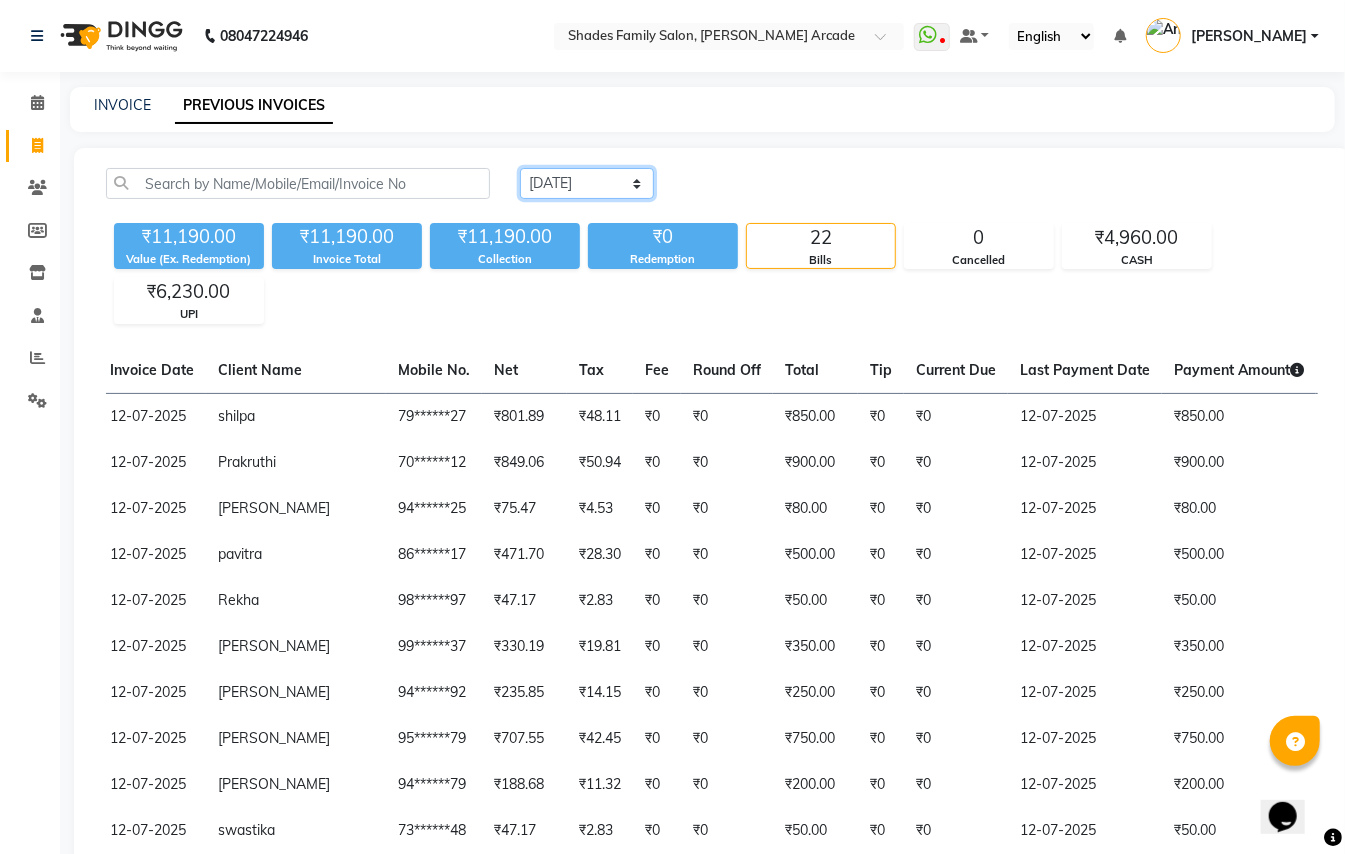 click on "[DATE] [DATE] Custom Range" 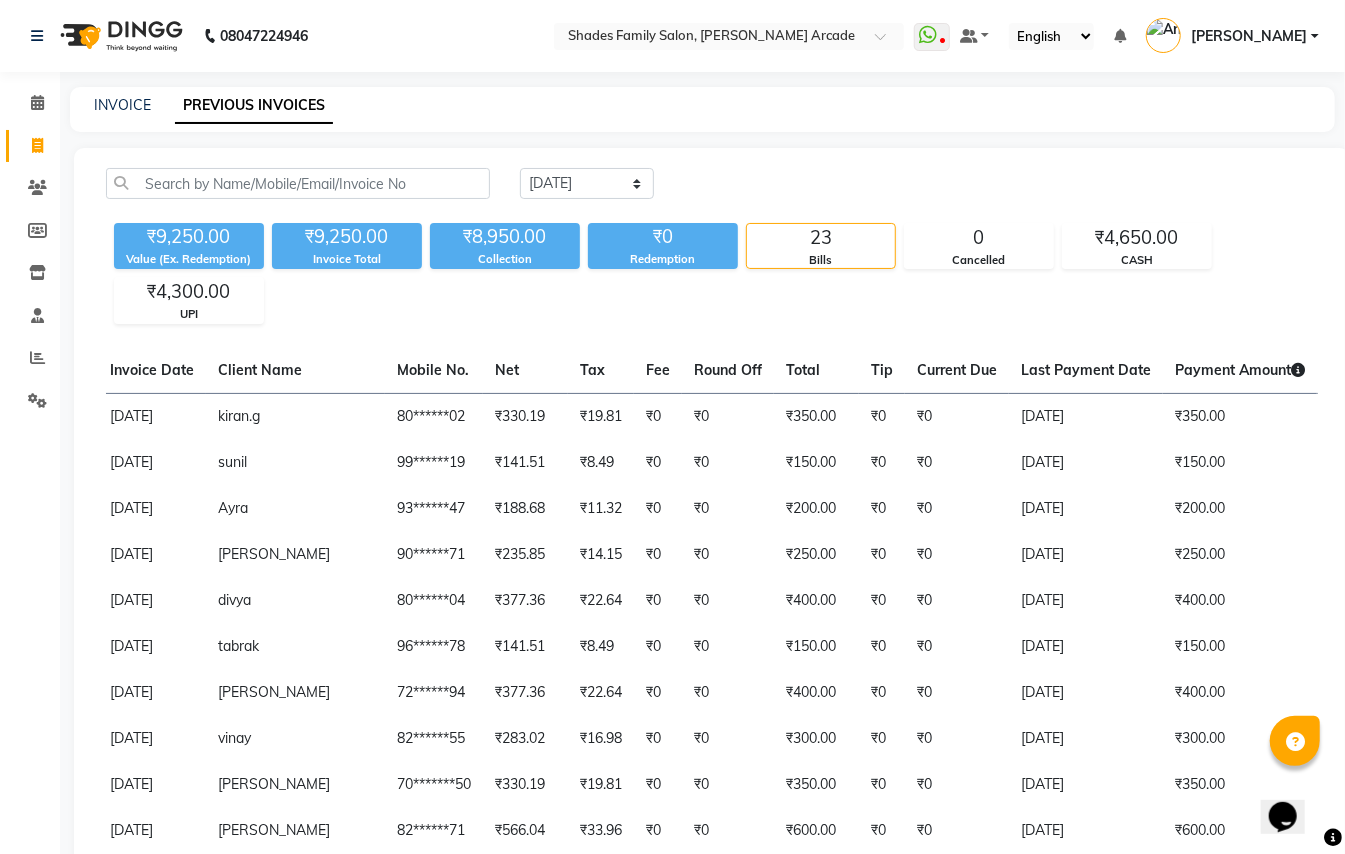 click on "[PERSON_NAME]" at bounding box center (1232, 36) 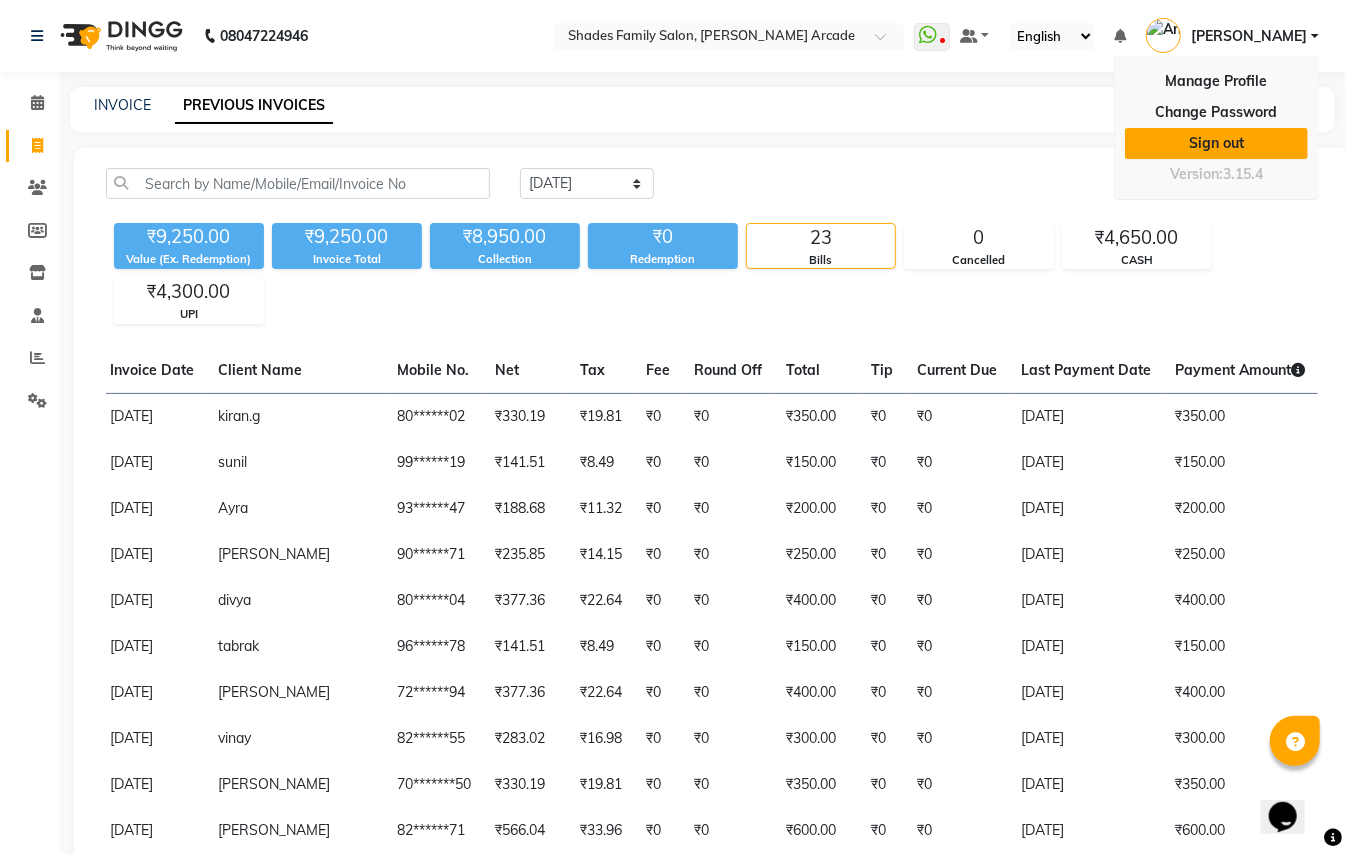 click on "Sign out" at bounding box center (1216, 143) 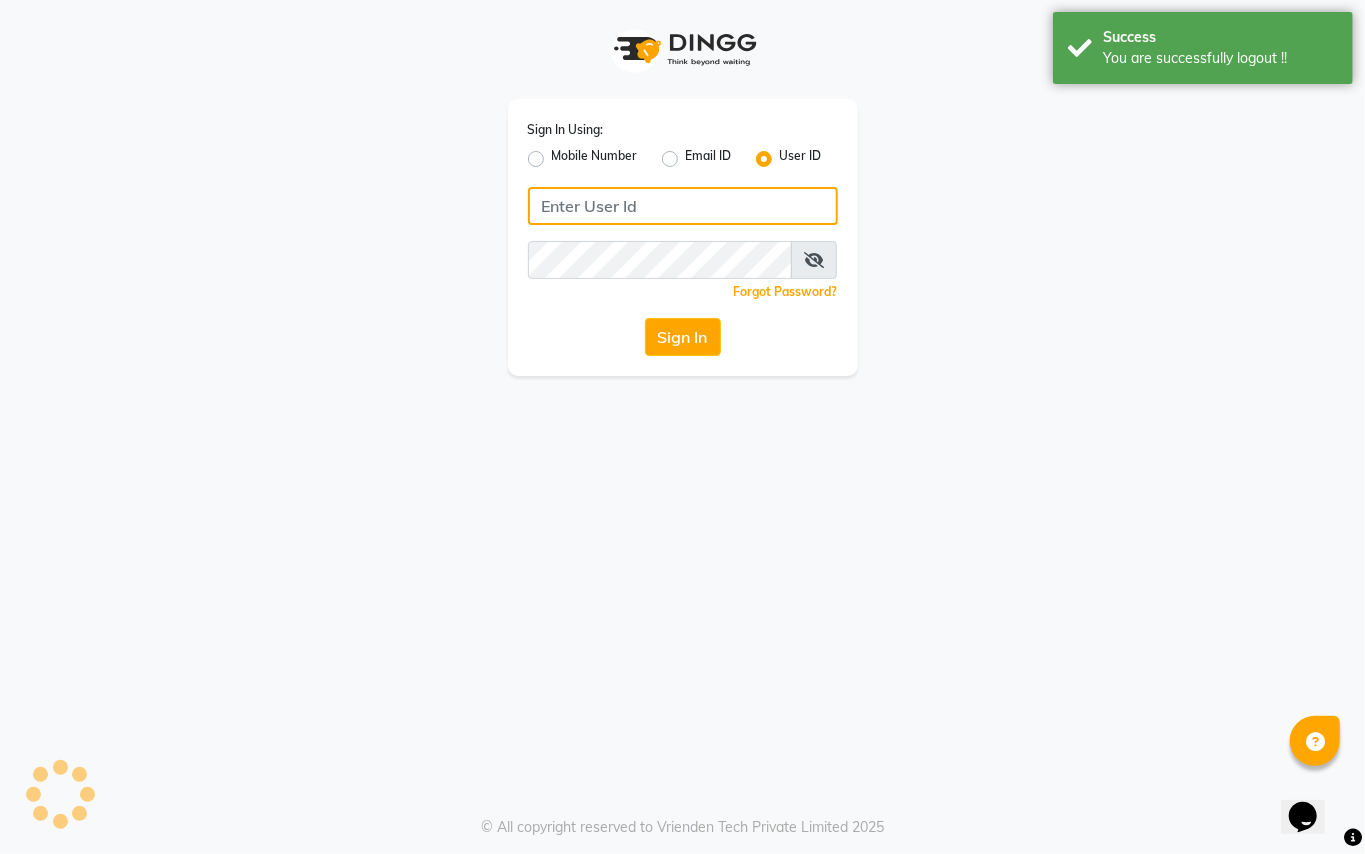 type on "9110897927" 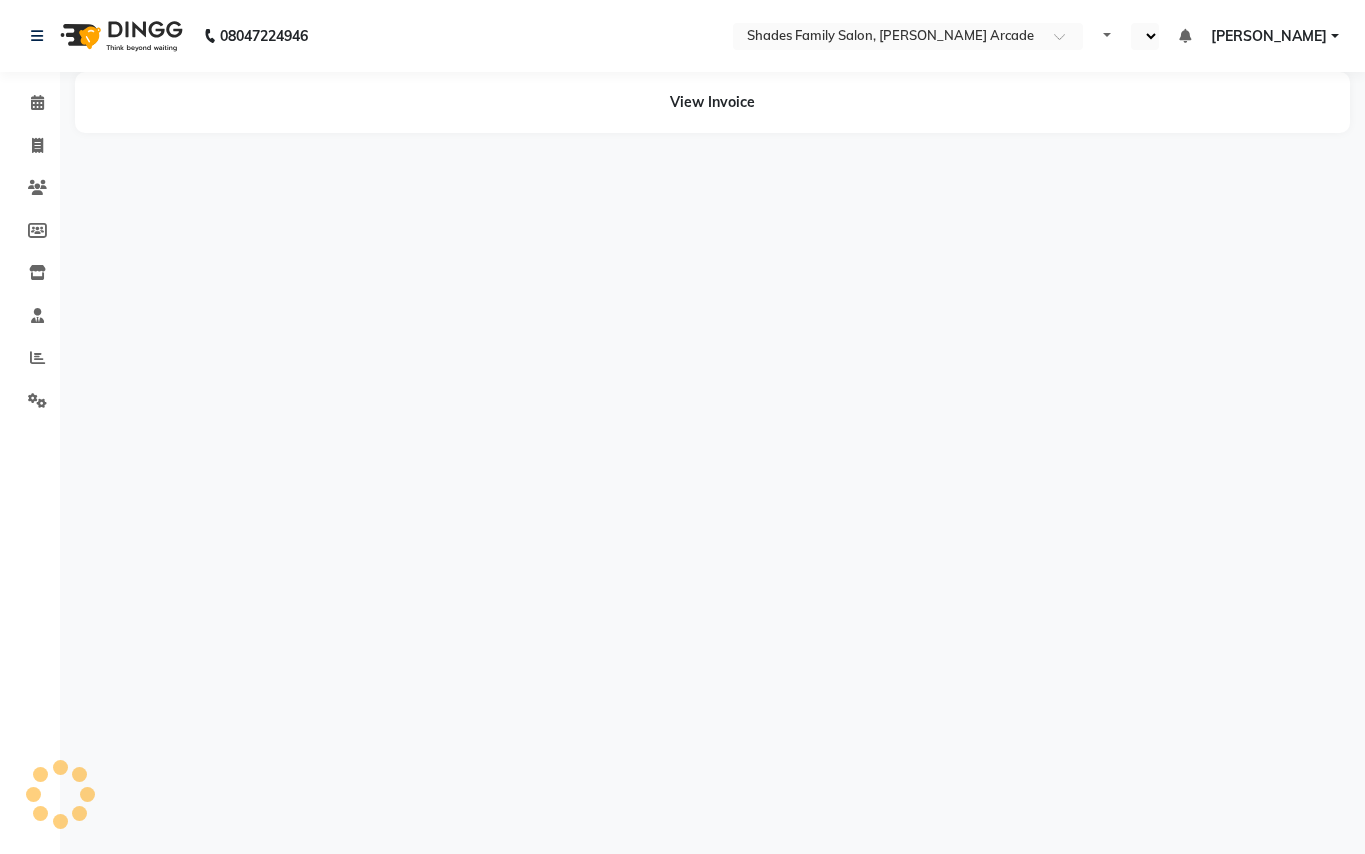 scroll, scrollTop: 0, scrollLeft: 0, axis: both 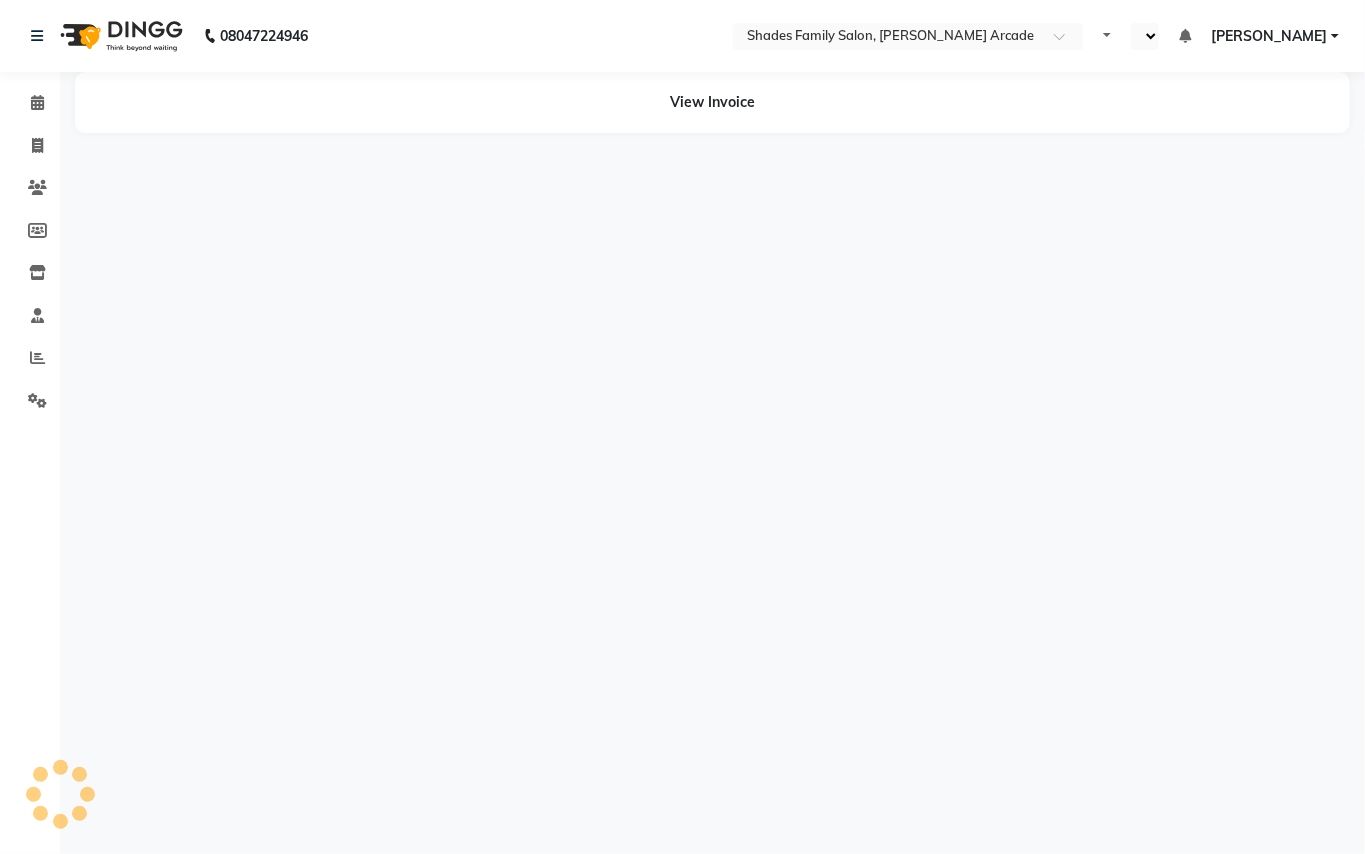 select on "en" 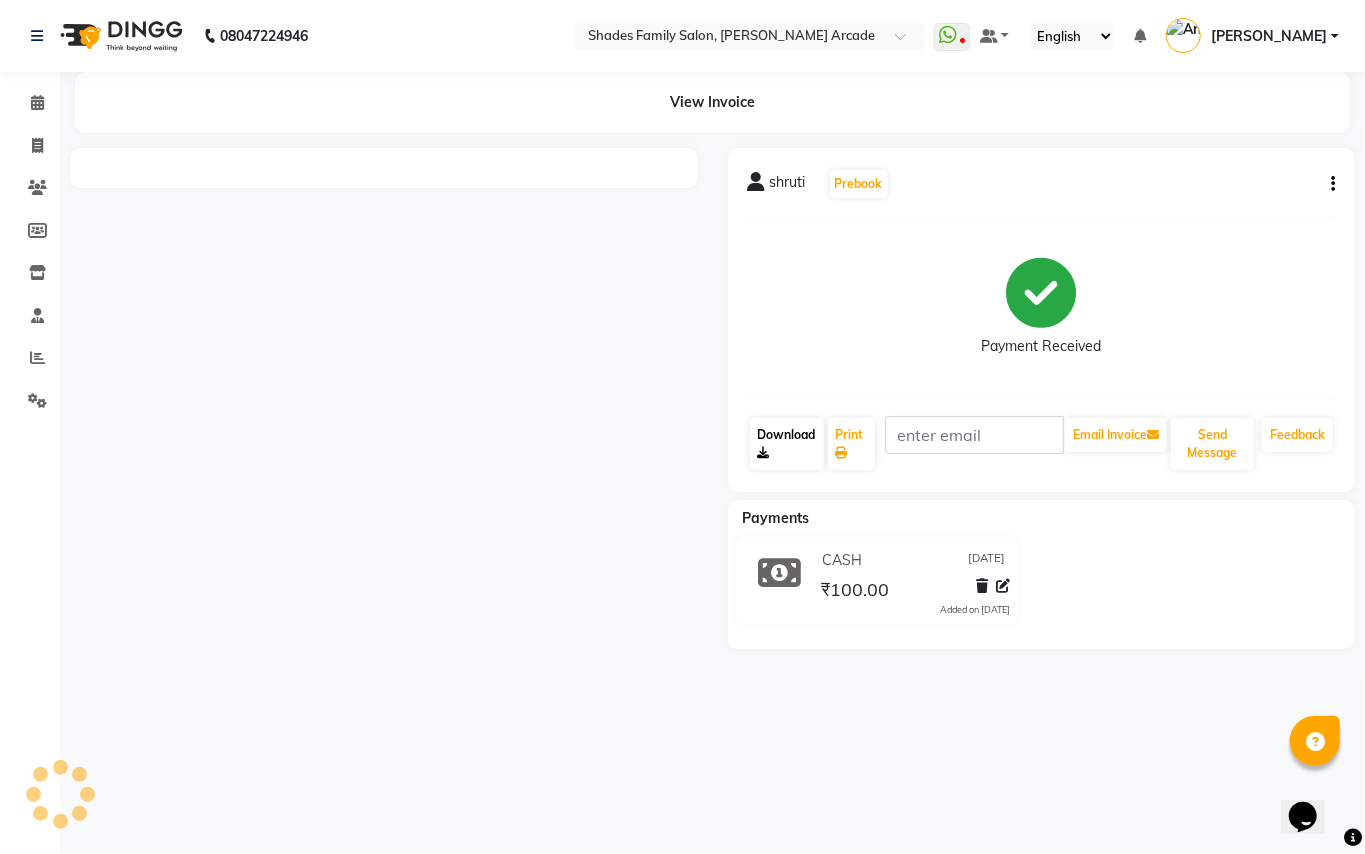 scroll, scrollTop: 0, scrollLeft: 0, axis: both 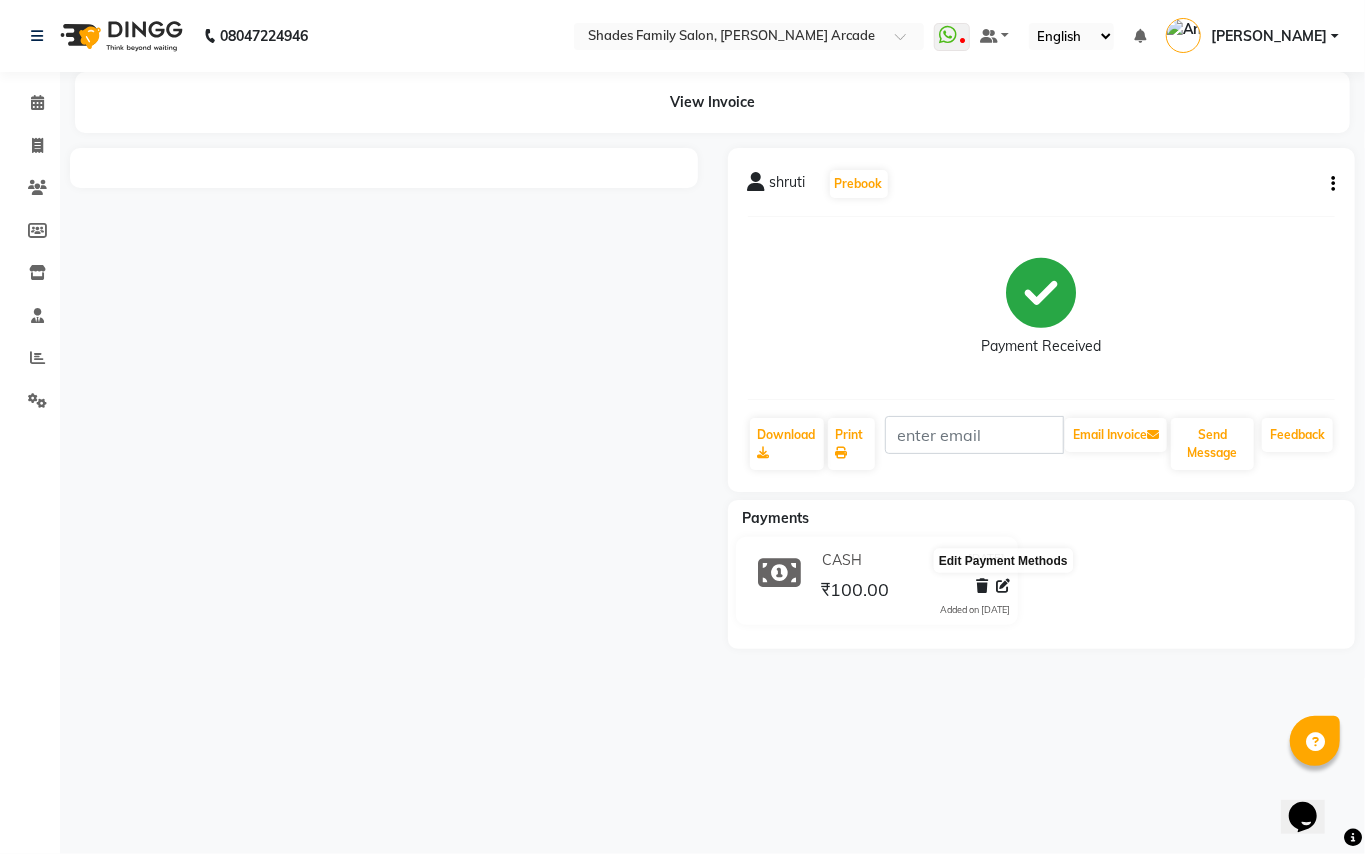 click 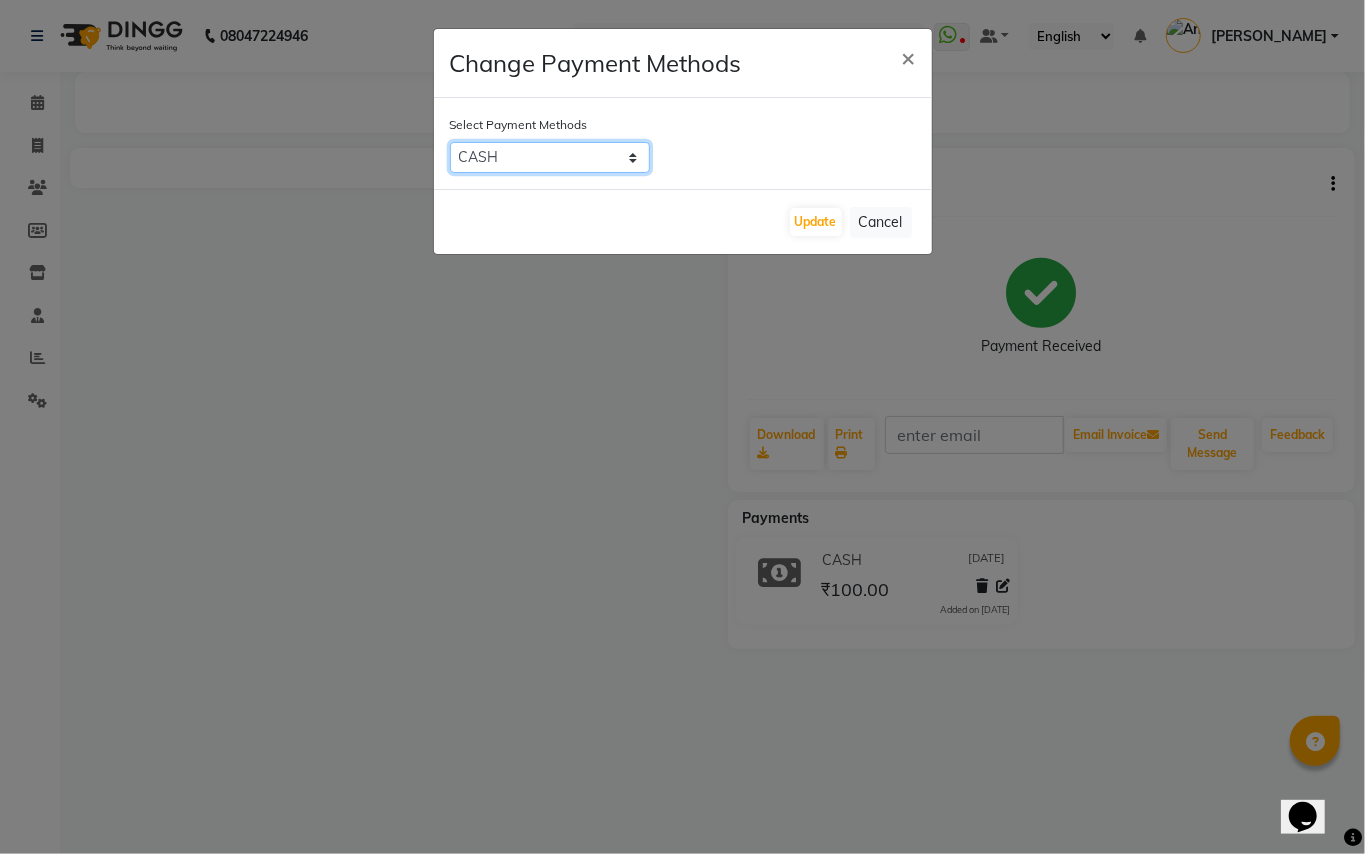 click on "GPay   UPI   CASH   ONLINE   BharatPay   UPI BharatPay   PhonePe   PayTM" 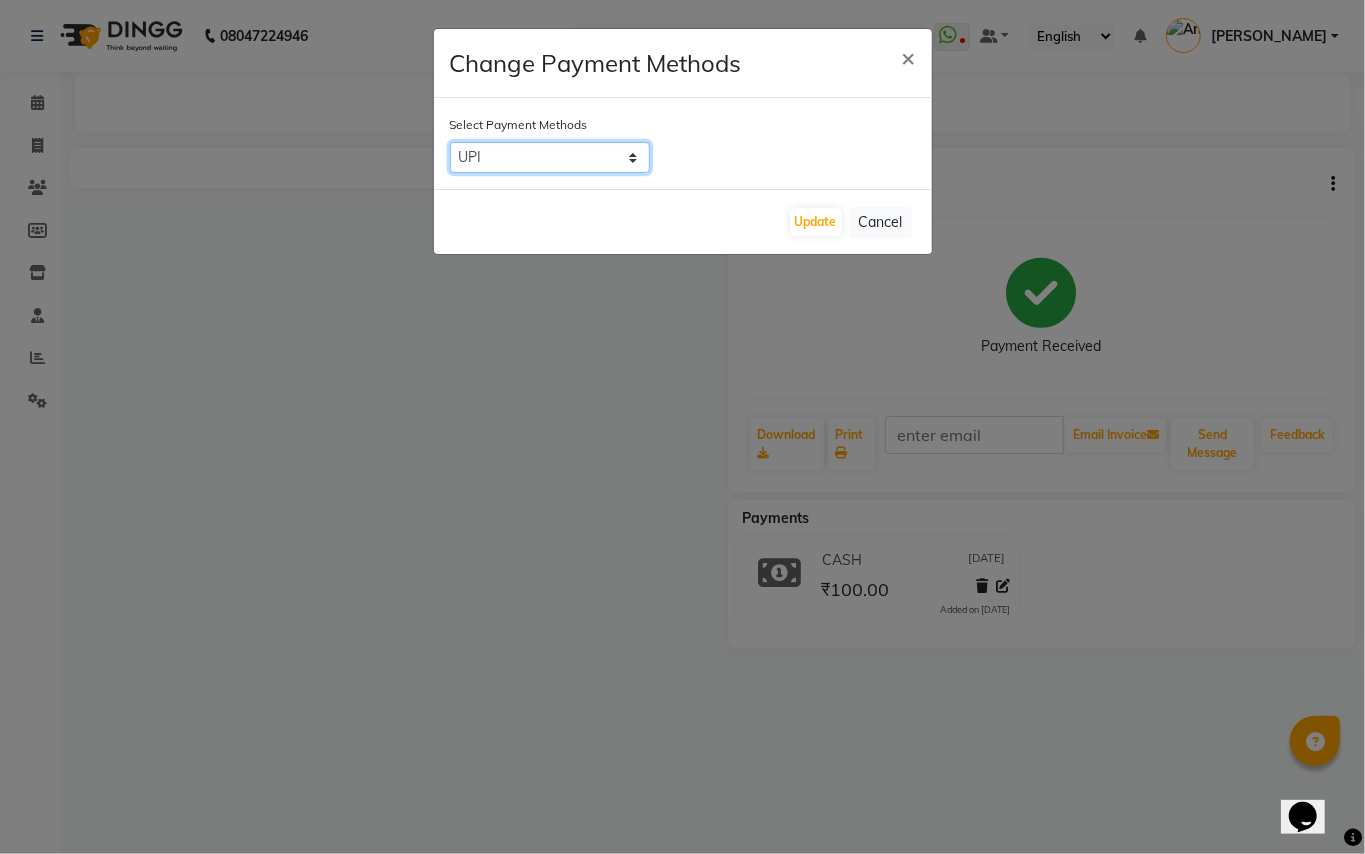 click on "GPay   UPI   CASH   ONLINE   BharatPay   UPI BharatPay   PhonePe   PayTM" 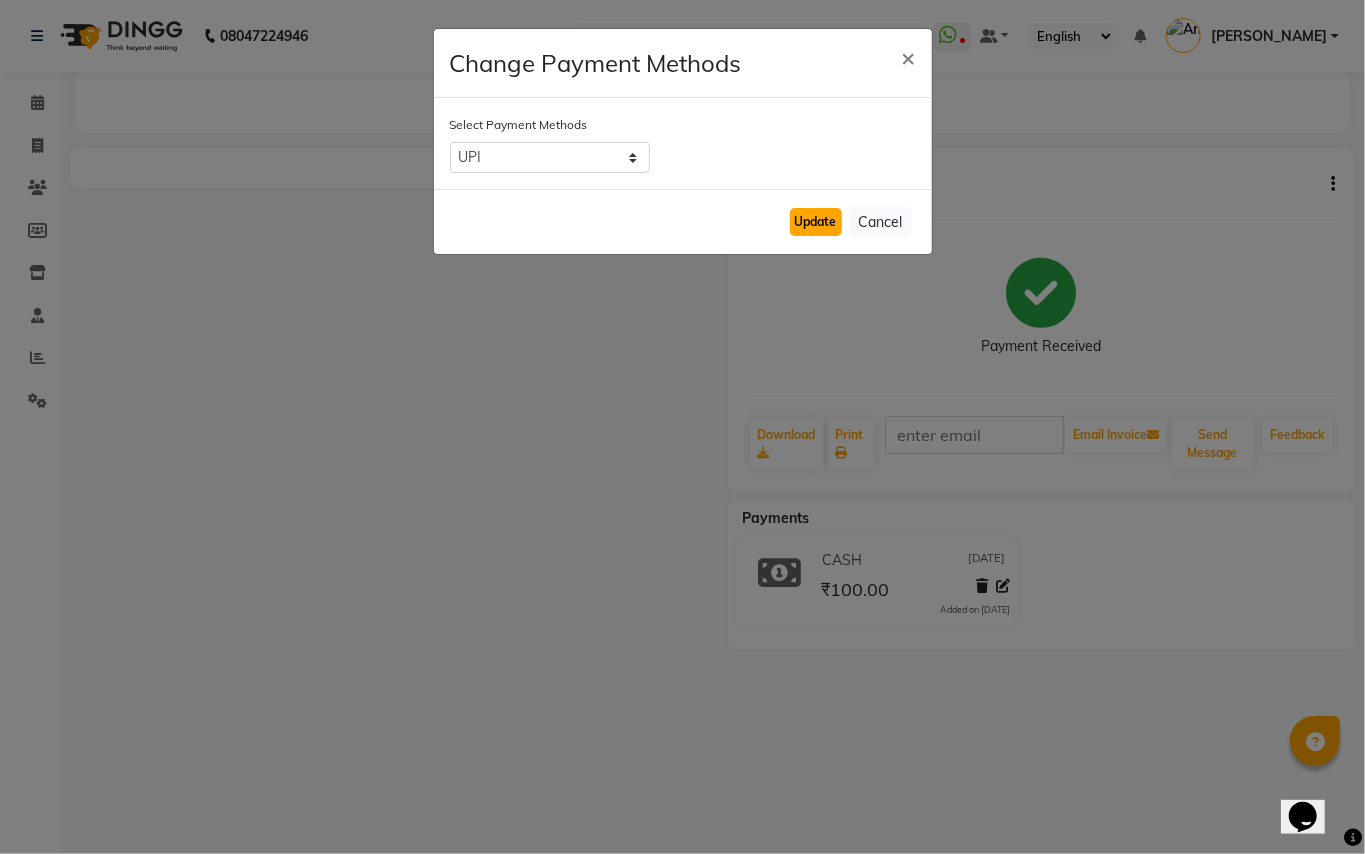 click on "Update" 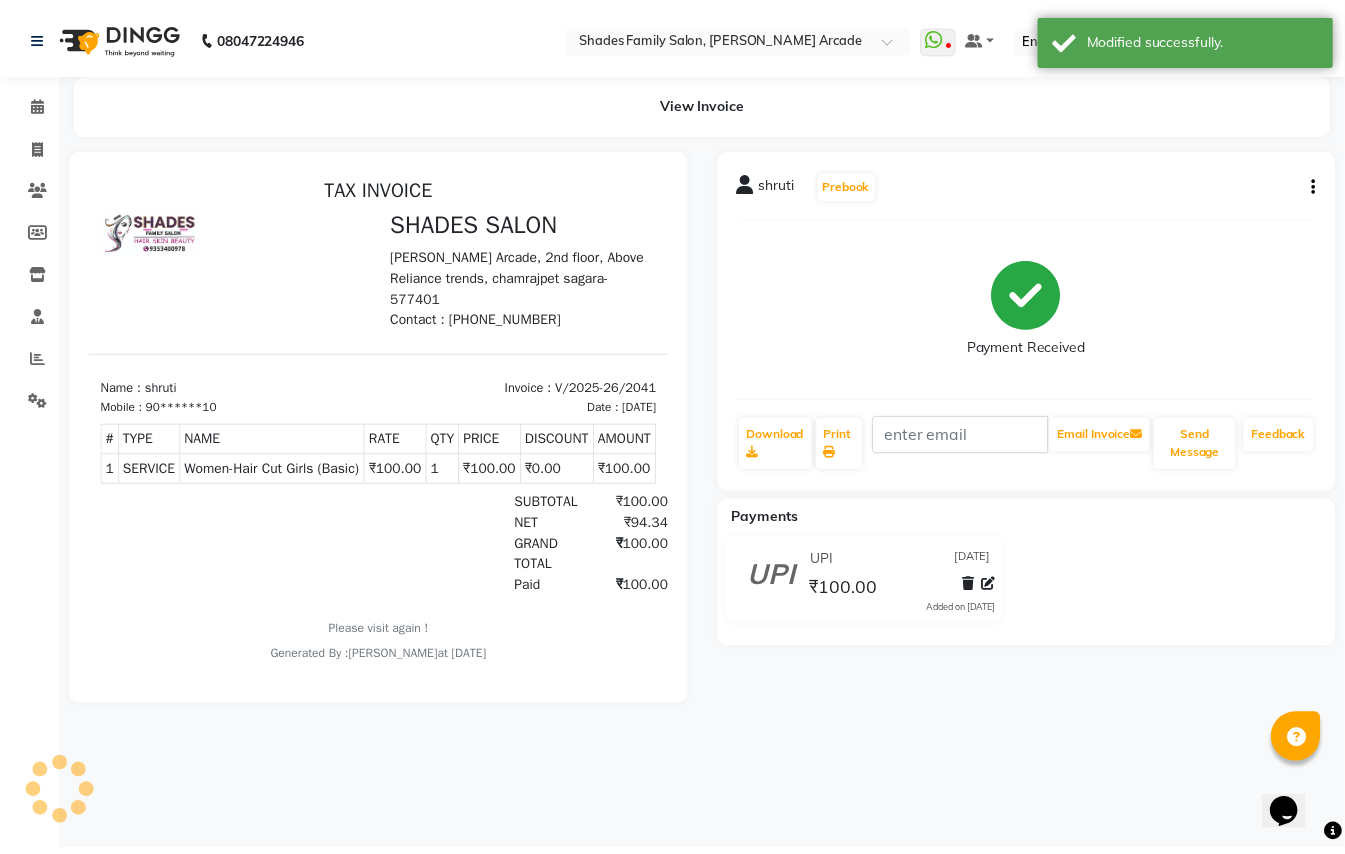 scroll, scrollTop: 0, scrollLeft: 0, axis: both 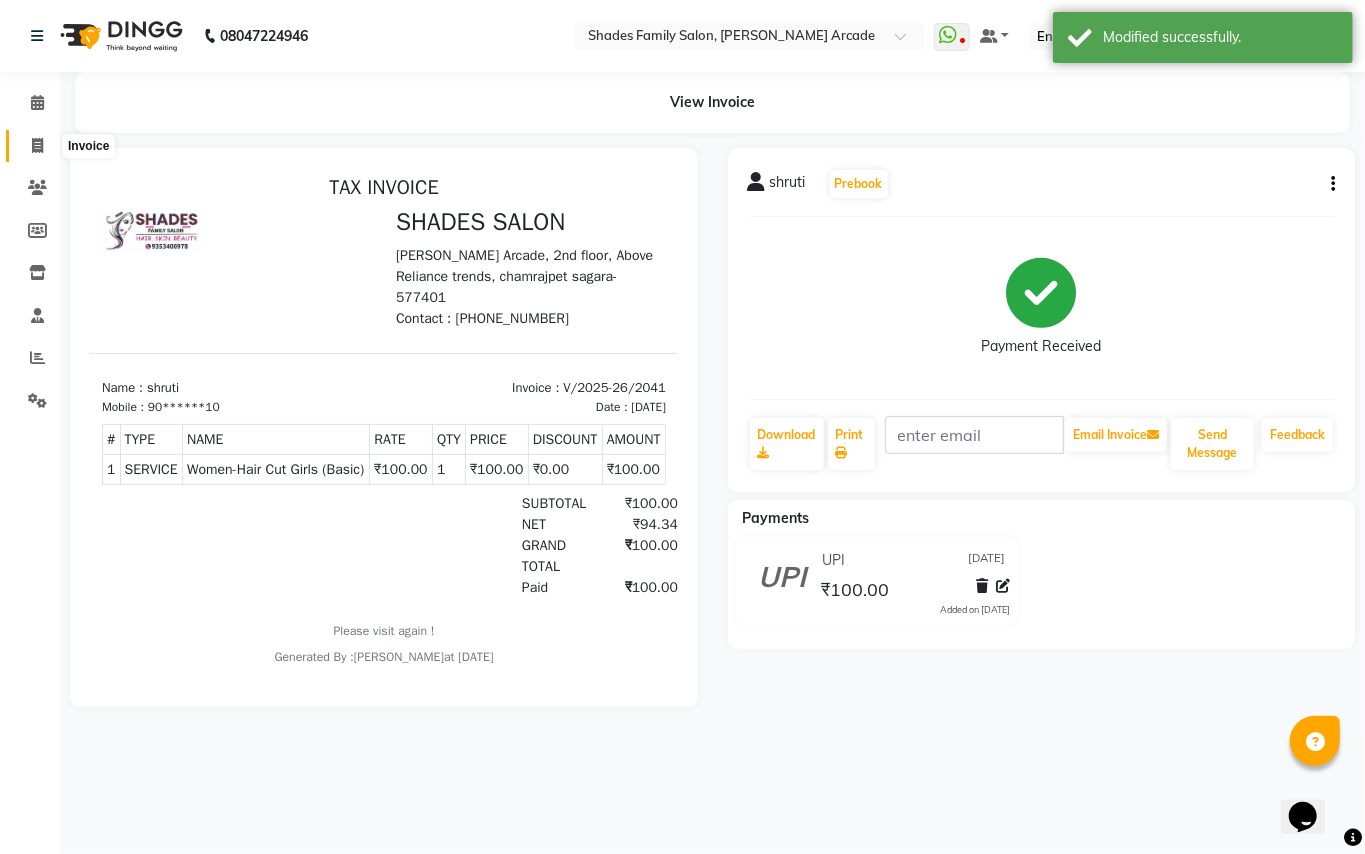 click 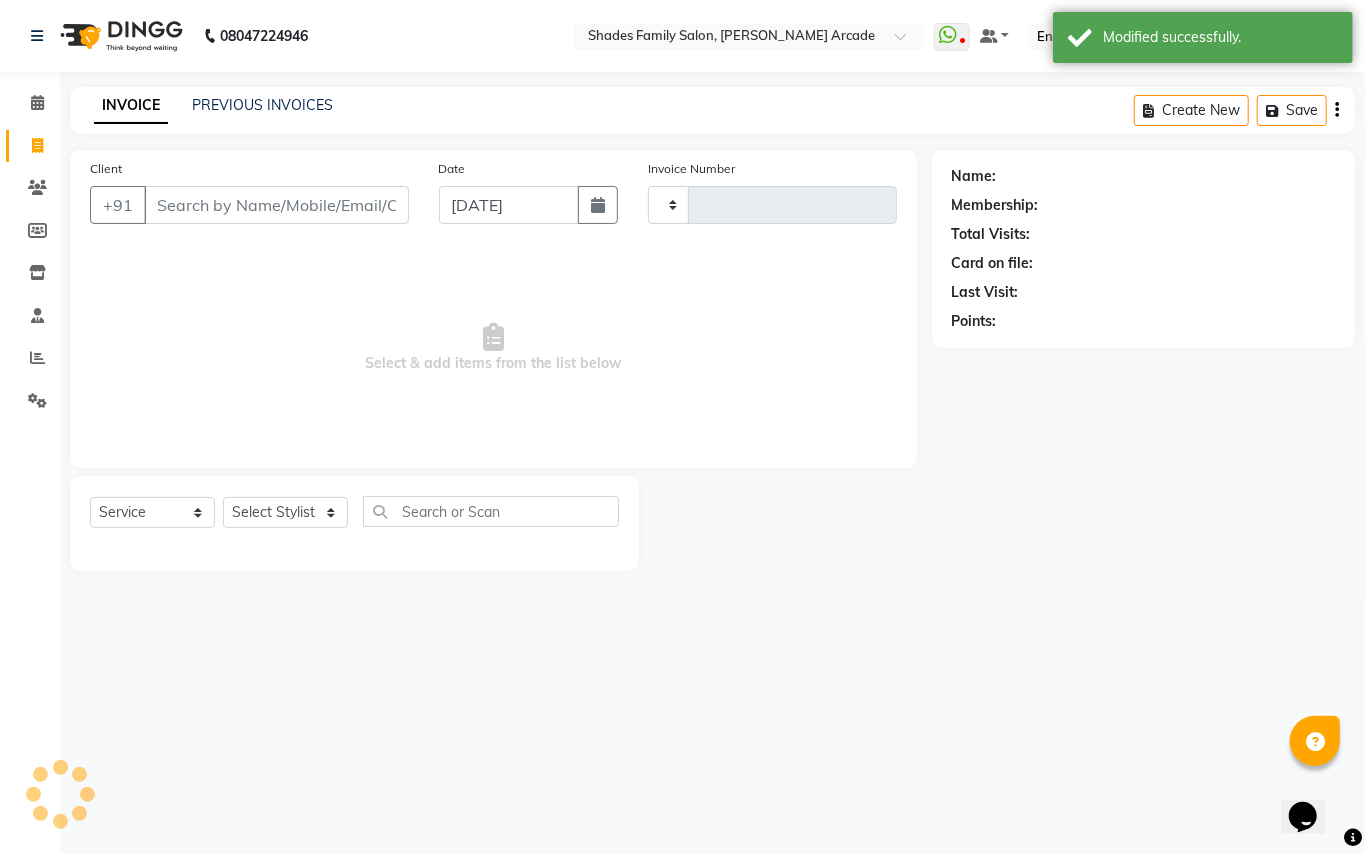 type on "2058" 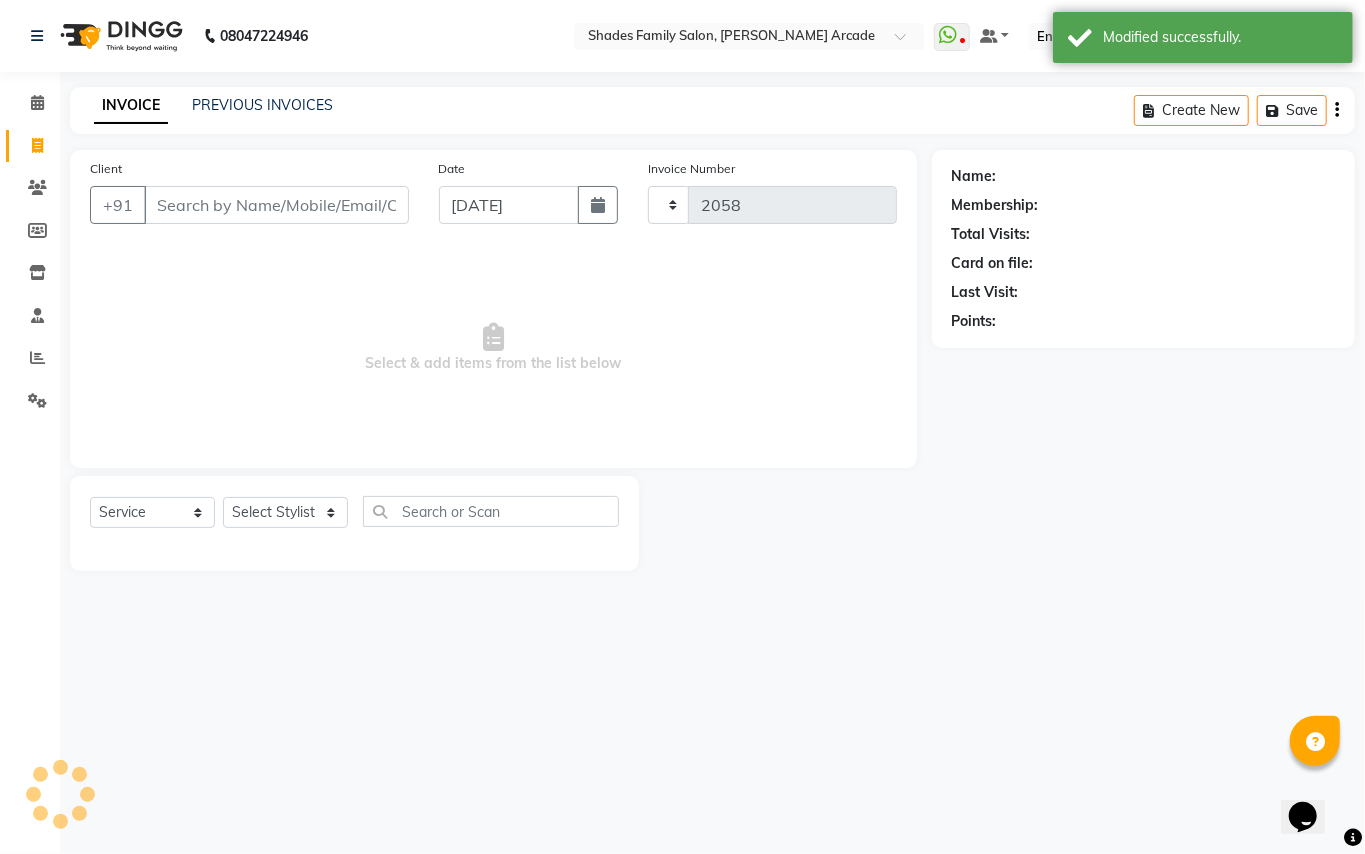 select on "5538" 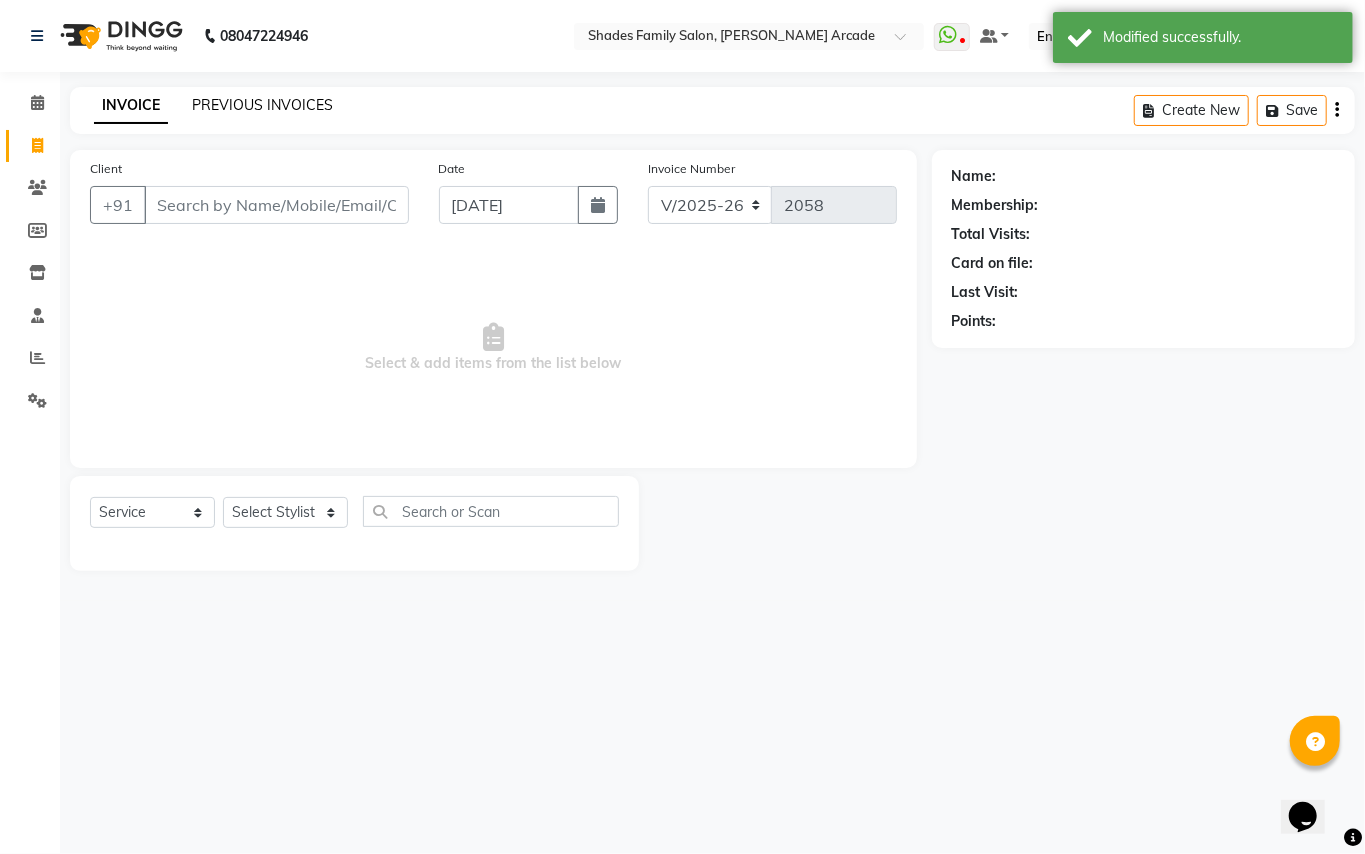 click on "PREVIOUS INVOICES" 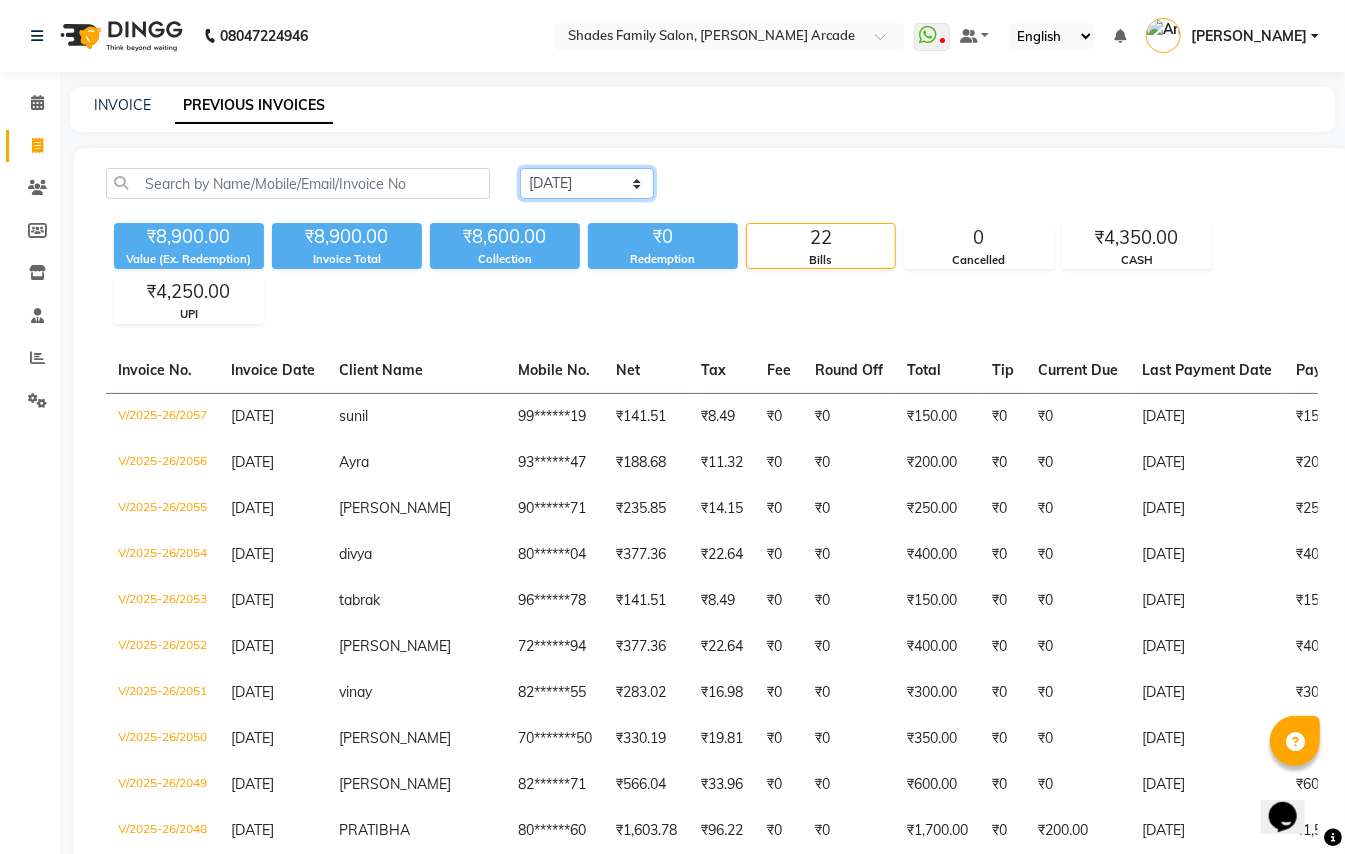 click on "[DATE] [DATE] Custom Range" 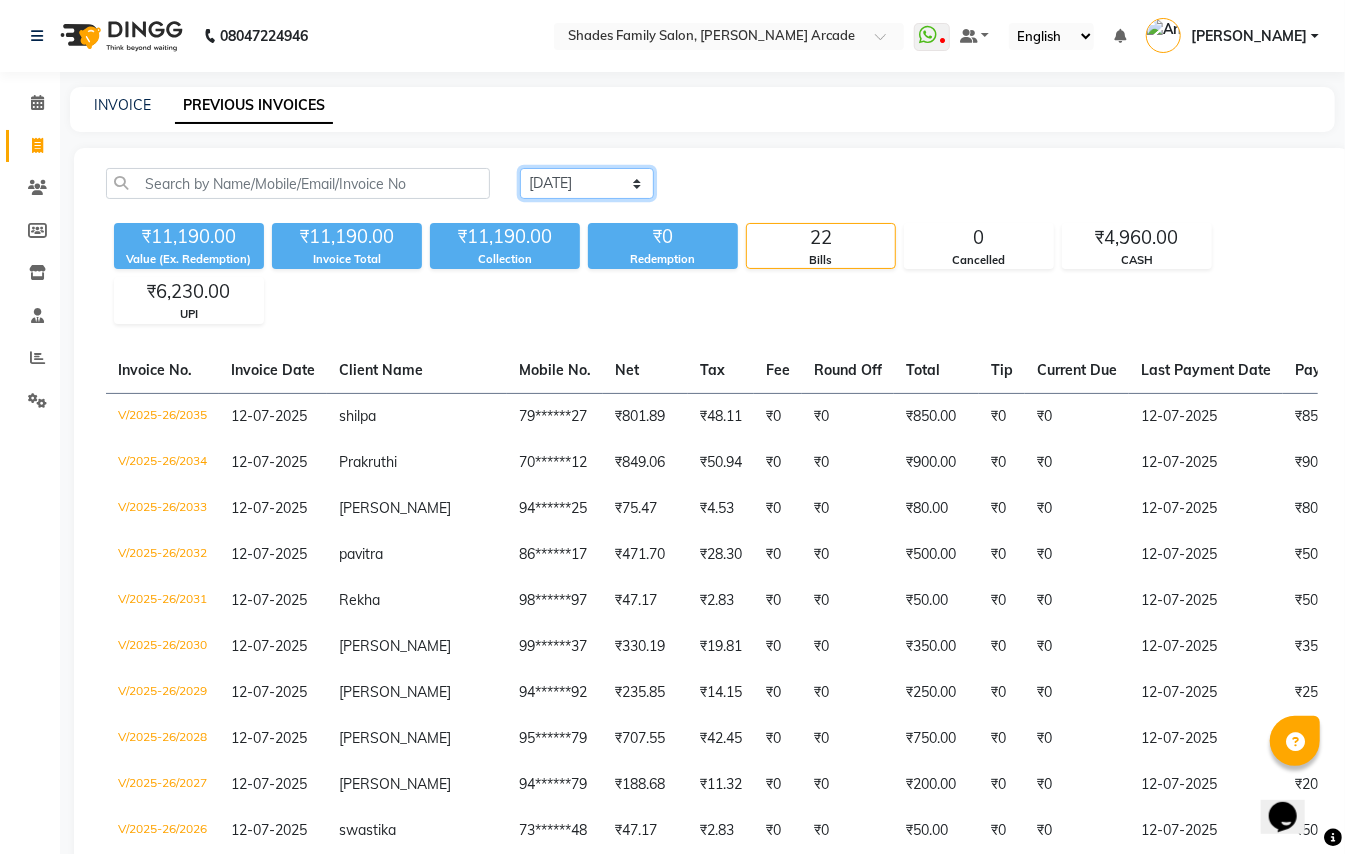click on "[DATE] [DATE] Custom Range" 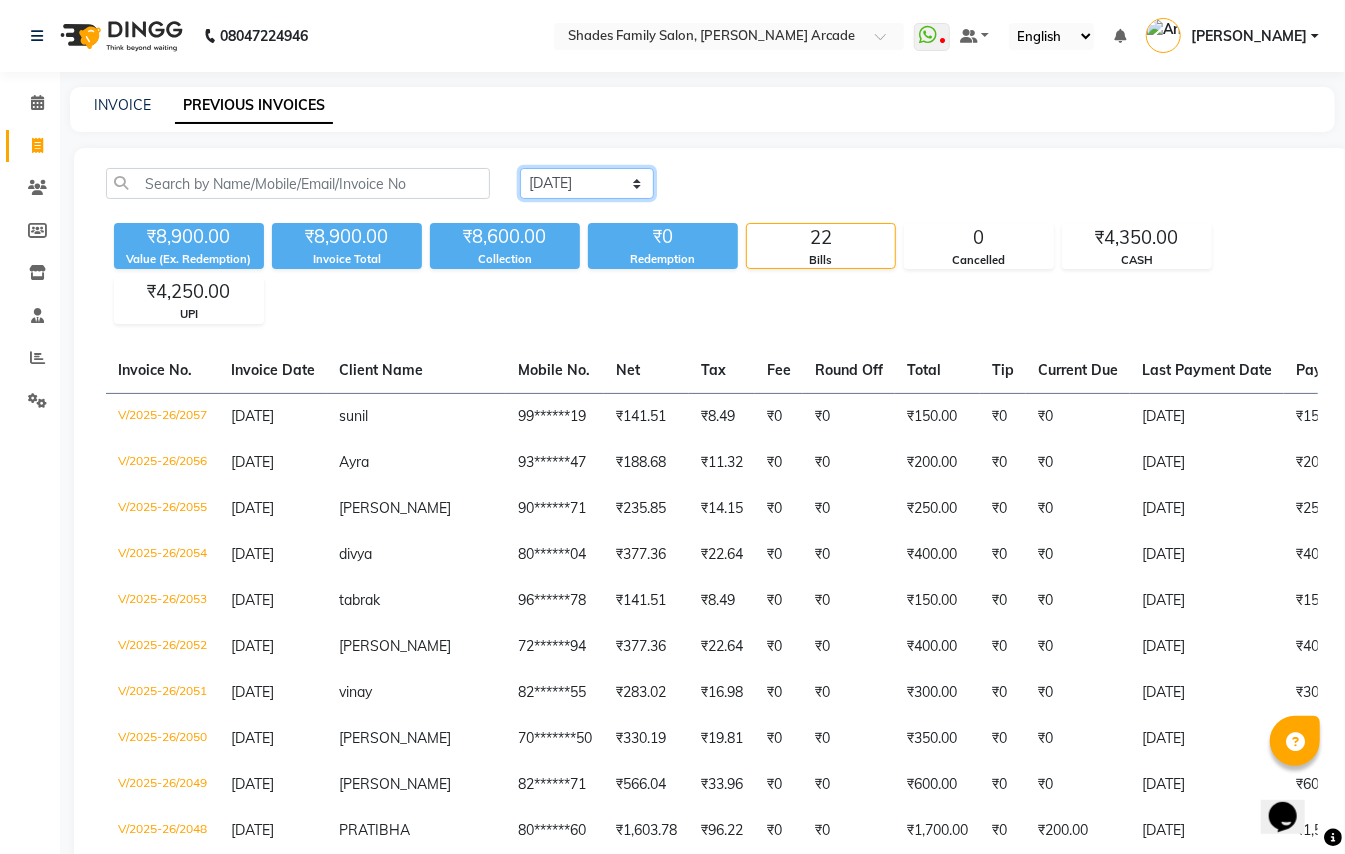 click on "[DATE] [DATE] Custom Range" 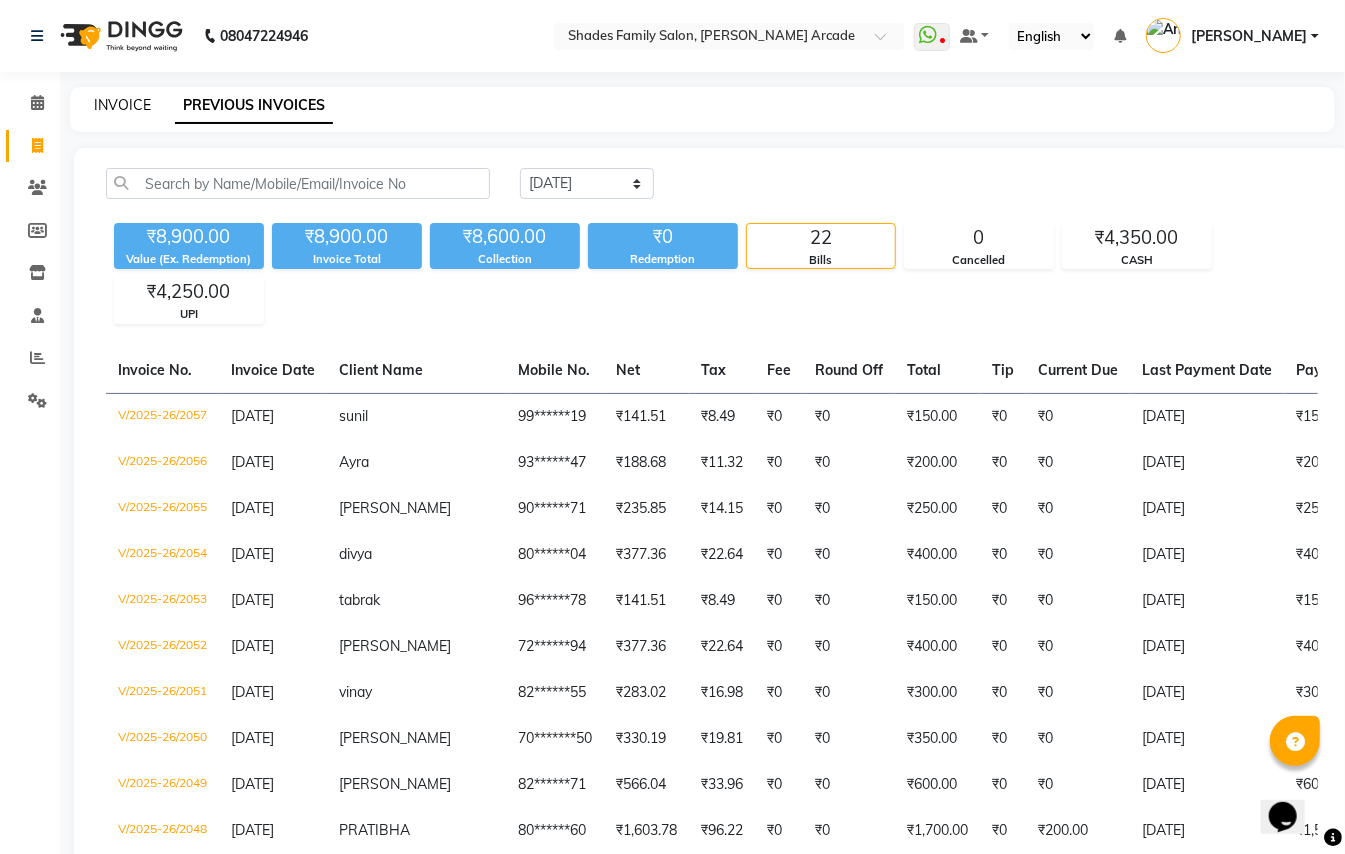 click on "INVOICE" 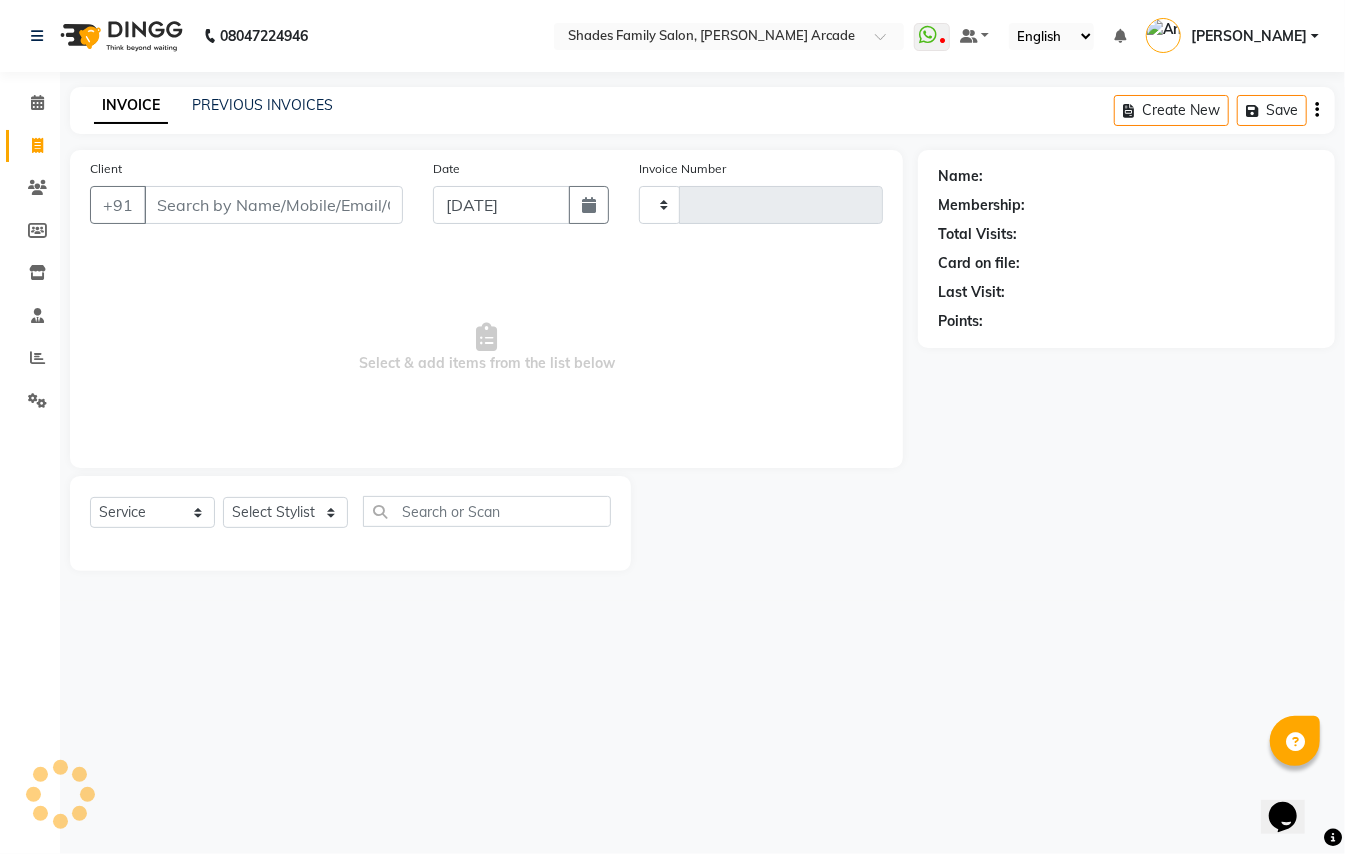 type on "2058" 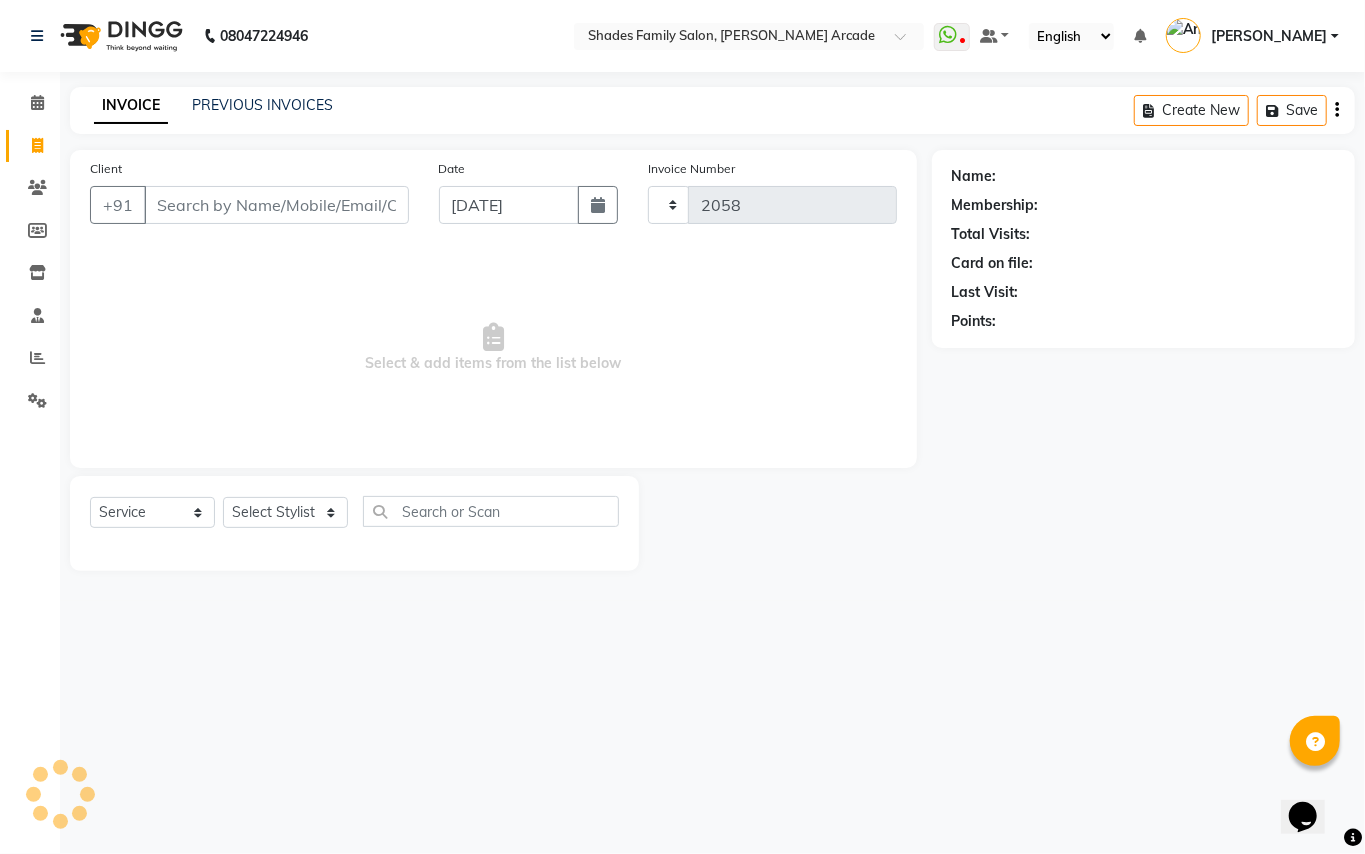 select on "5538" 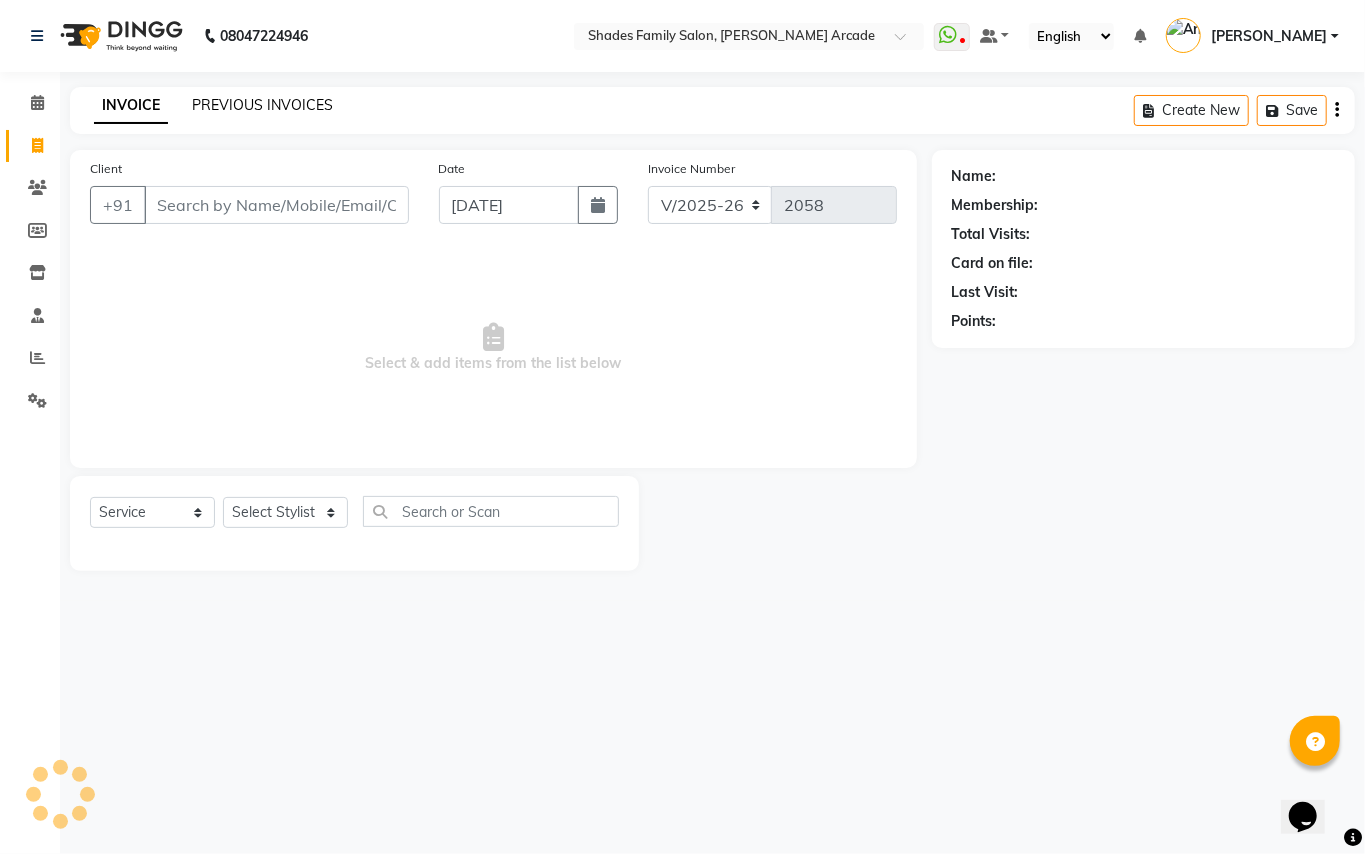 click on "PREVIOUS INVOICES" 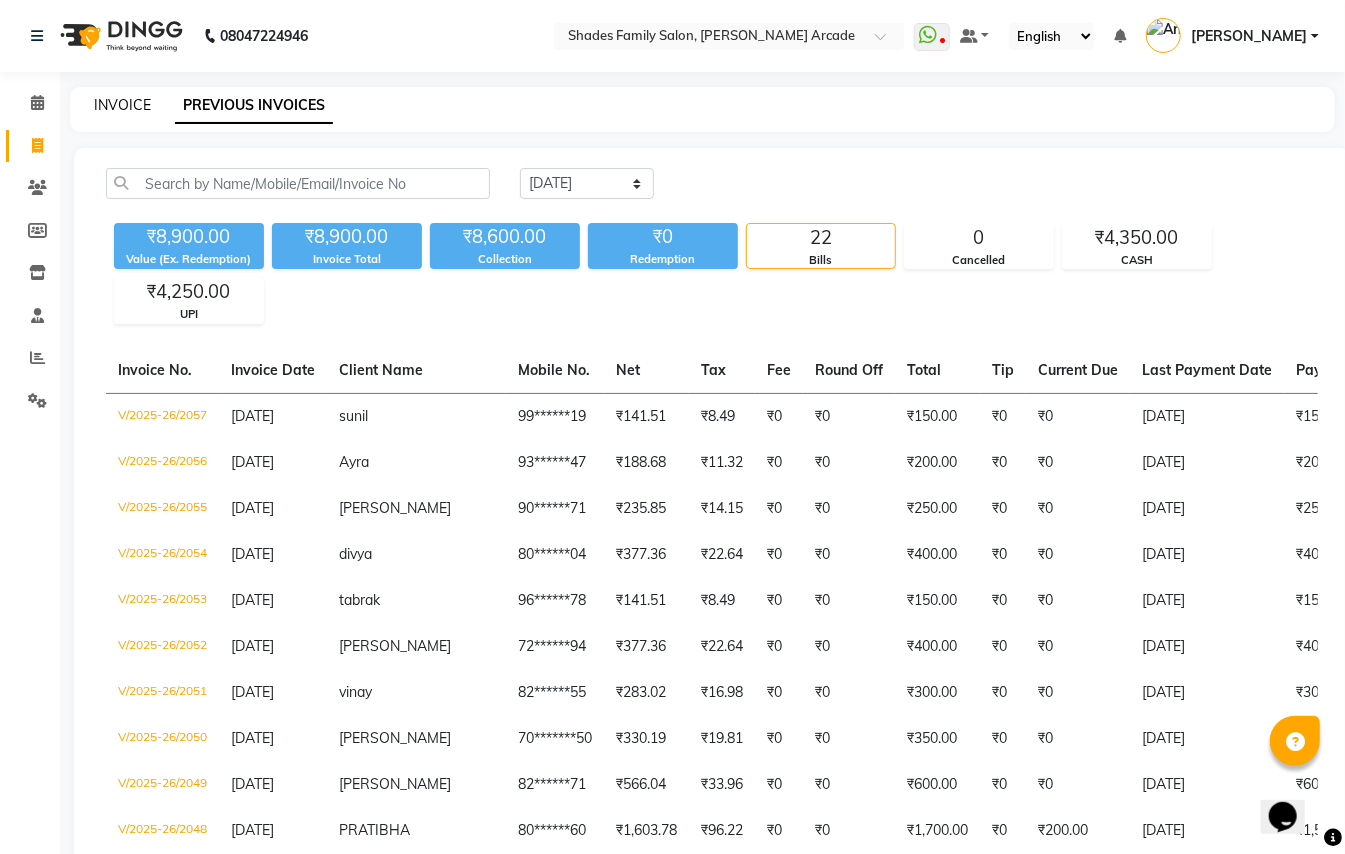 click on "INVOICE" 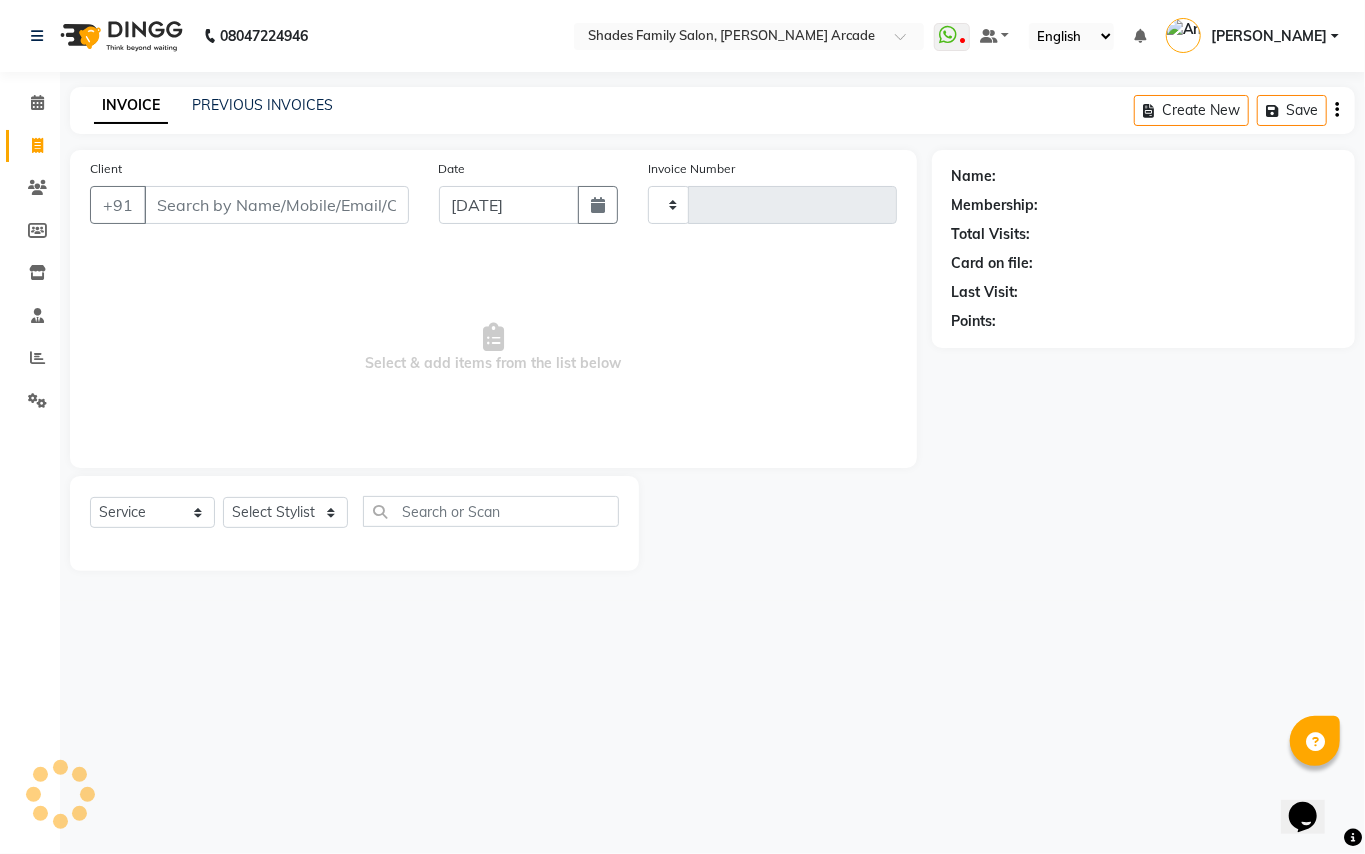 type on "2058" 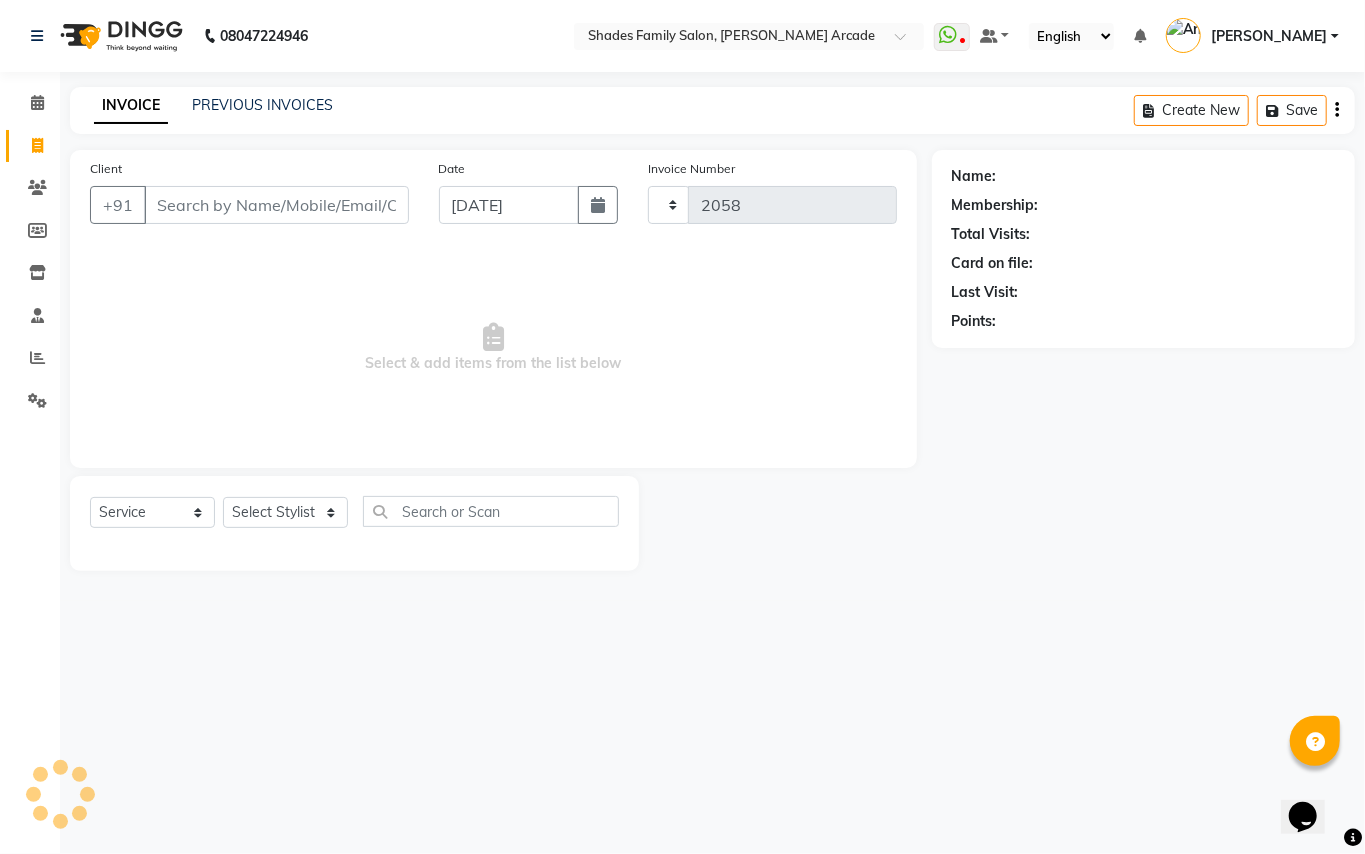 select on "5538" 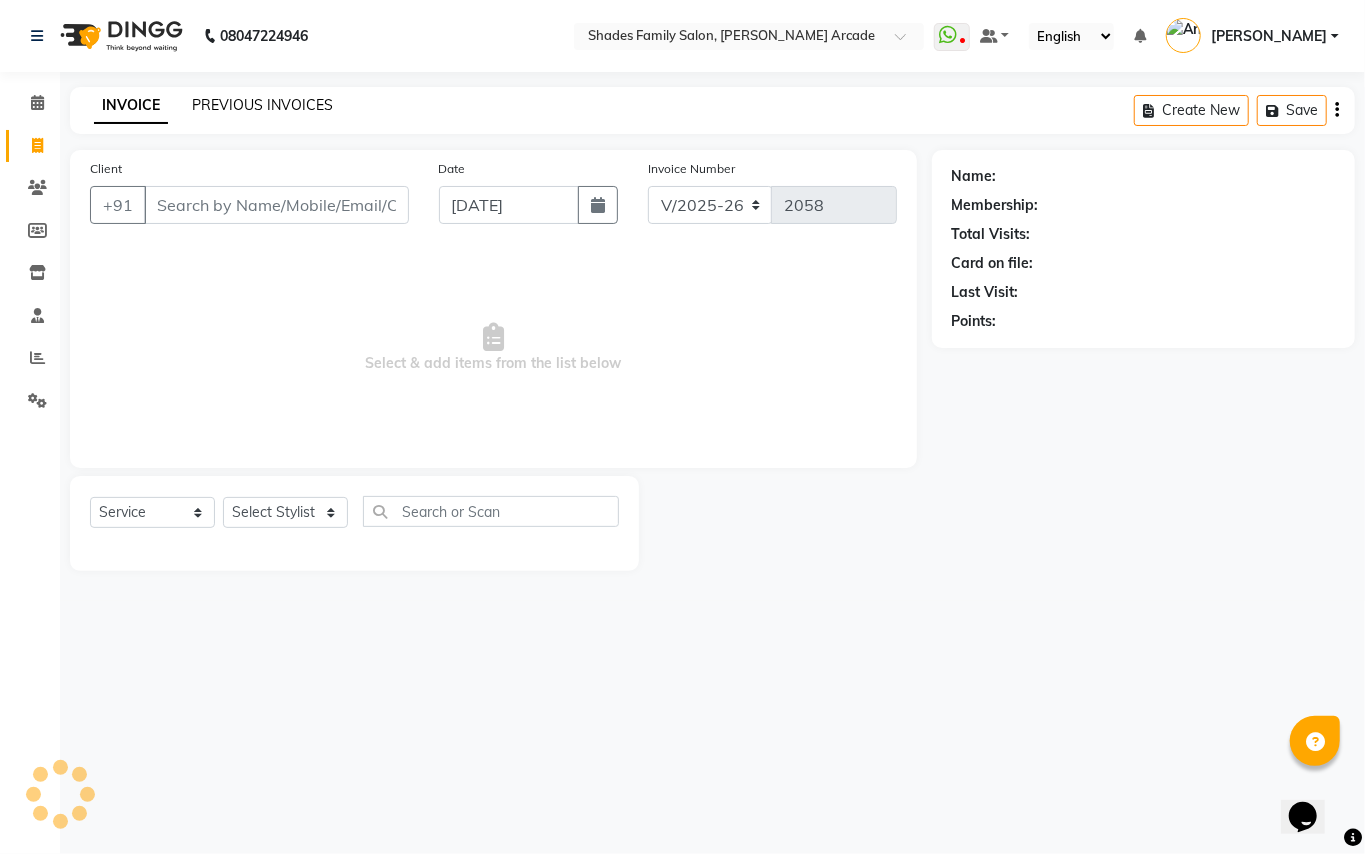 click on "PREVIOUS INVOICES" 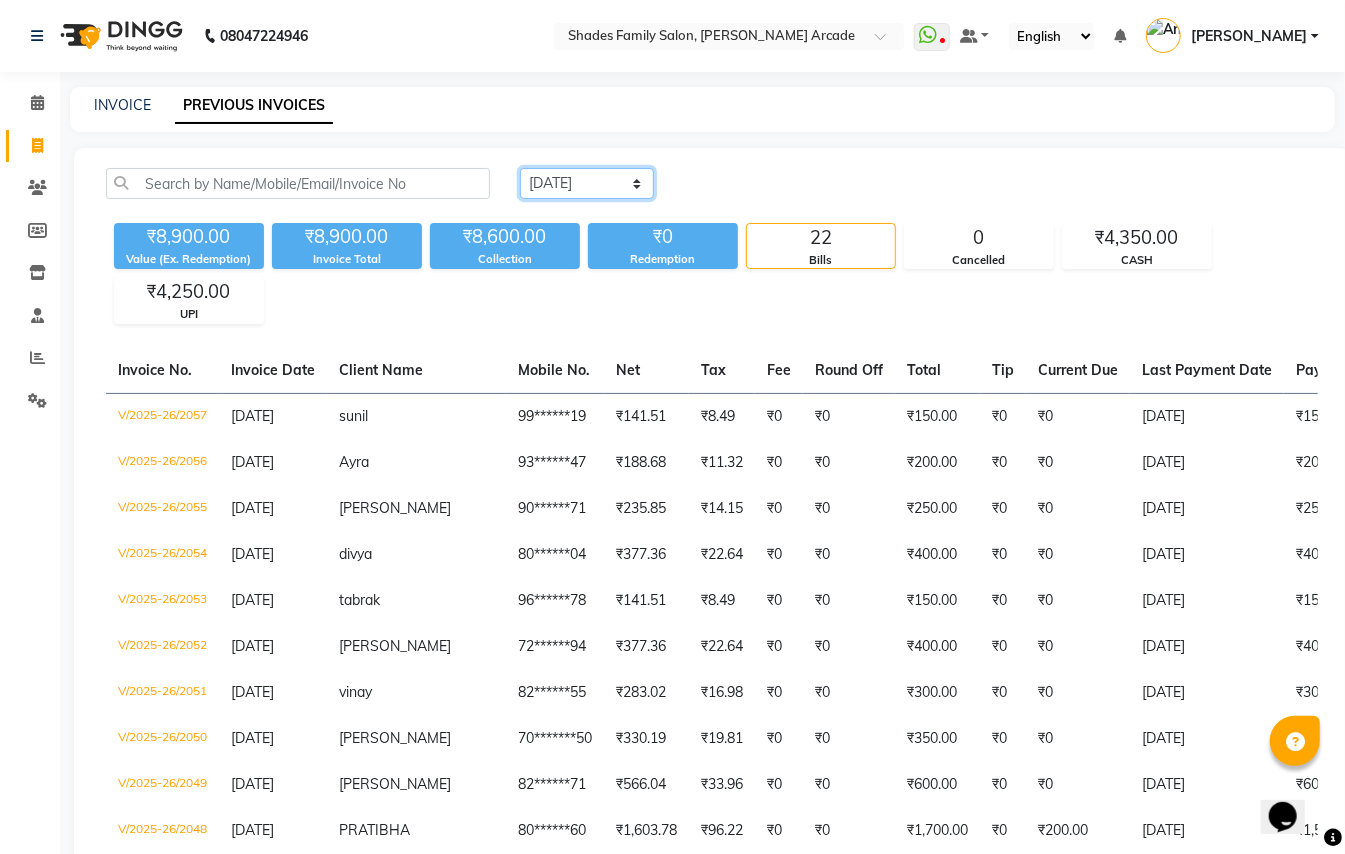 click on "[DATE] [DATE] Custom Range" 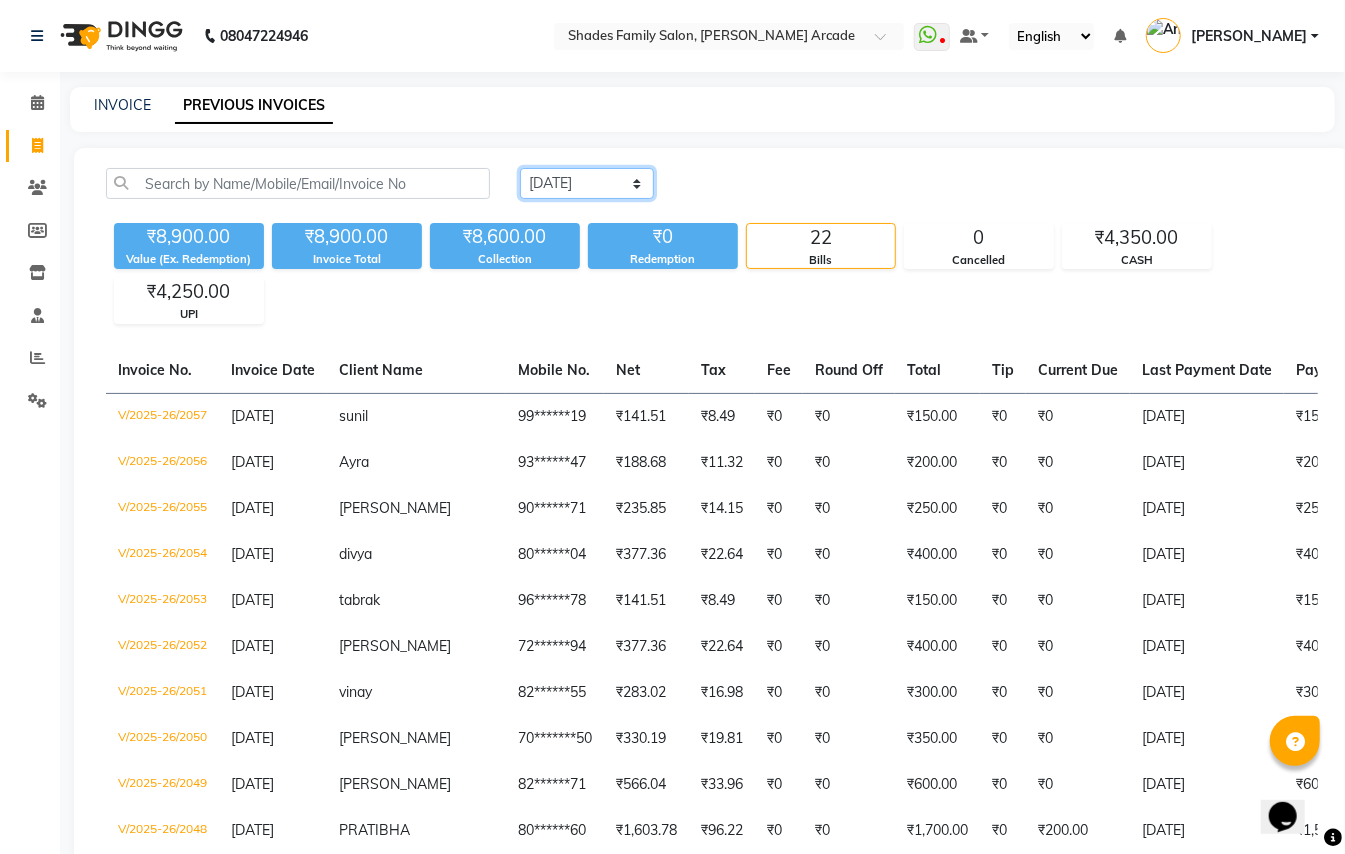 click on "[DATE] [DATE] Custom Range" 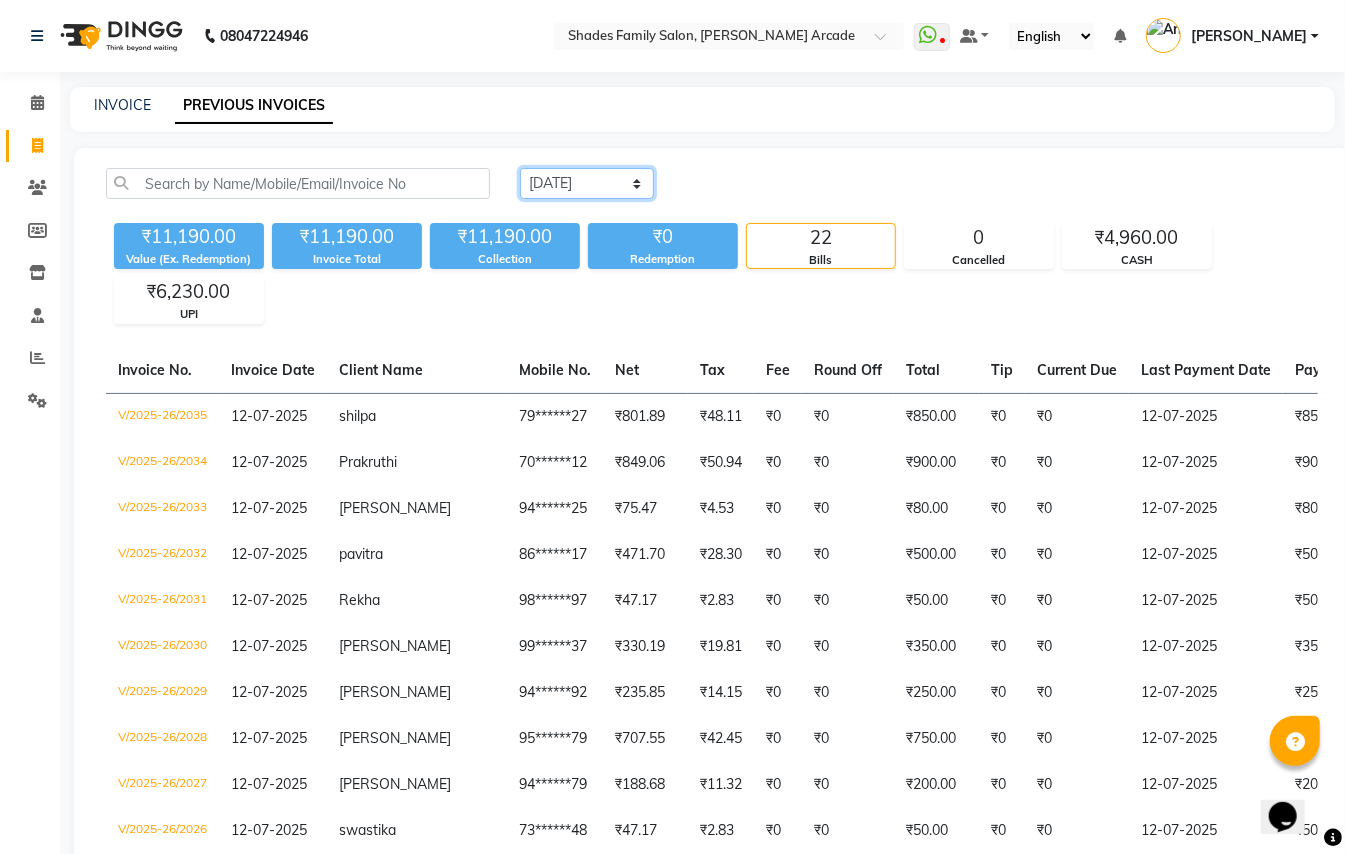 click on "[DATE] [DATE] Custom Range" 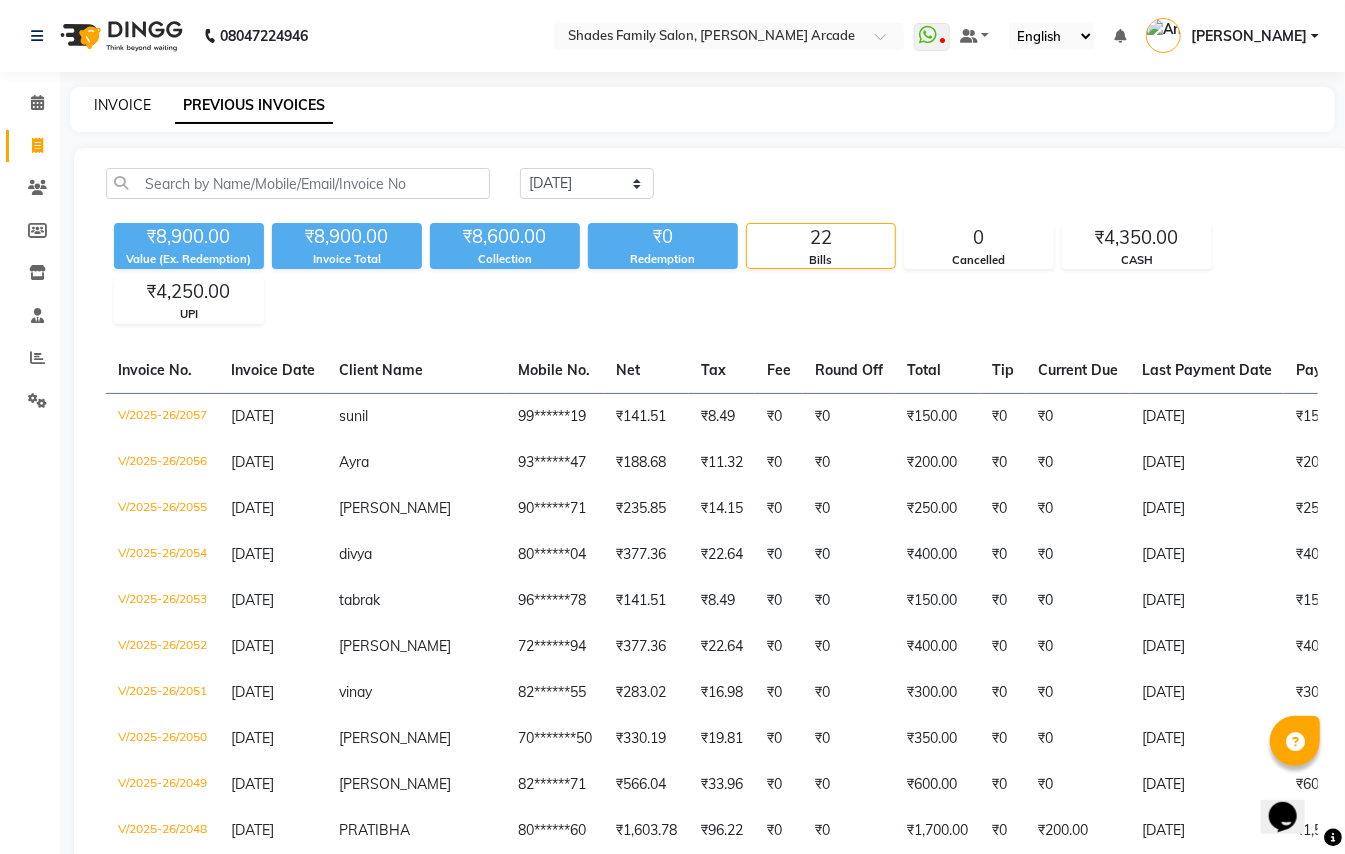 click on "INVOICE" 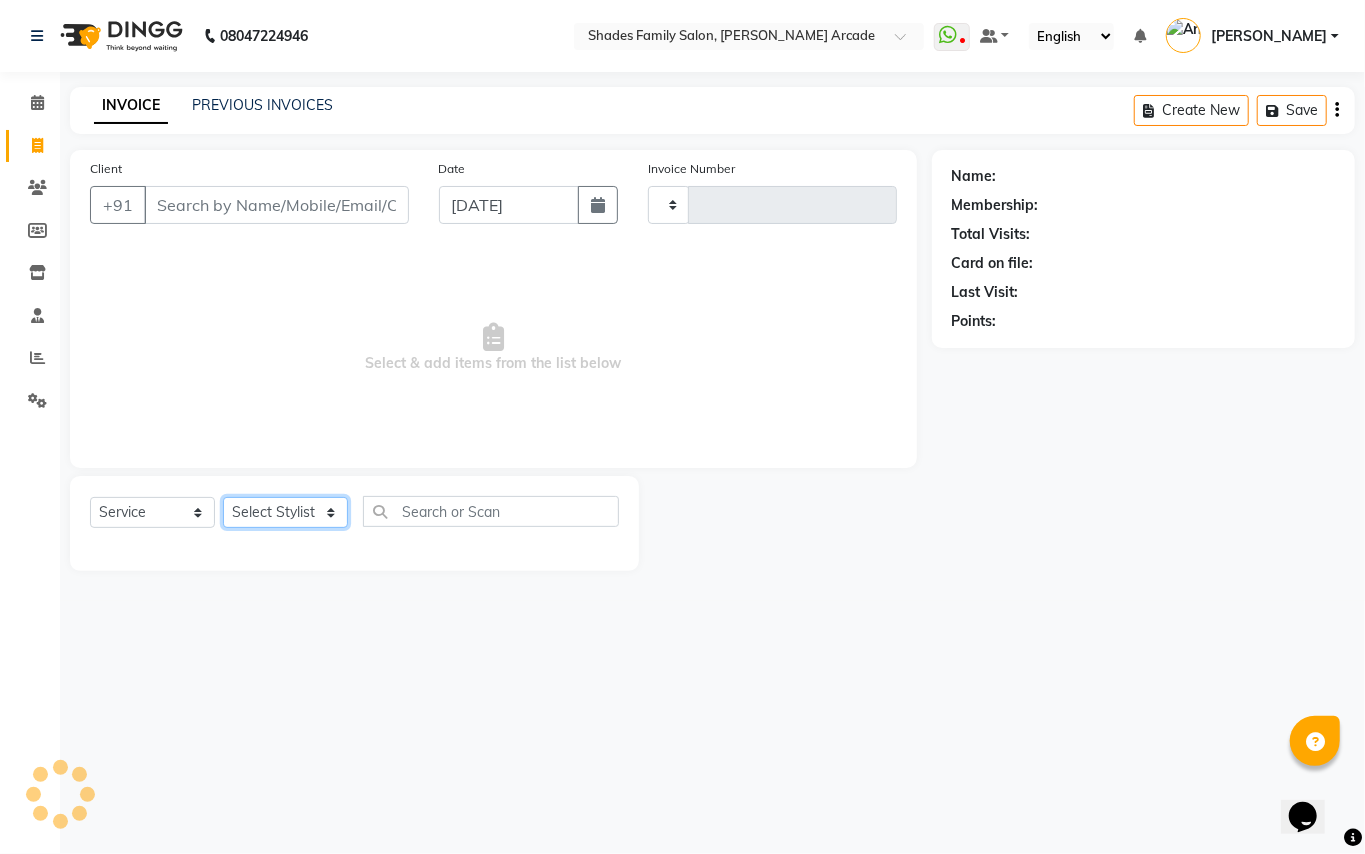 click on "Select Stylist Admin [PERSON_NAME] [PERSON_NAME] Danish  [PERSON_NAME] [PERSON_NAME] Nikhil [PERSON_NAME]  [PERSON_NAME] [PERSON_NAME] [PERSON_NAME] [PERSON_NAME]" 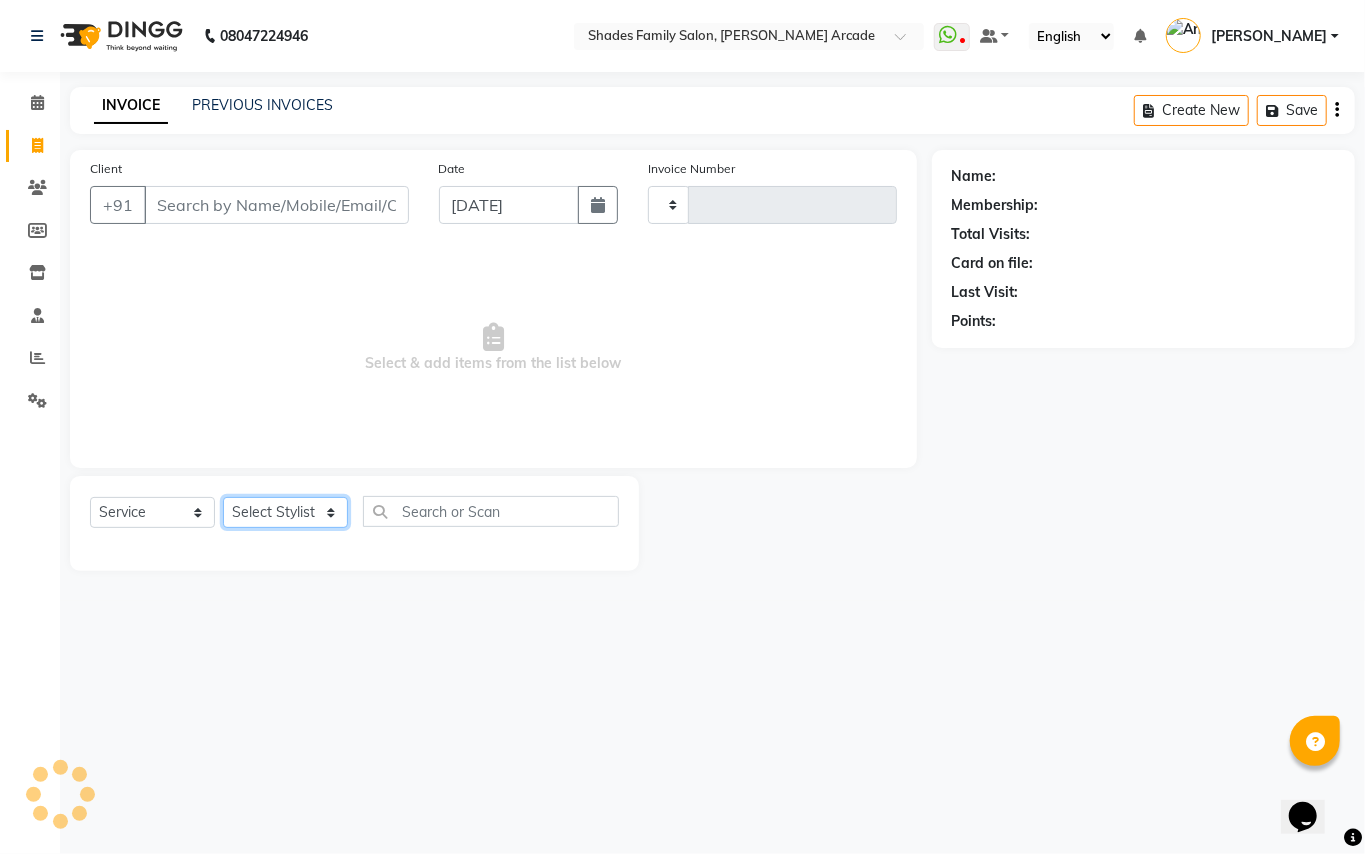 type on "2058" 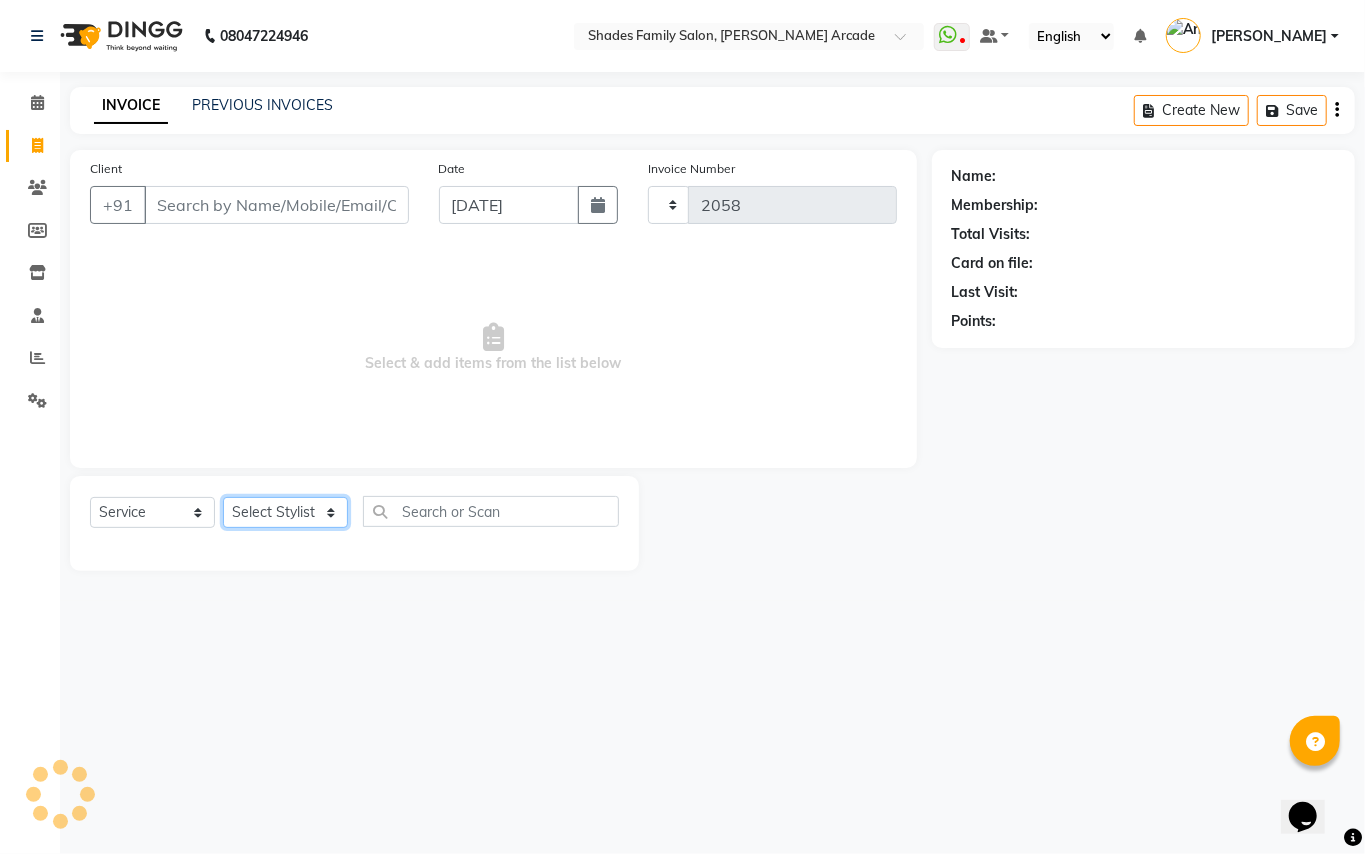 select on "5538" 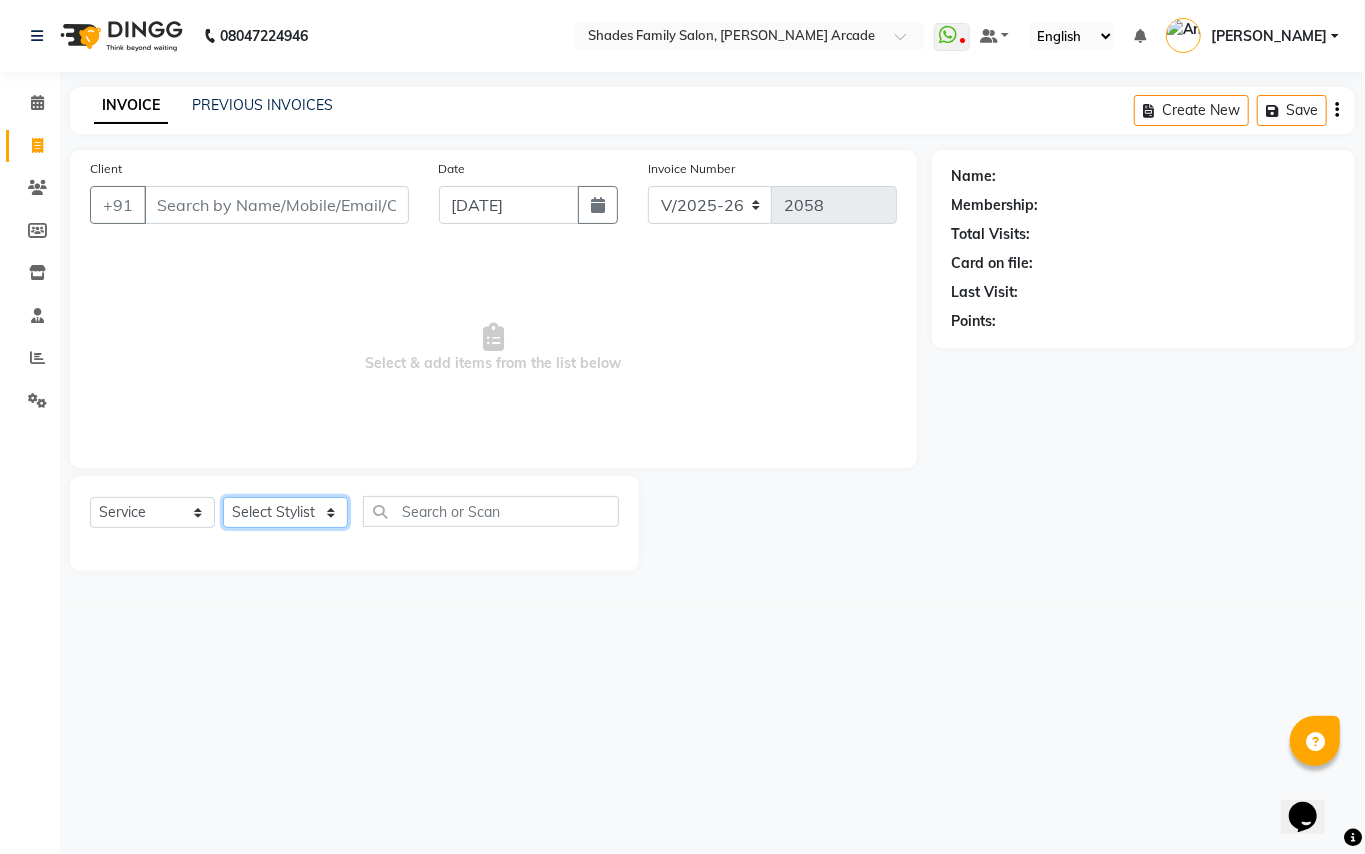 select on "65891" 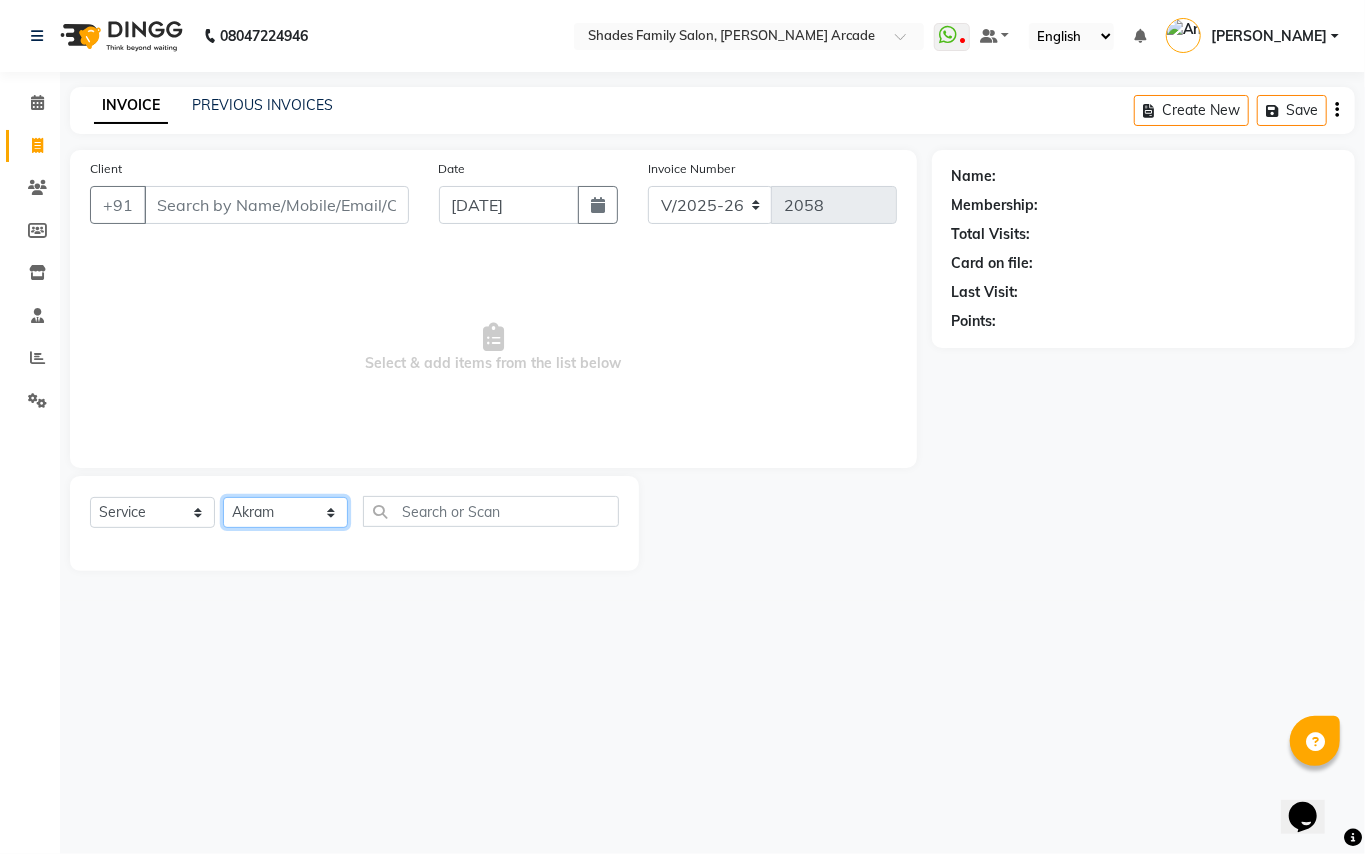 click on "Select Stylist Admin [PERSON_NAME] [PERSON_NAME] Danish  [PERSON_NAME] [PERSON_NAME] Nikhil [PERSON_NAME]  [PERSON_NAME] [PERSON_NAME] [PERSON_NAME] [PERSON_NAME]" 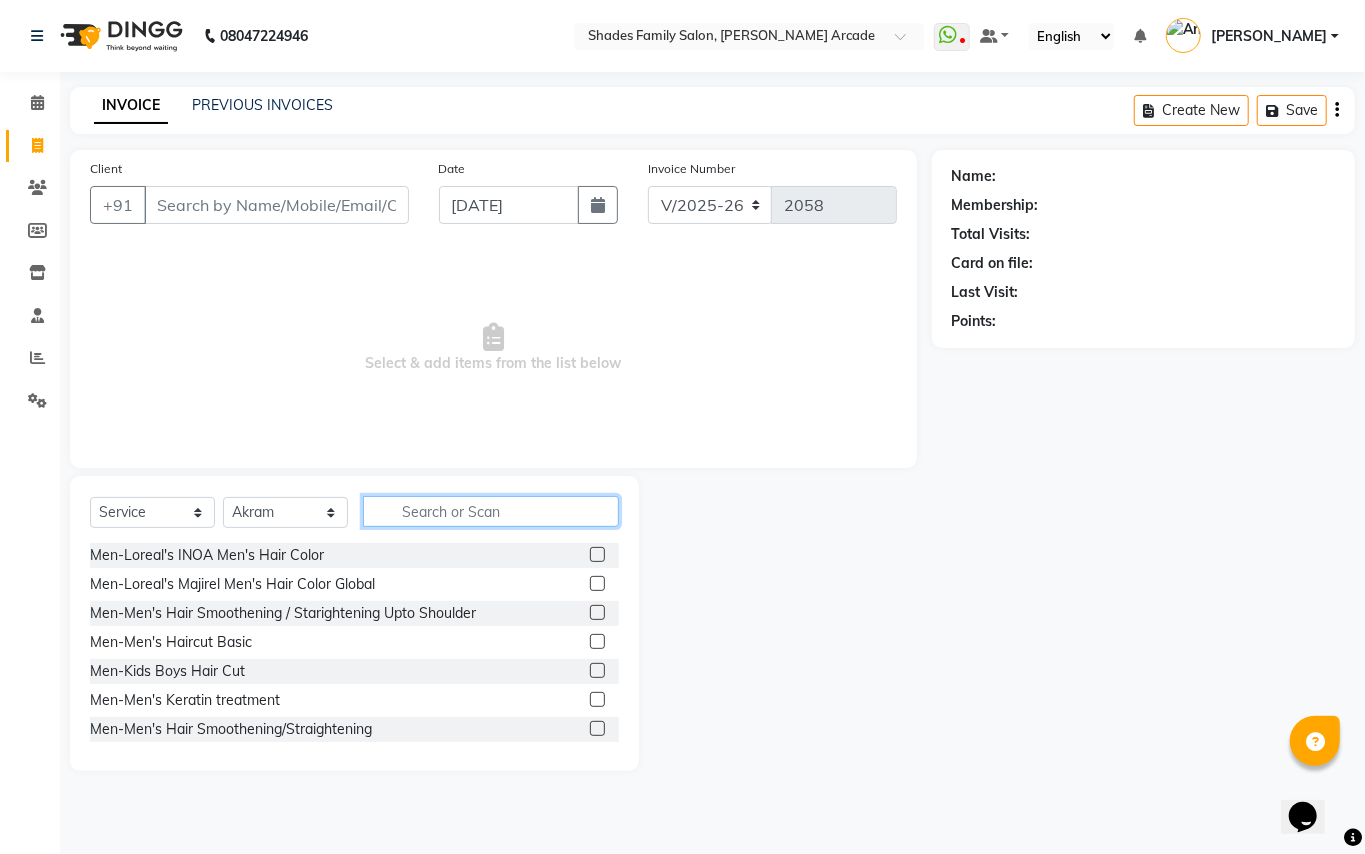click 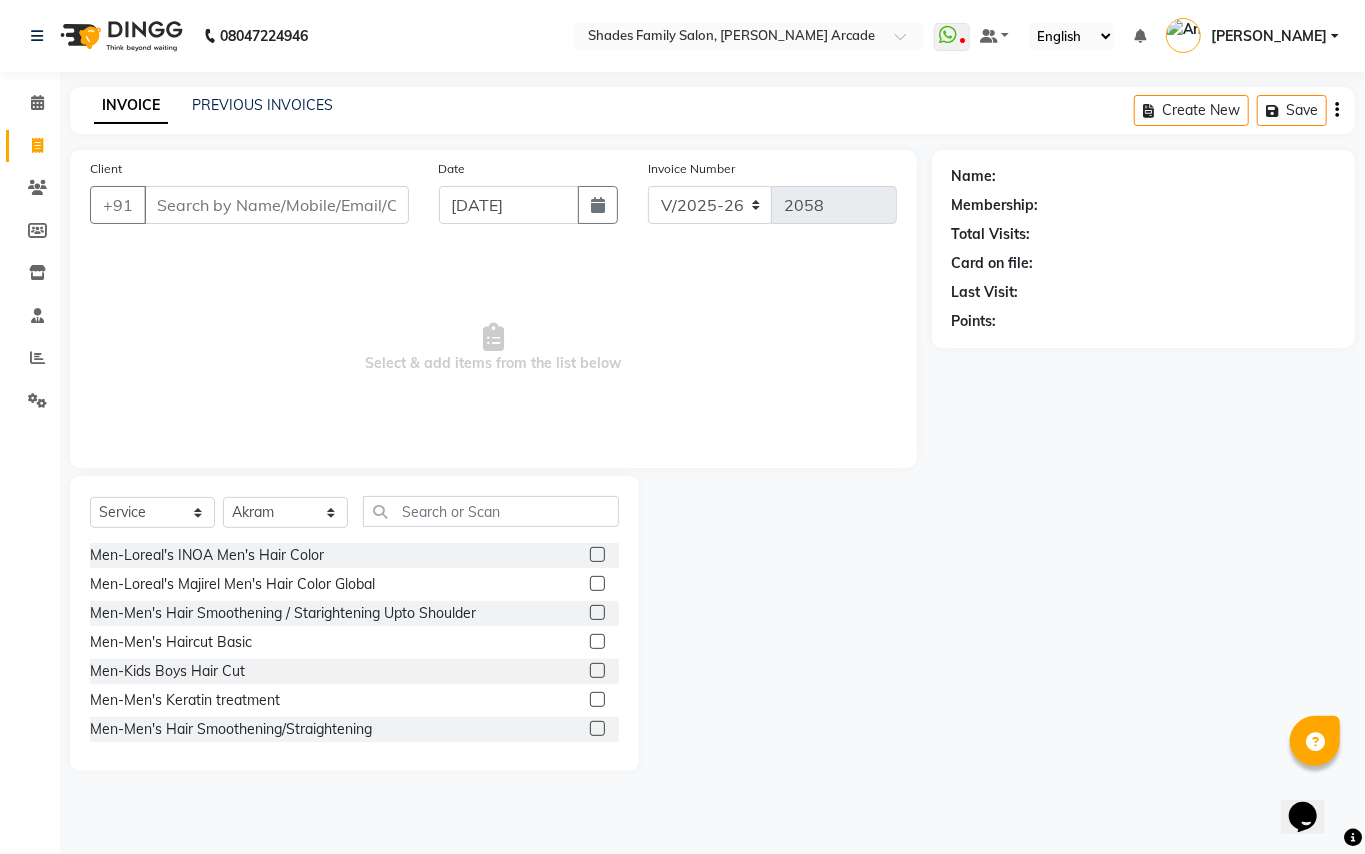 click 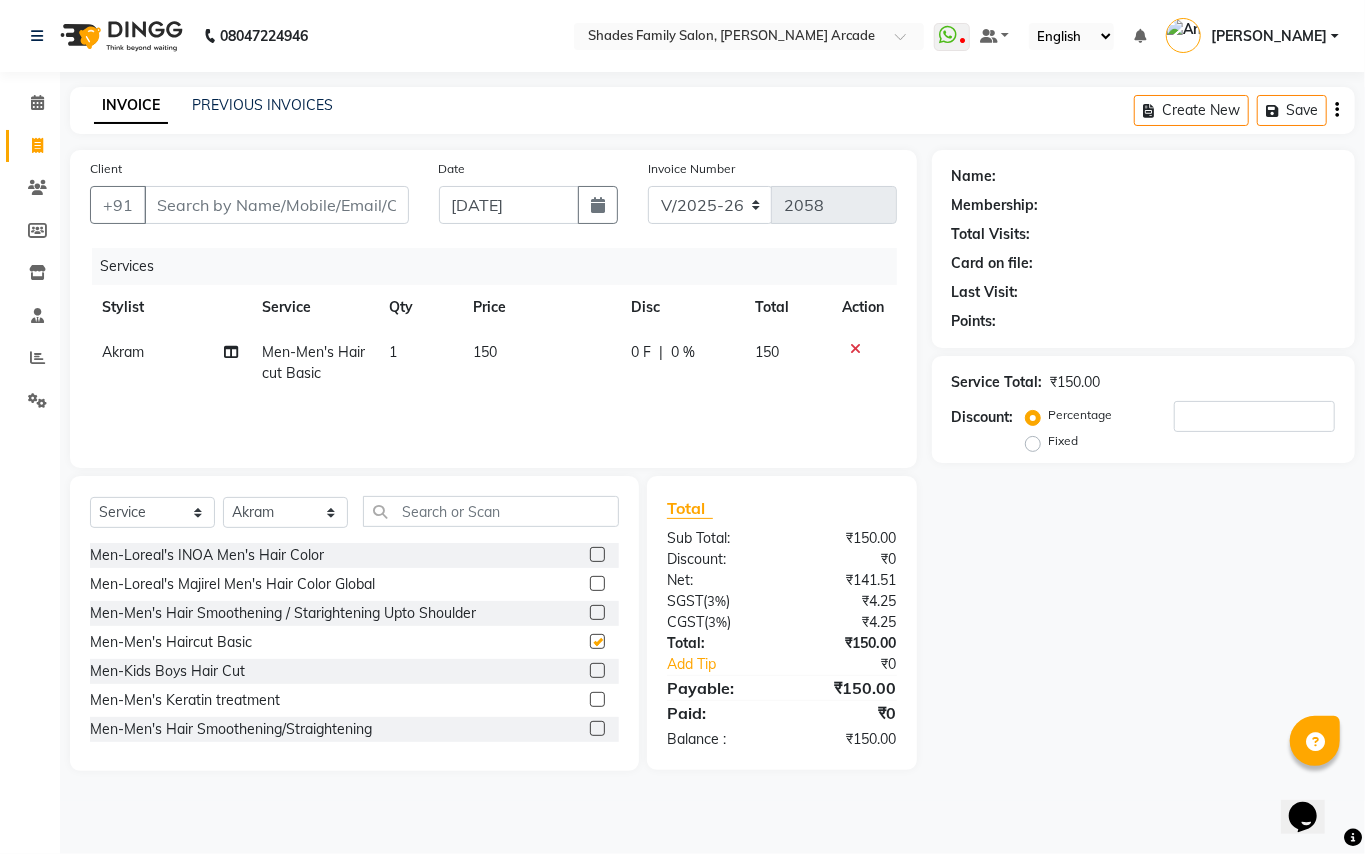 checkbox on "false" 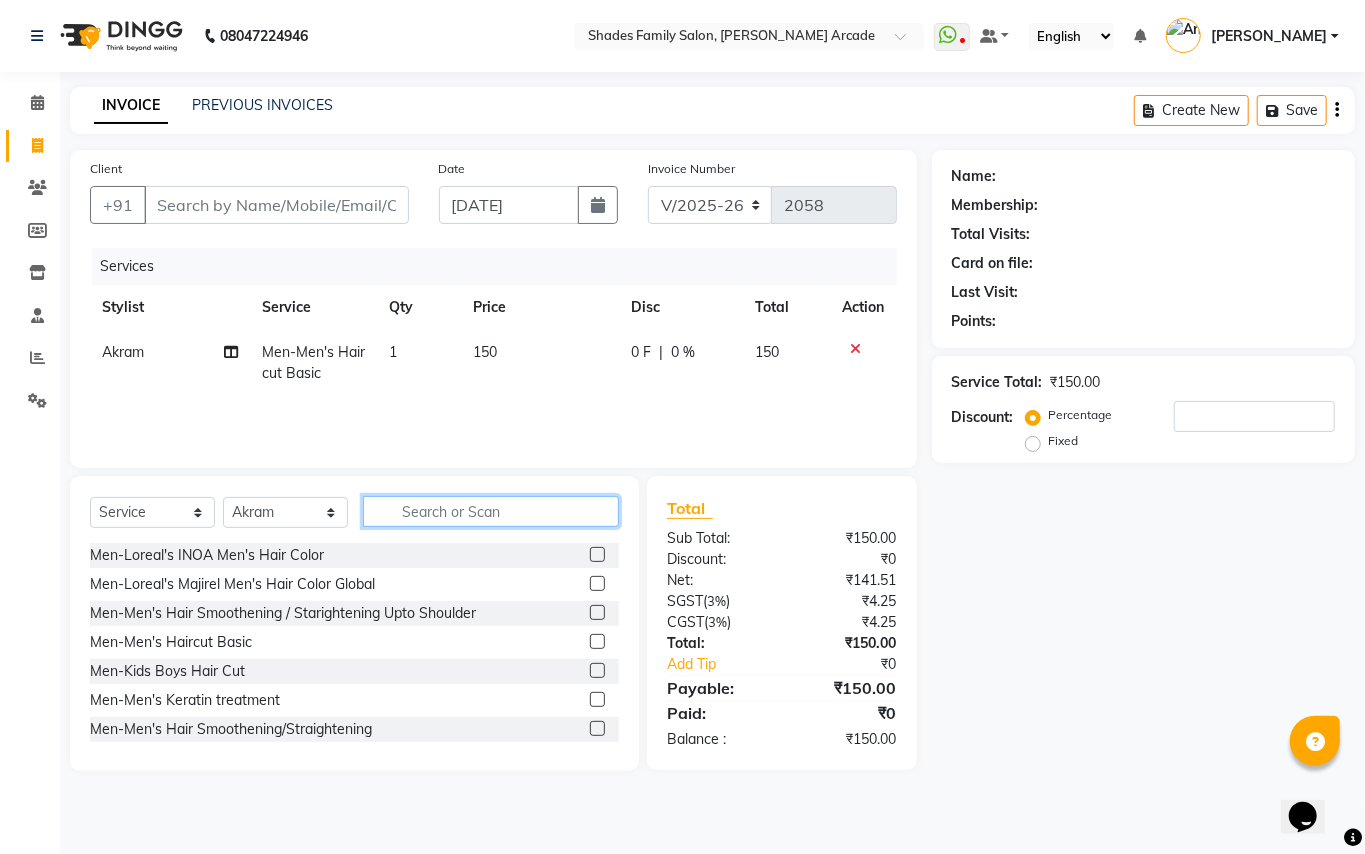 click 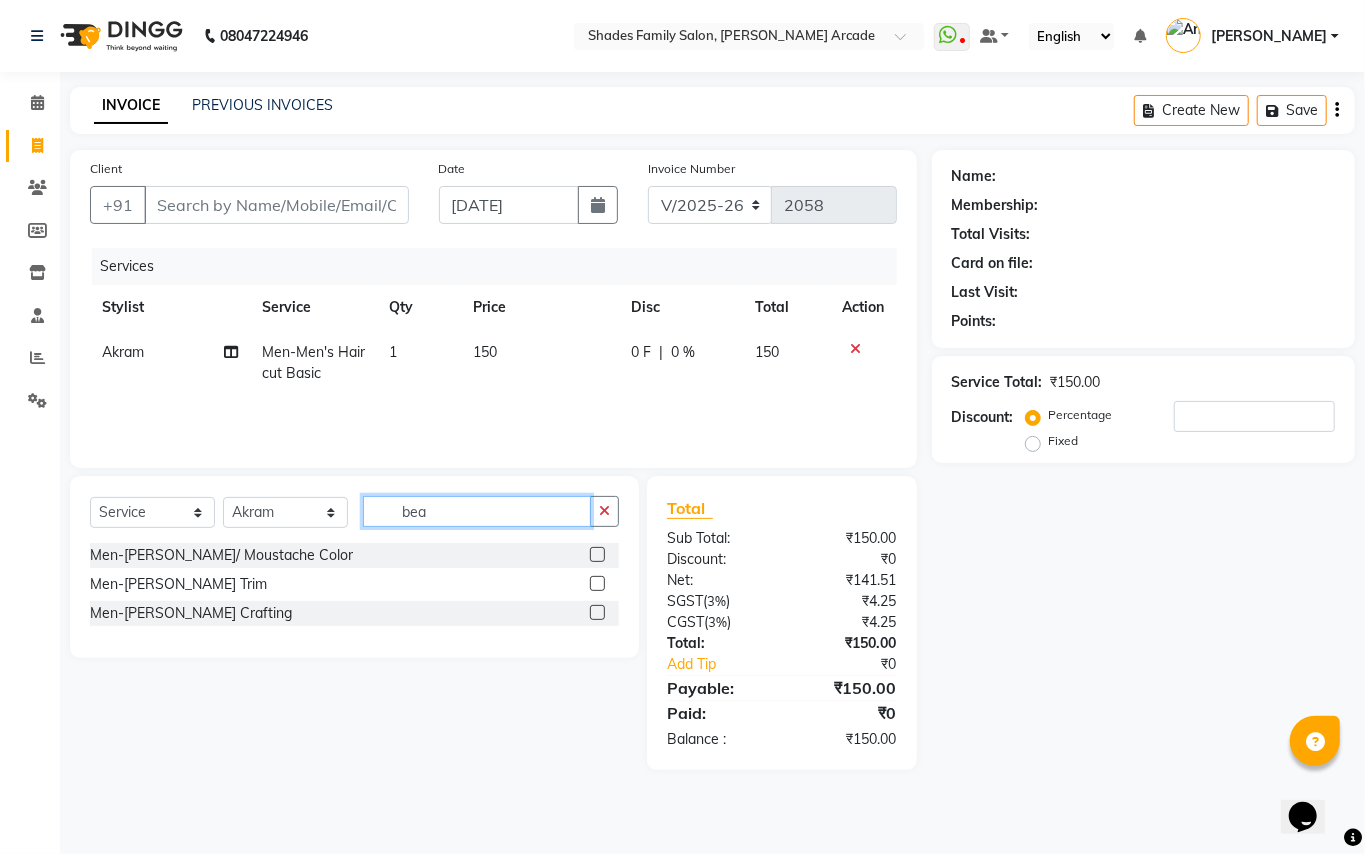 type on "bea" 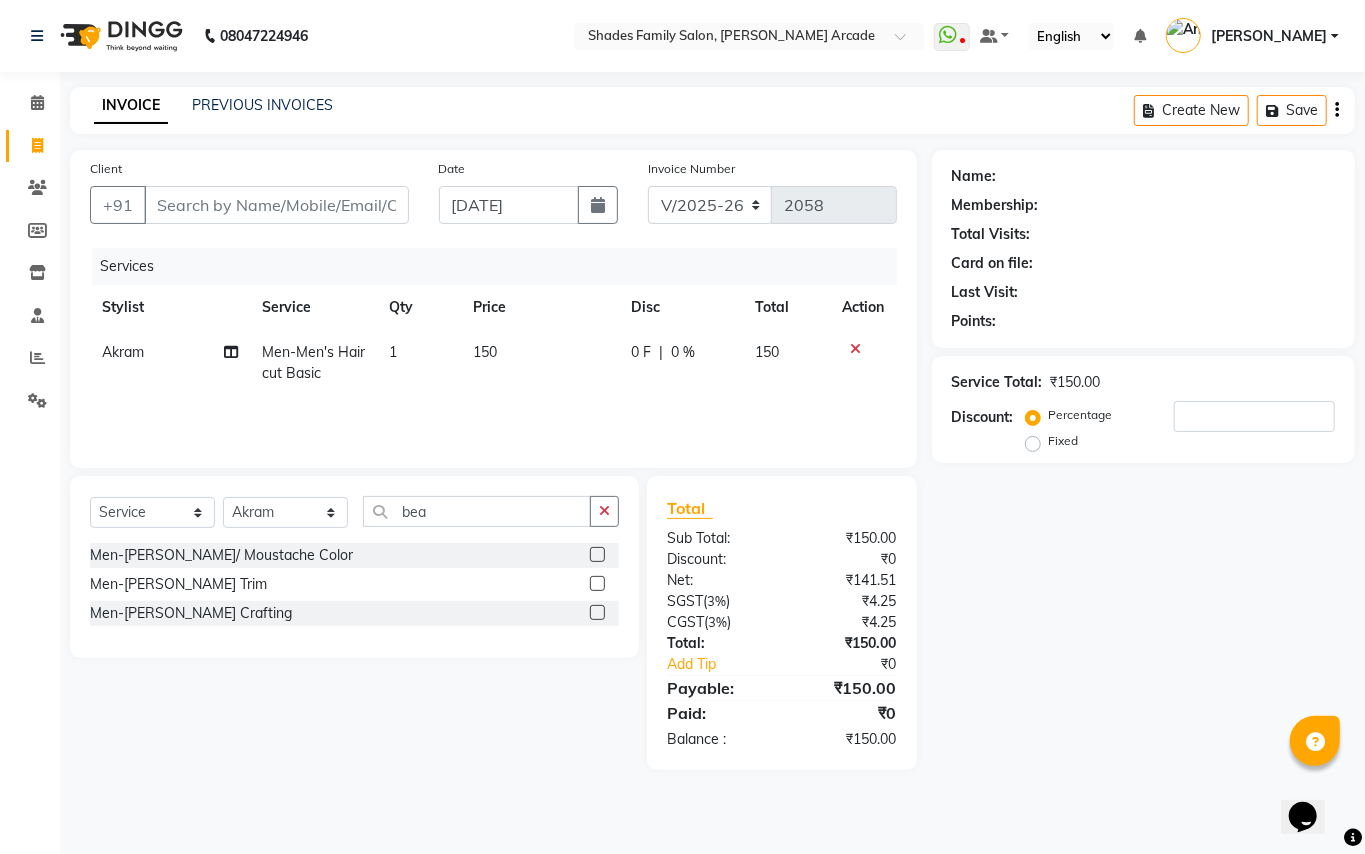 click 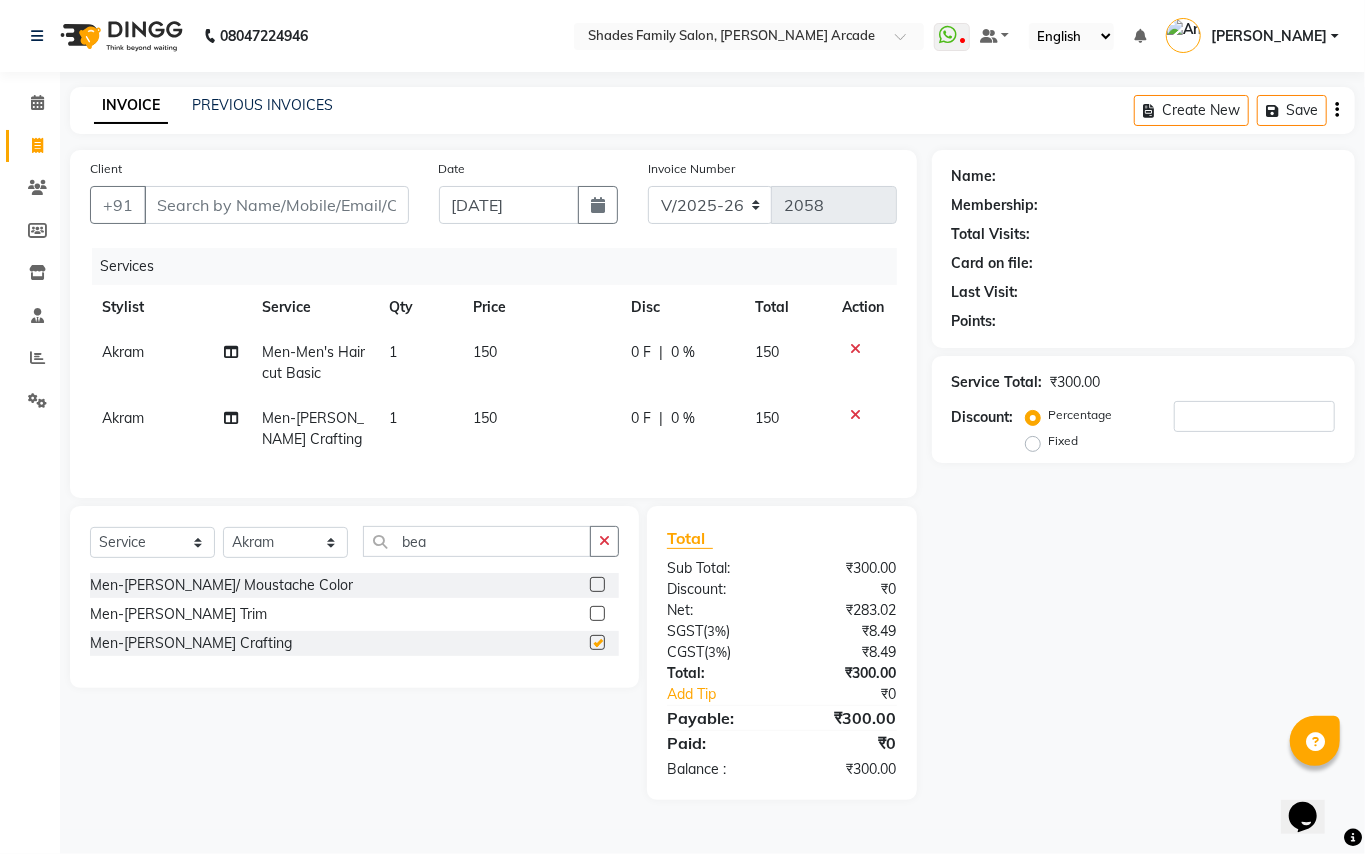 checkbox on "false" 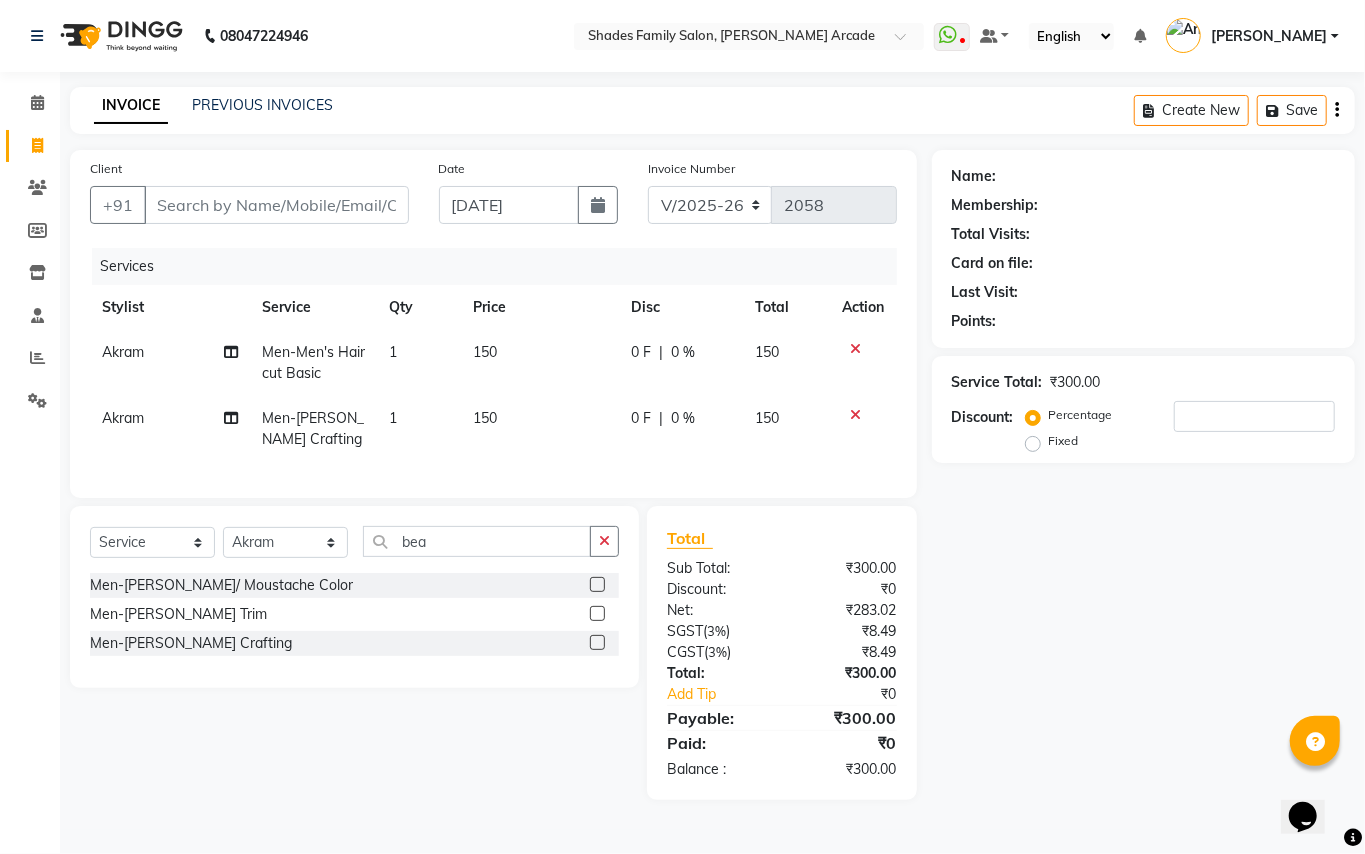 click on "150" 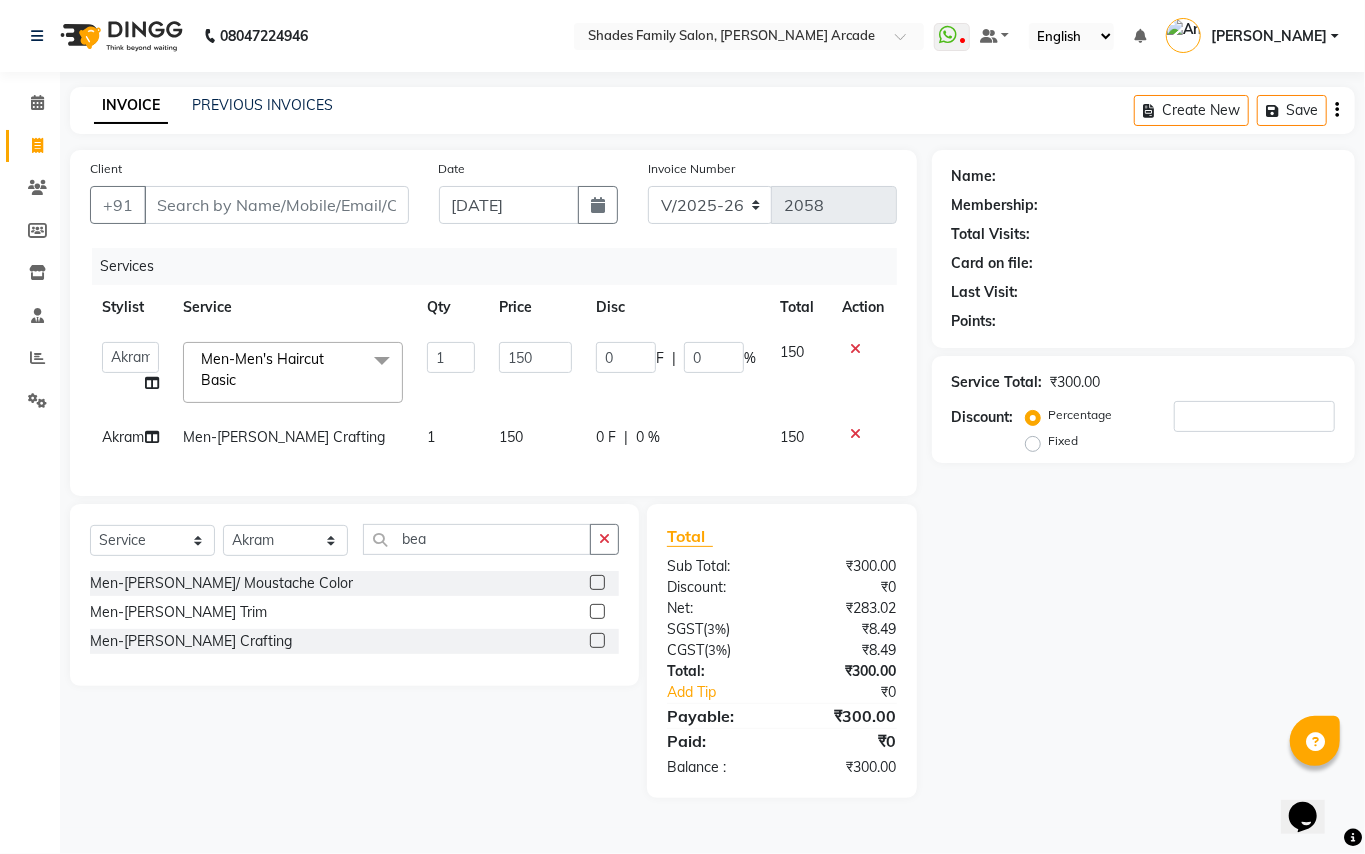 click on "150" 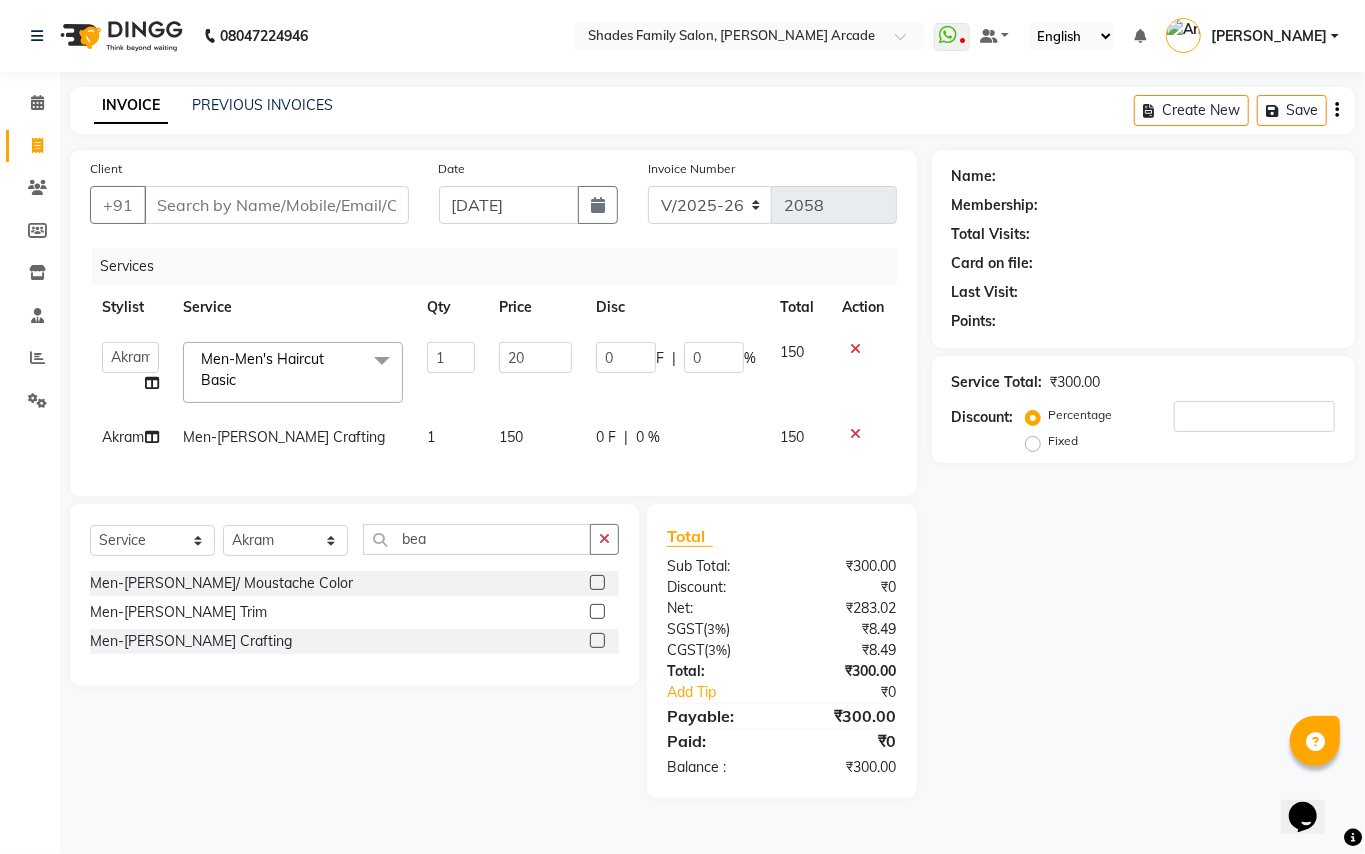 type on "200" 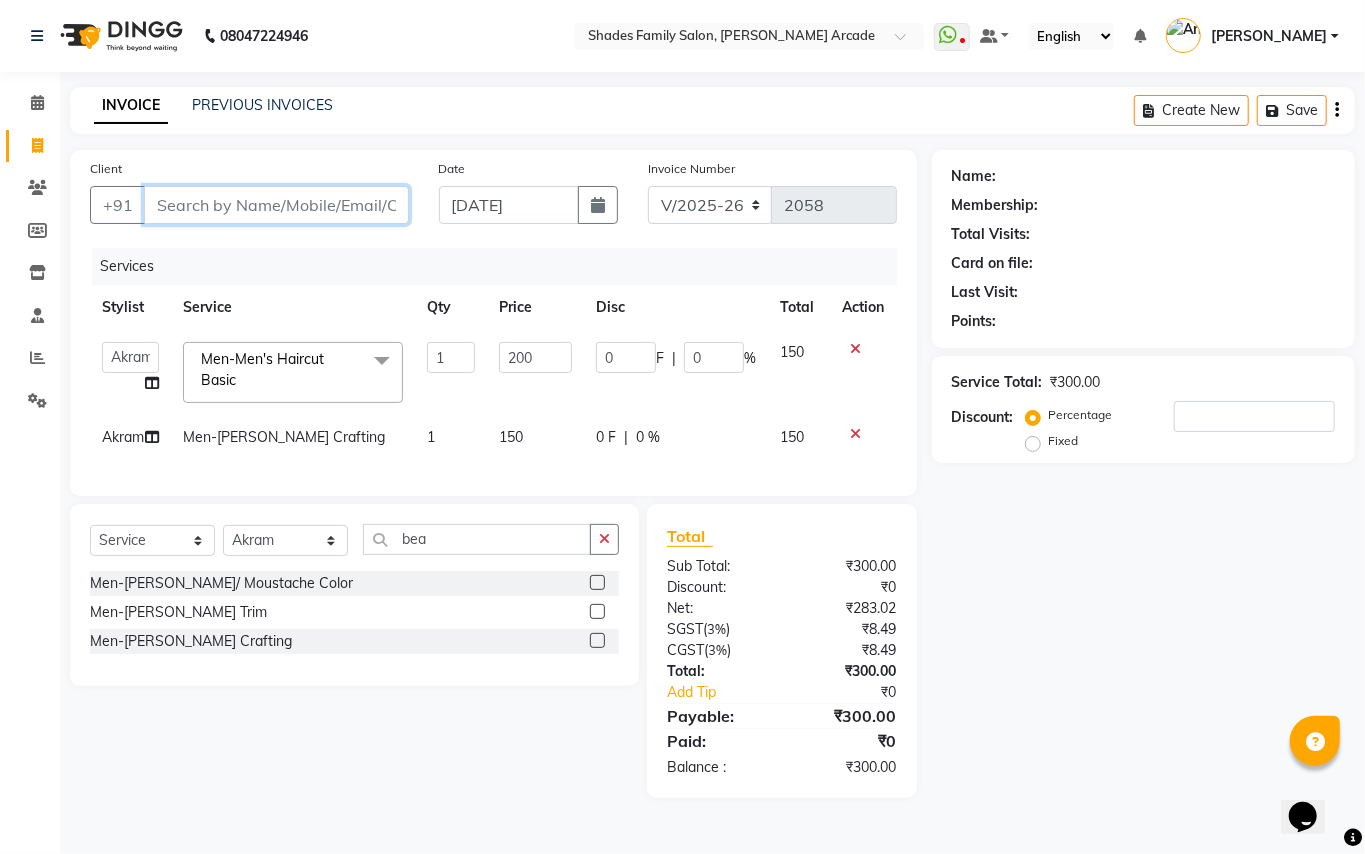 click on "Client" at bounding box center [276, 205] 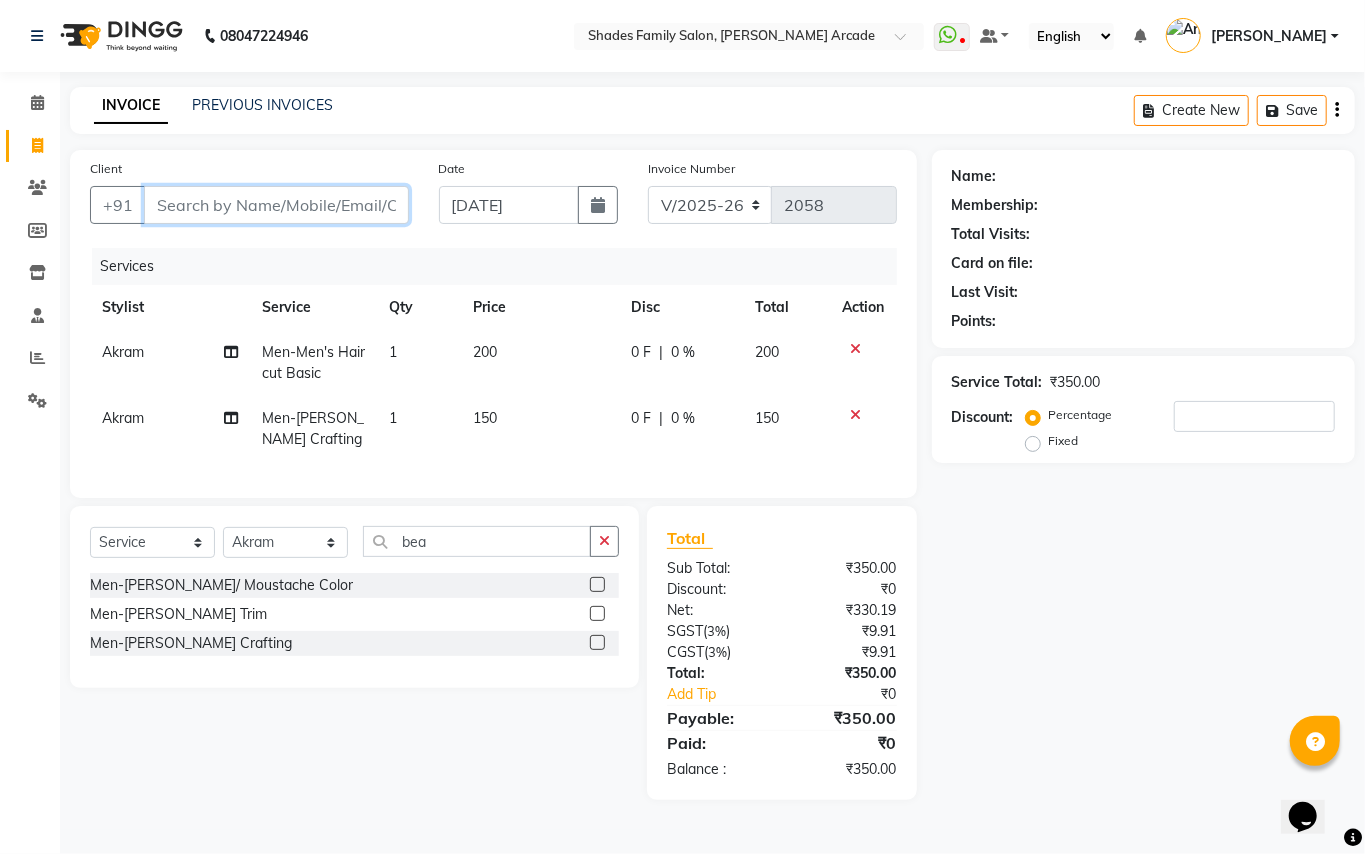 type on "8" 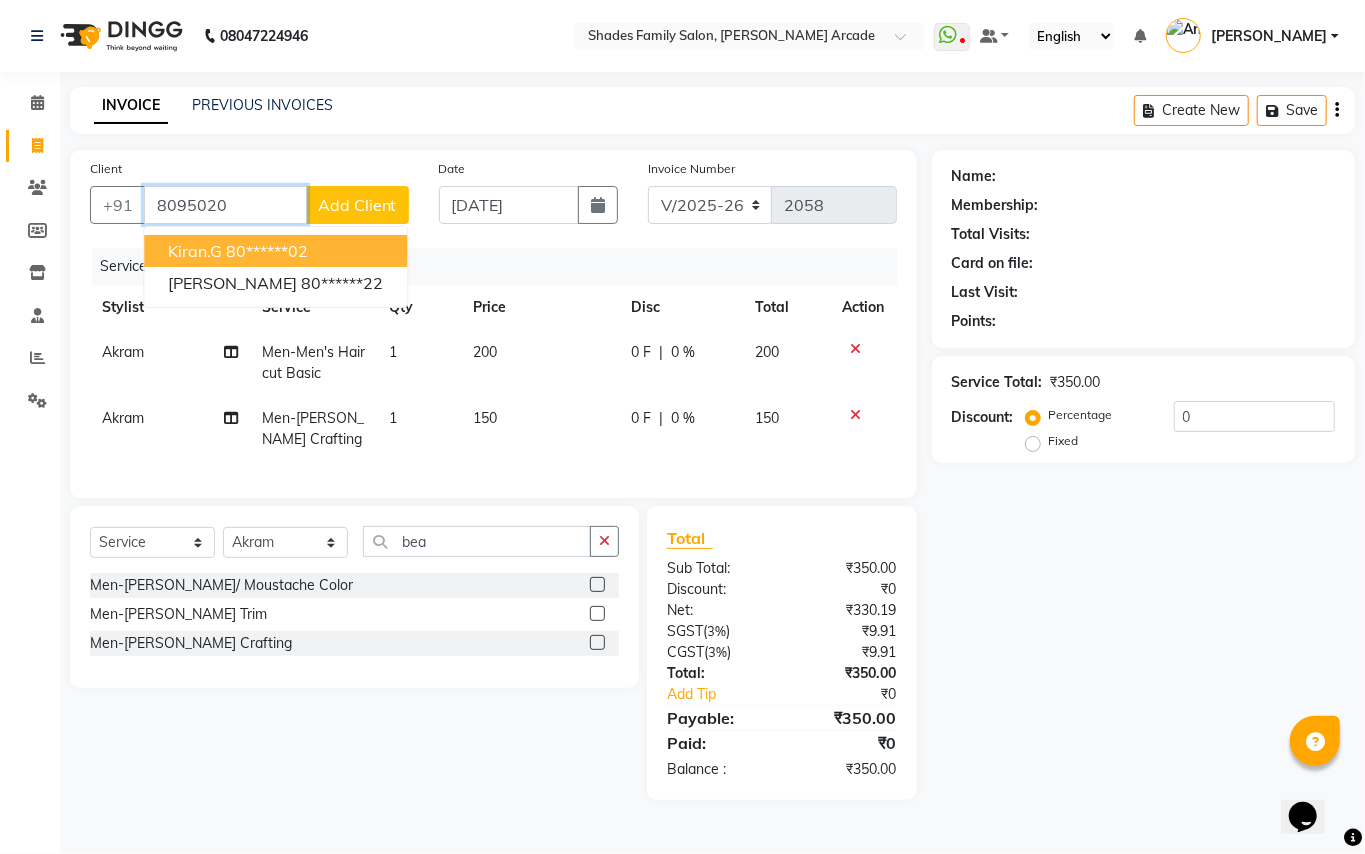 click on "80******02" at bounding box center (267, 251) 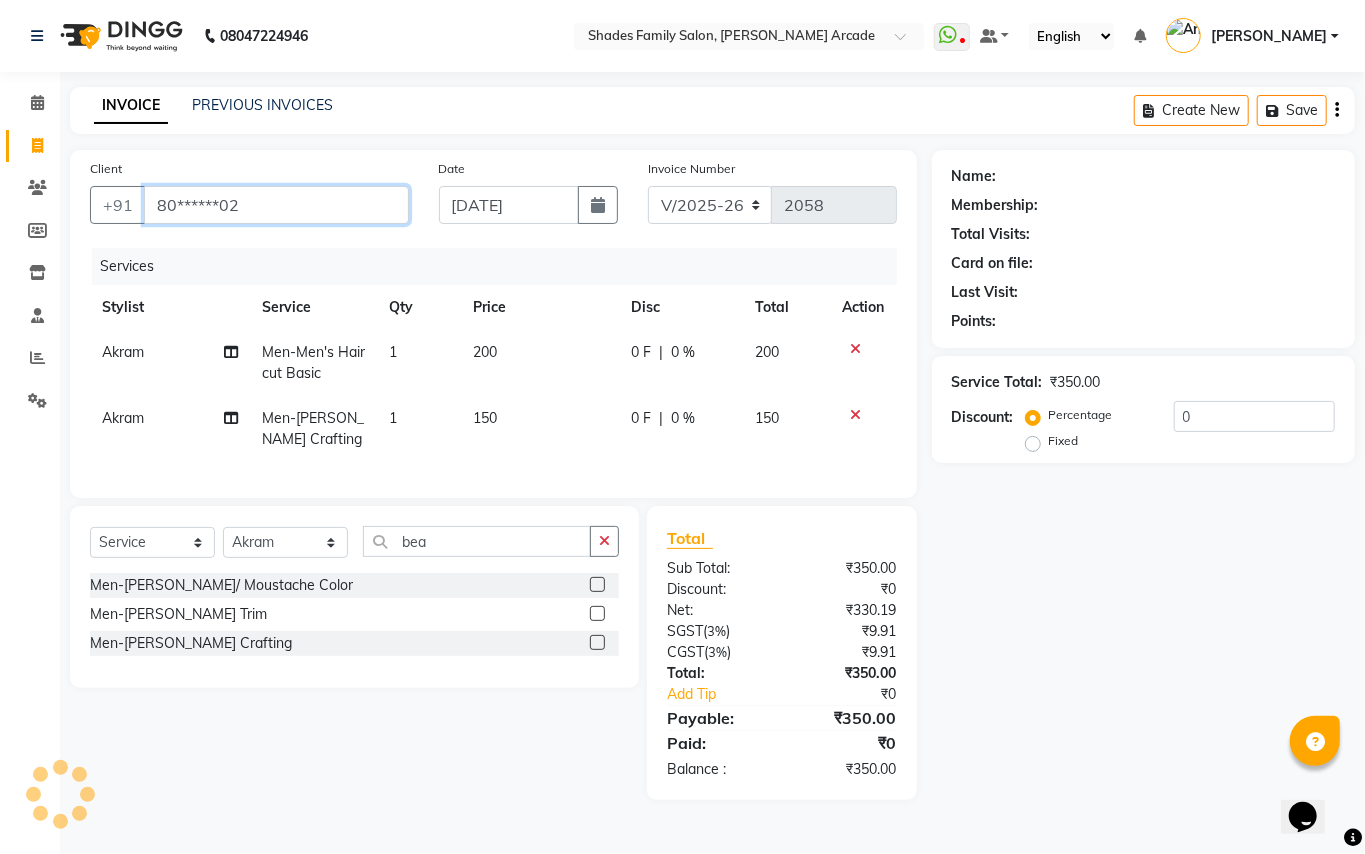 type on "80******02" 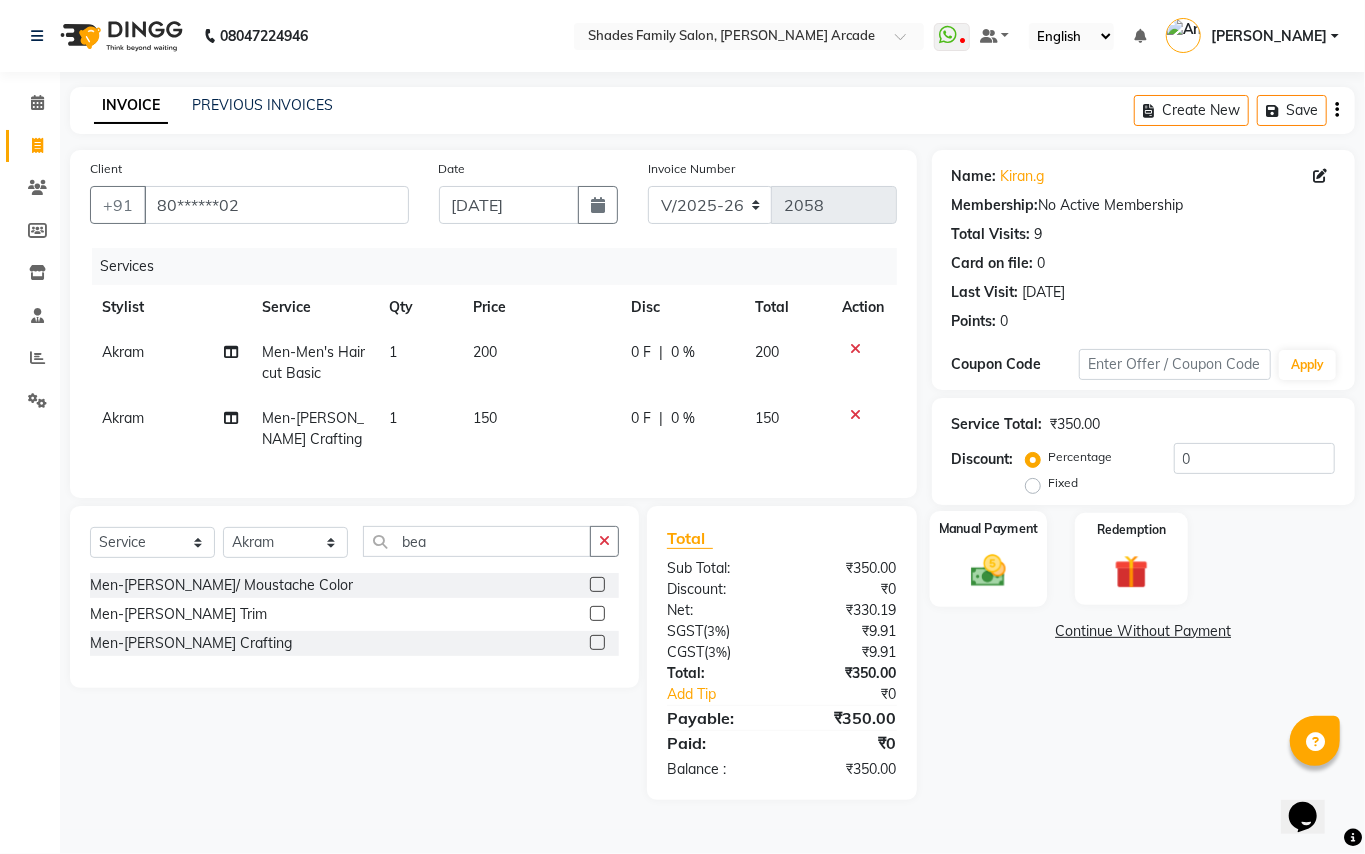 click on "Manual Payment" 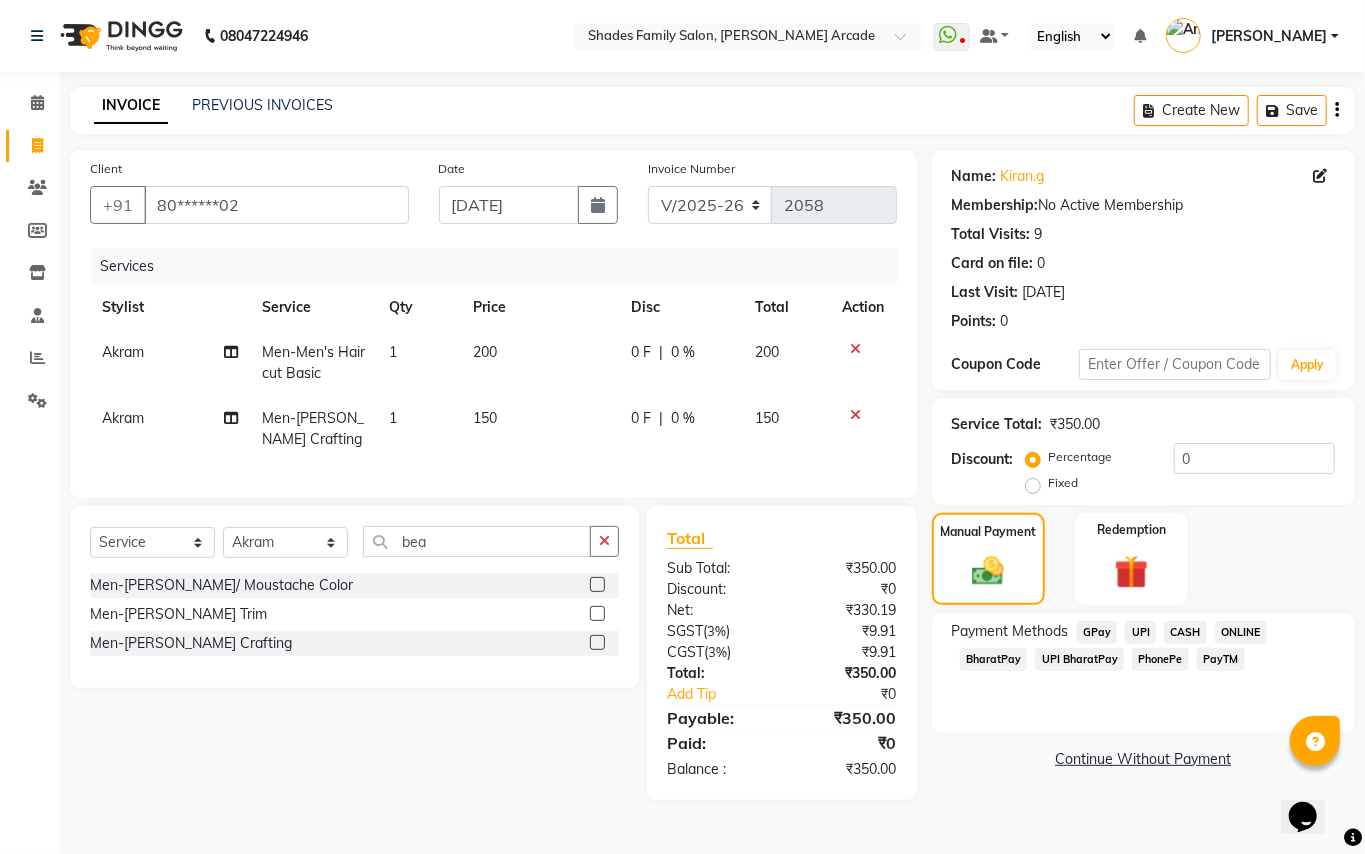 click on "CASH" 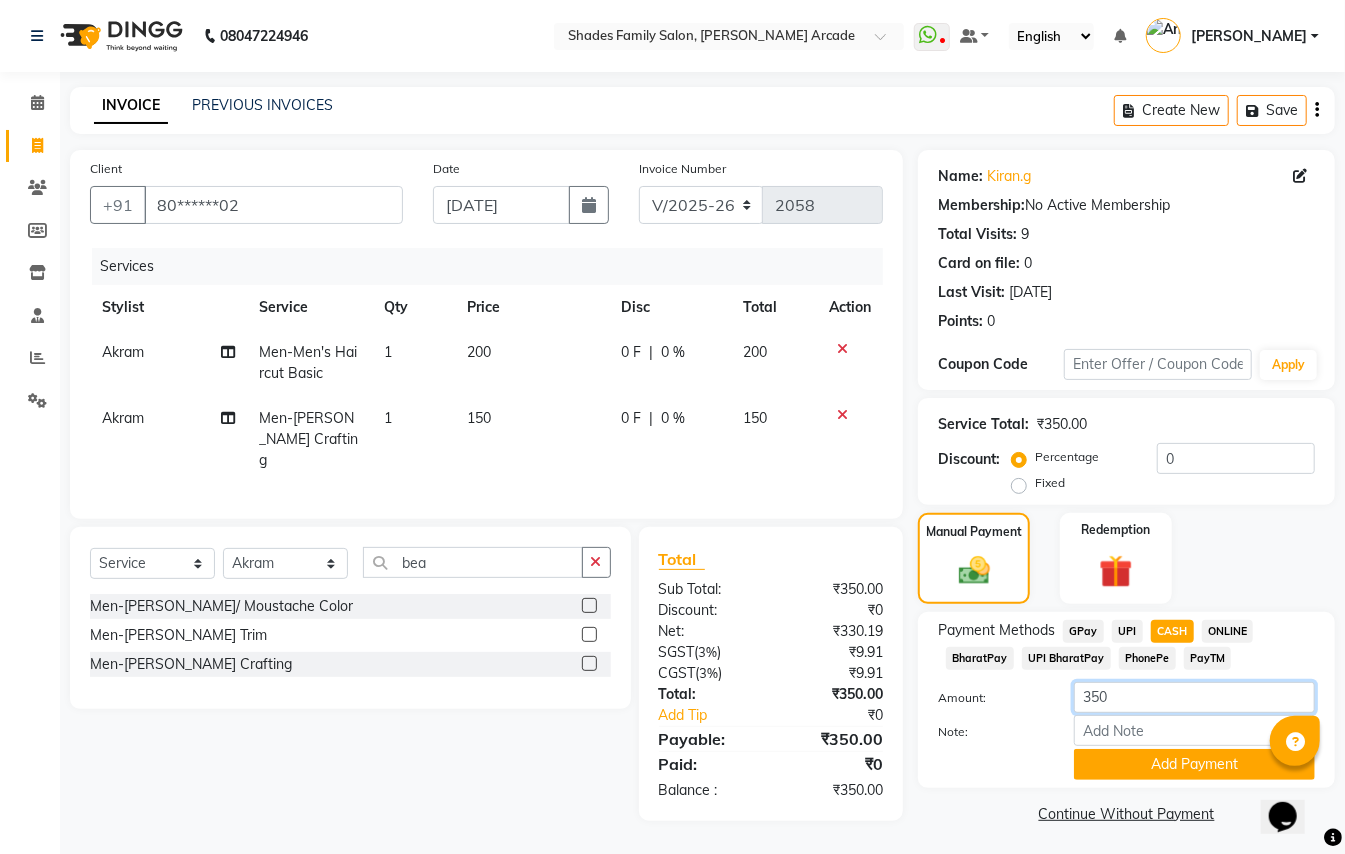 click on "350" 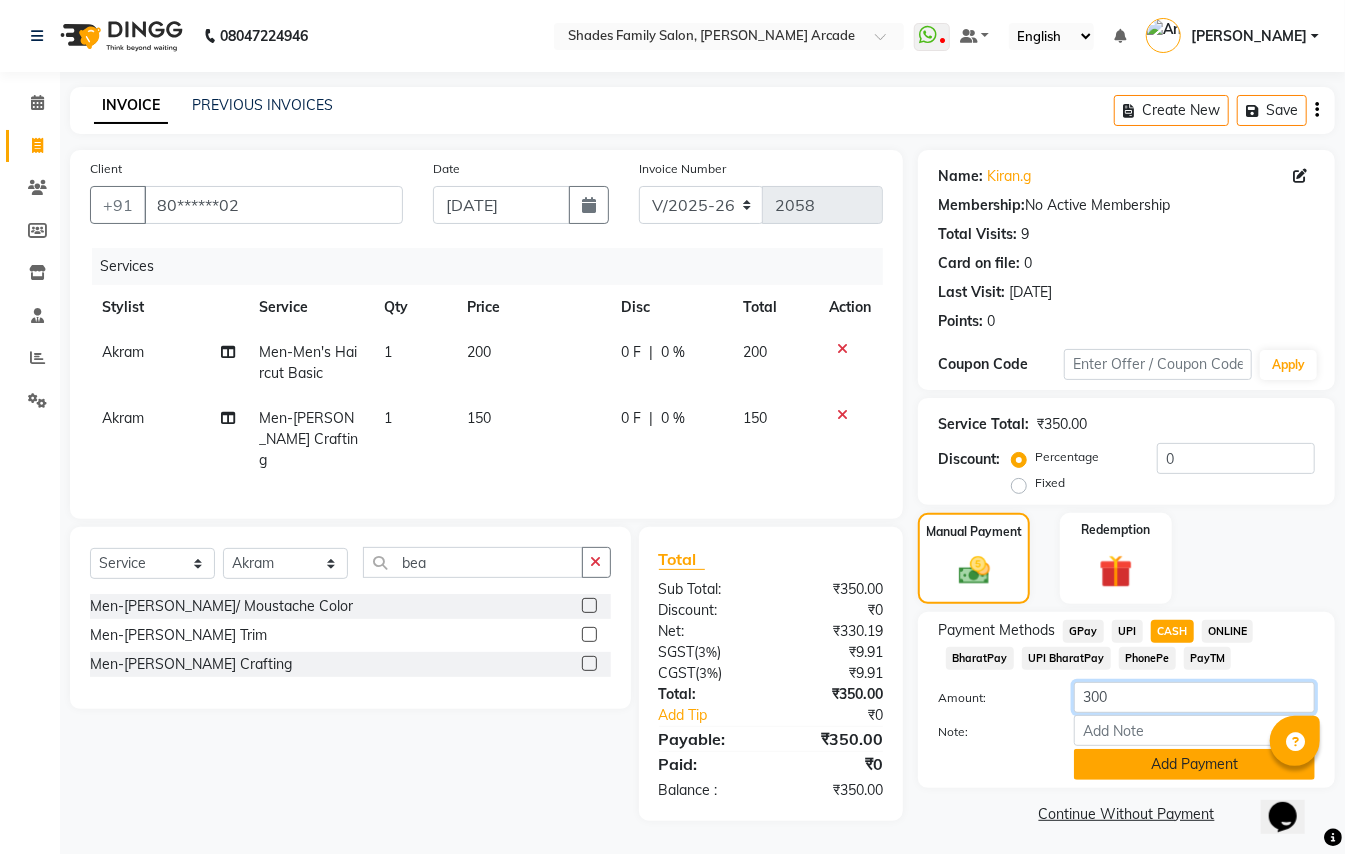 type on "300" 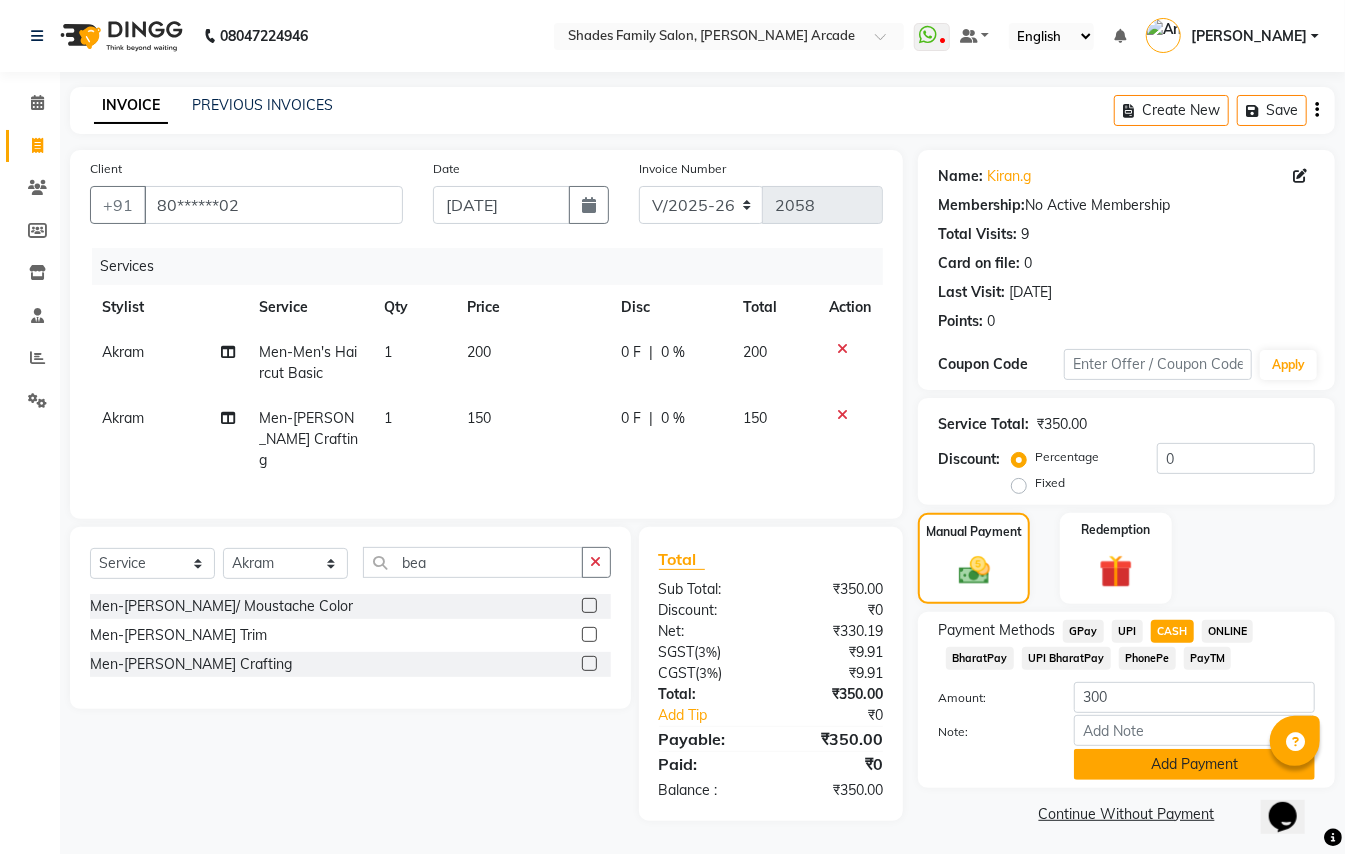 click on "Add Payment" 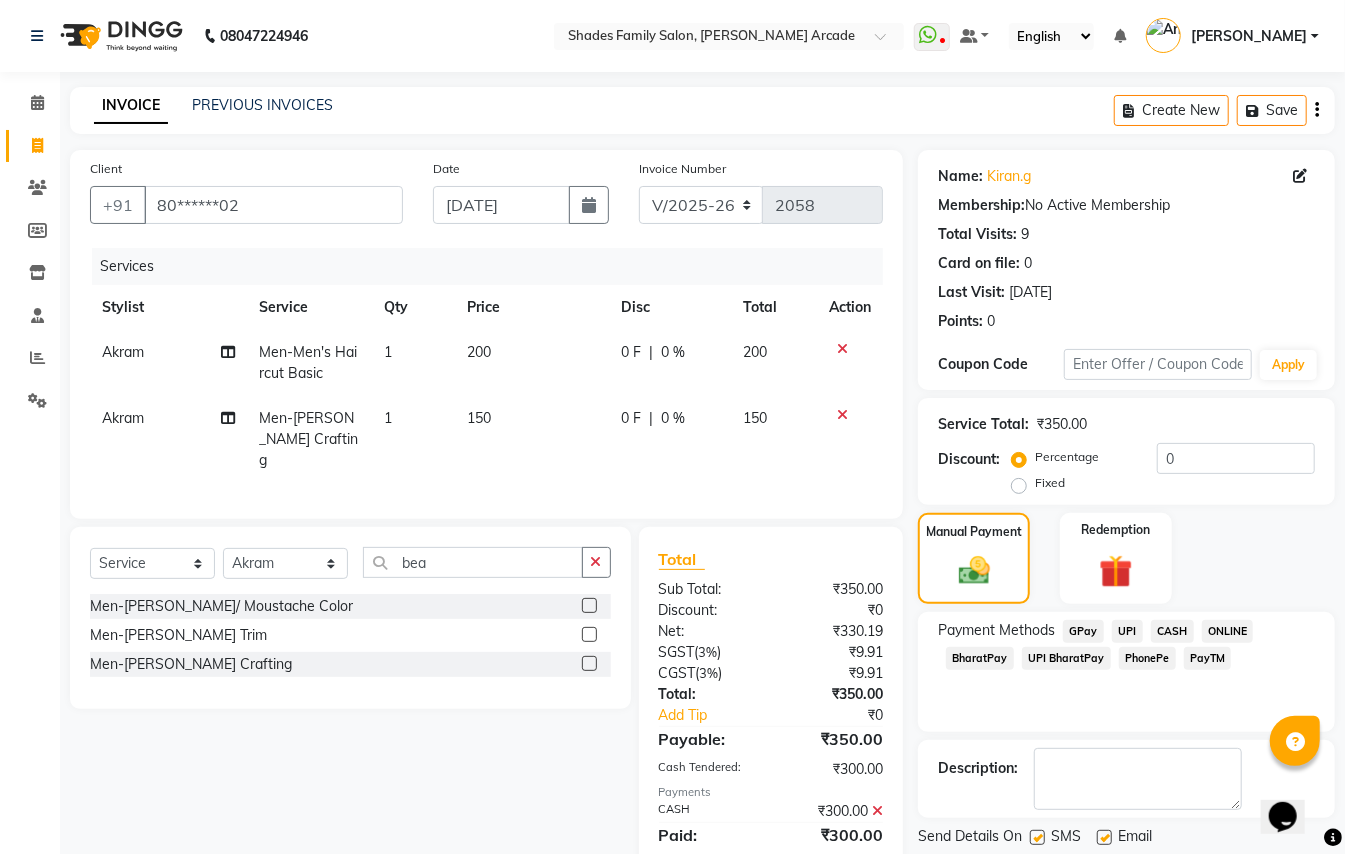 click on "UPI" 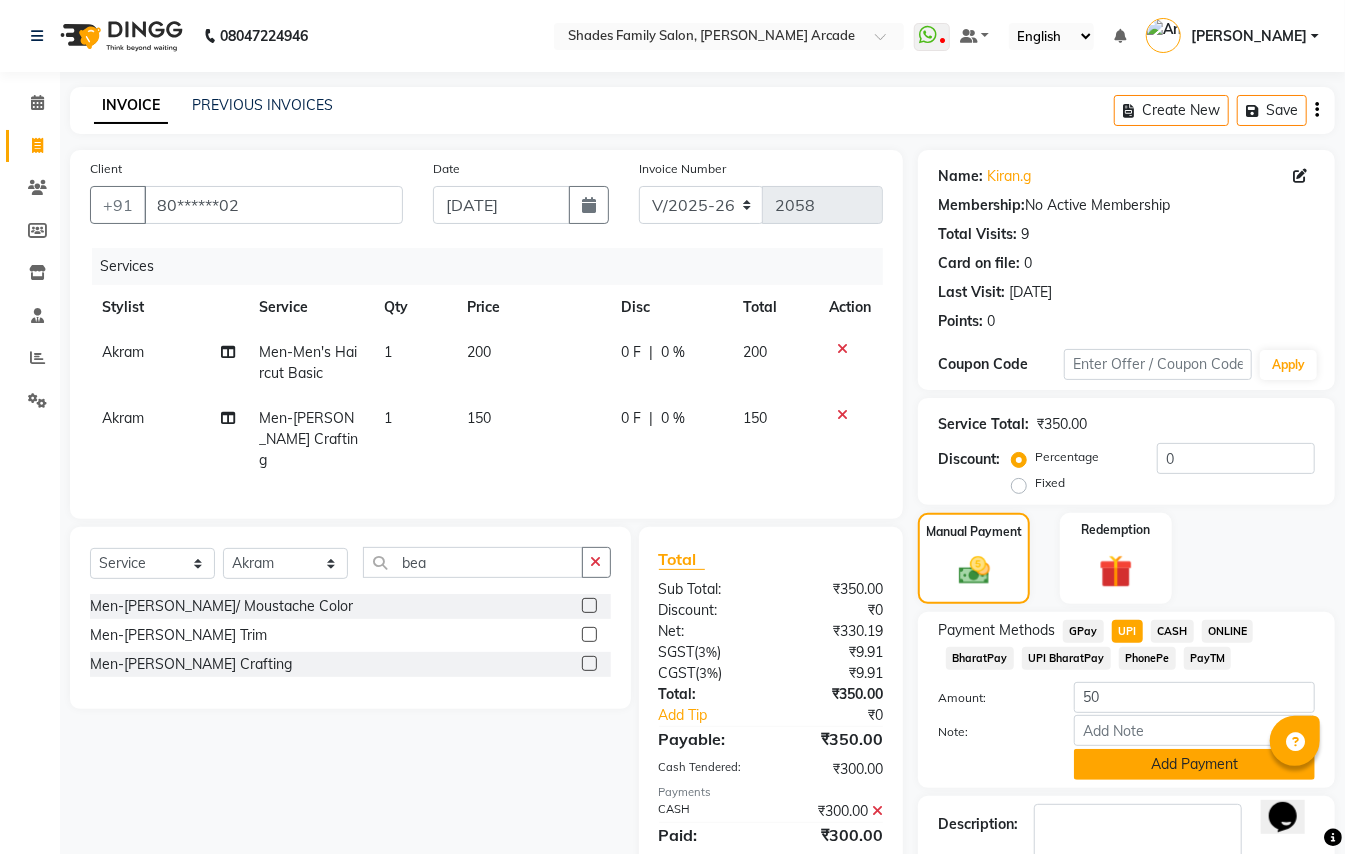 click on "Add Payment" 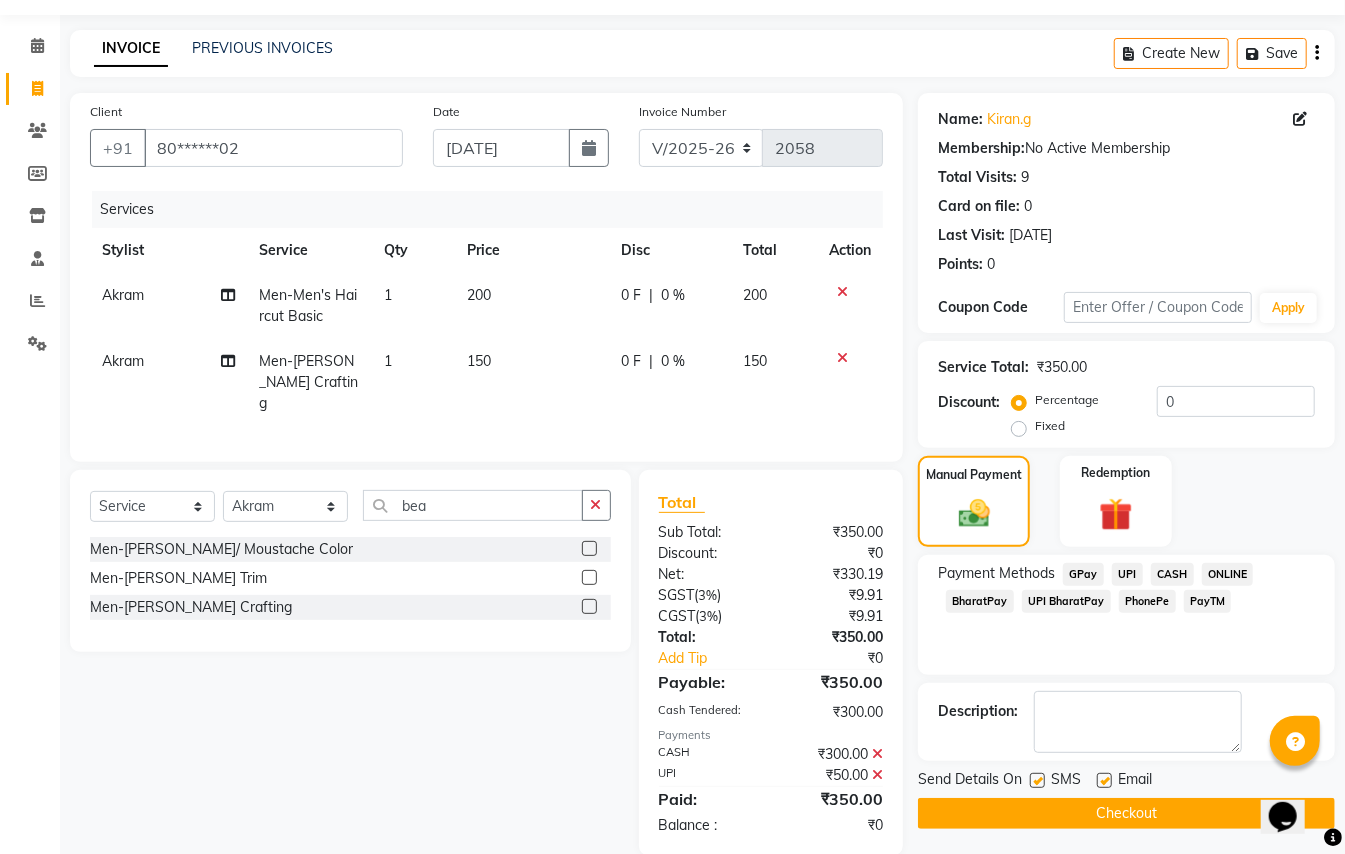 scroll, scrollTop: 88, scrollLeft: 0, axis: vertical 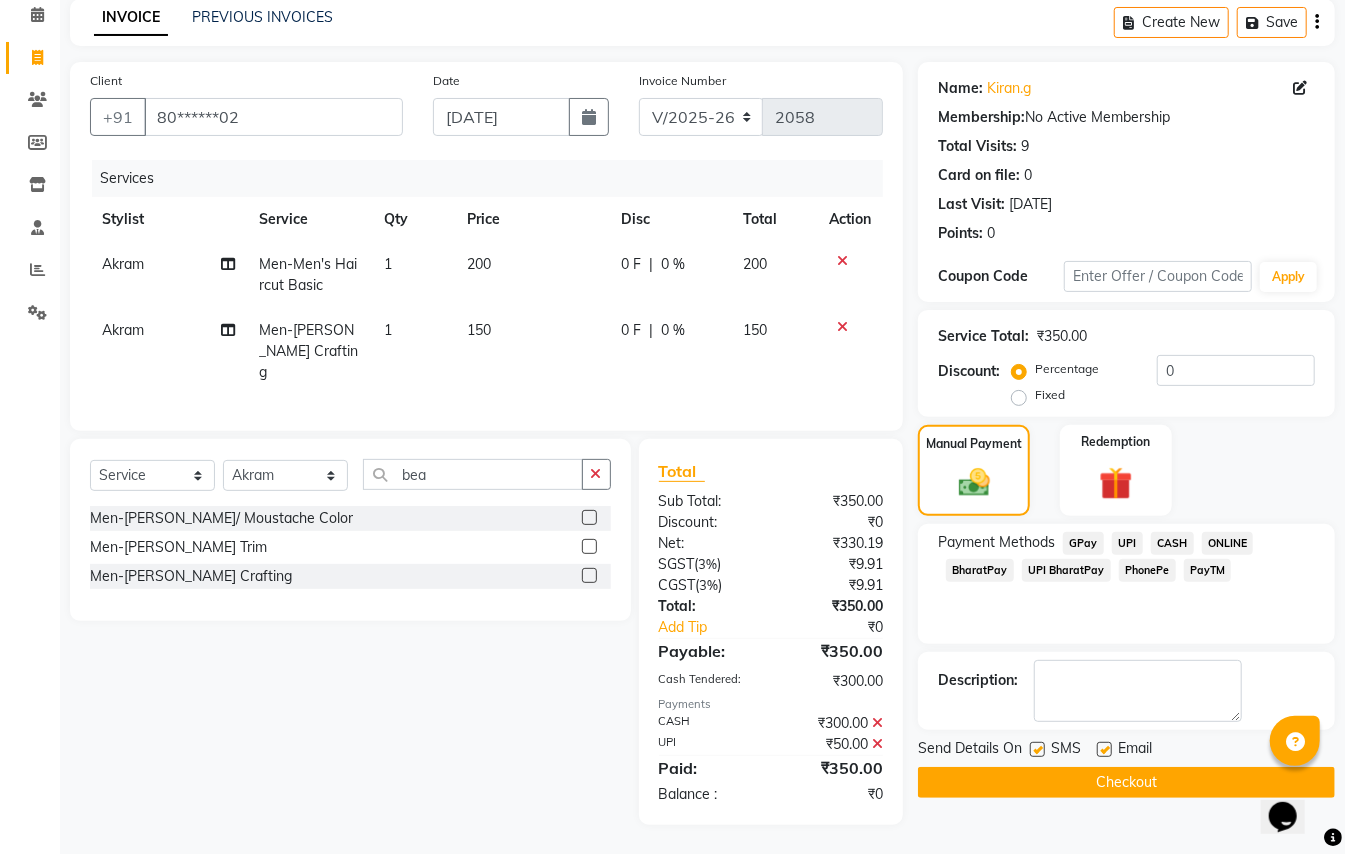 click on "Checkout" 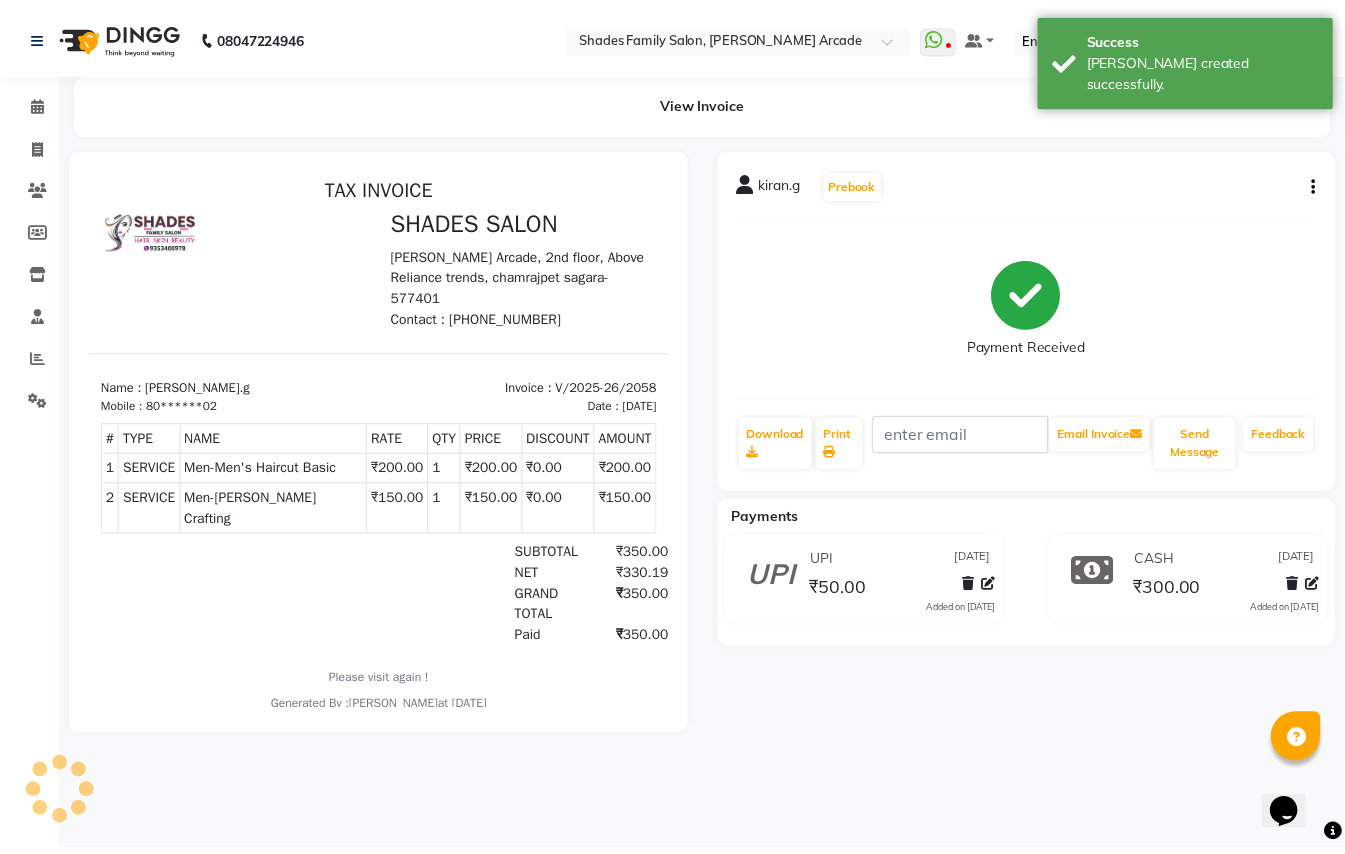 scroll, scrollTop: 0, scrollLeft: 0, axis: both 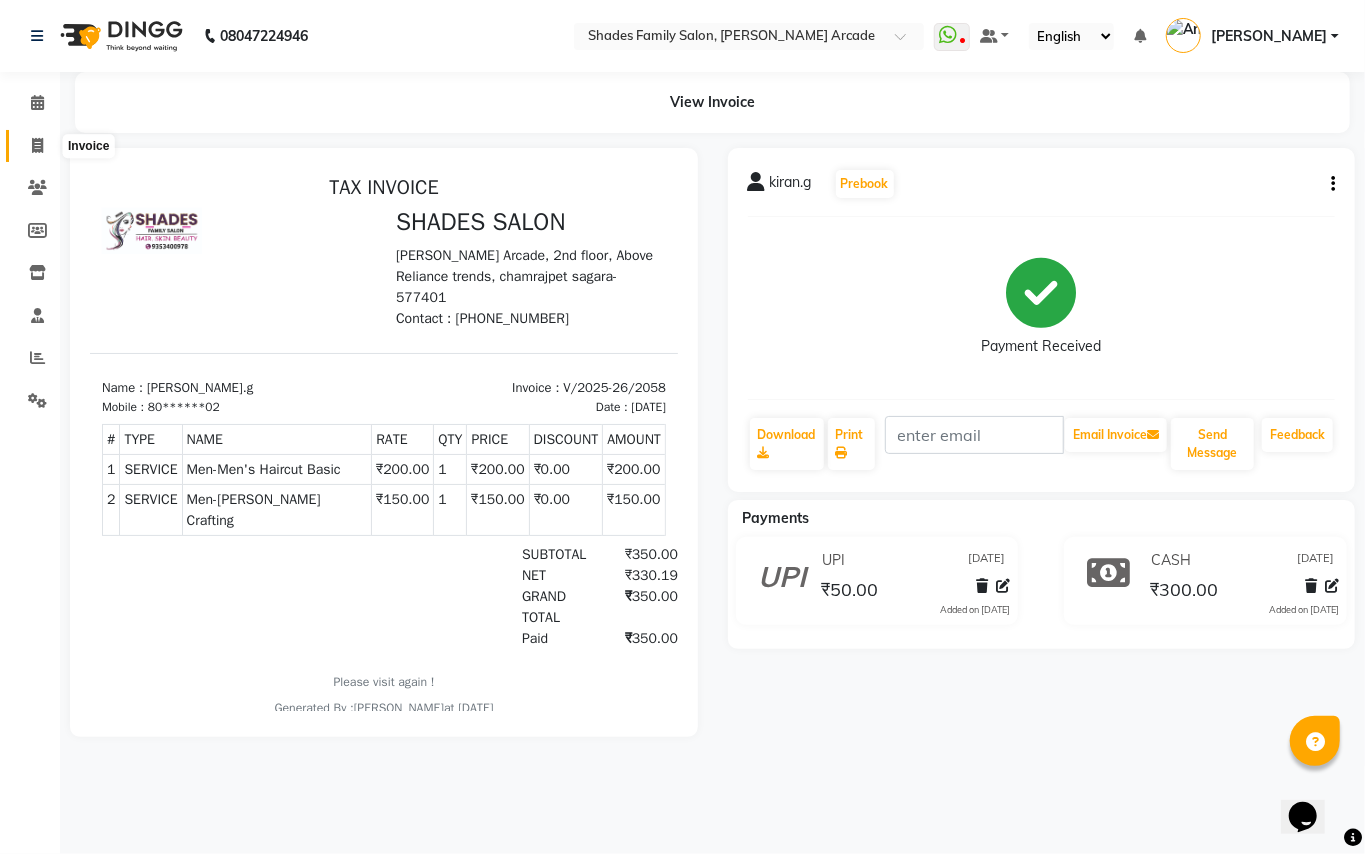 click 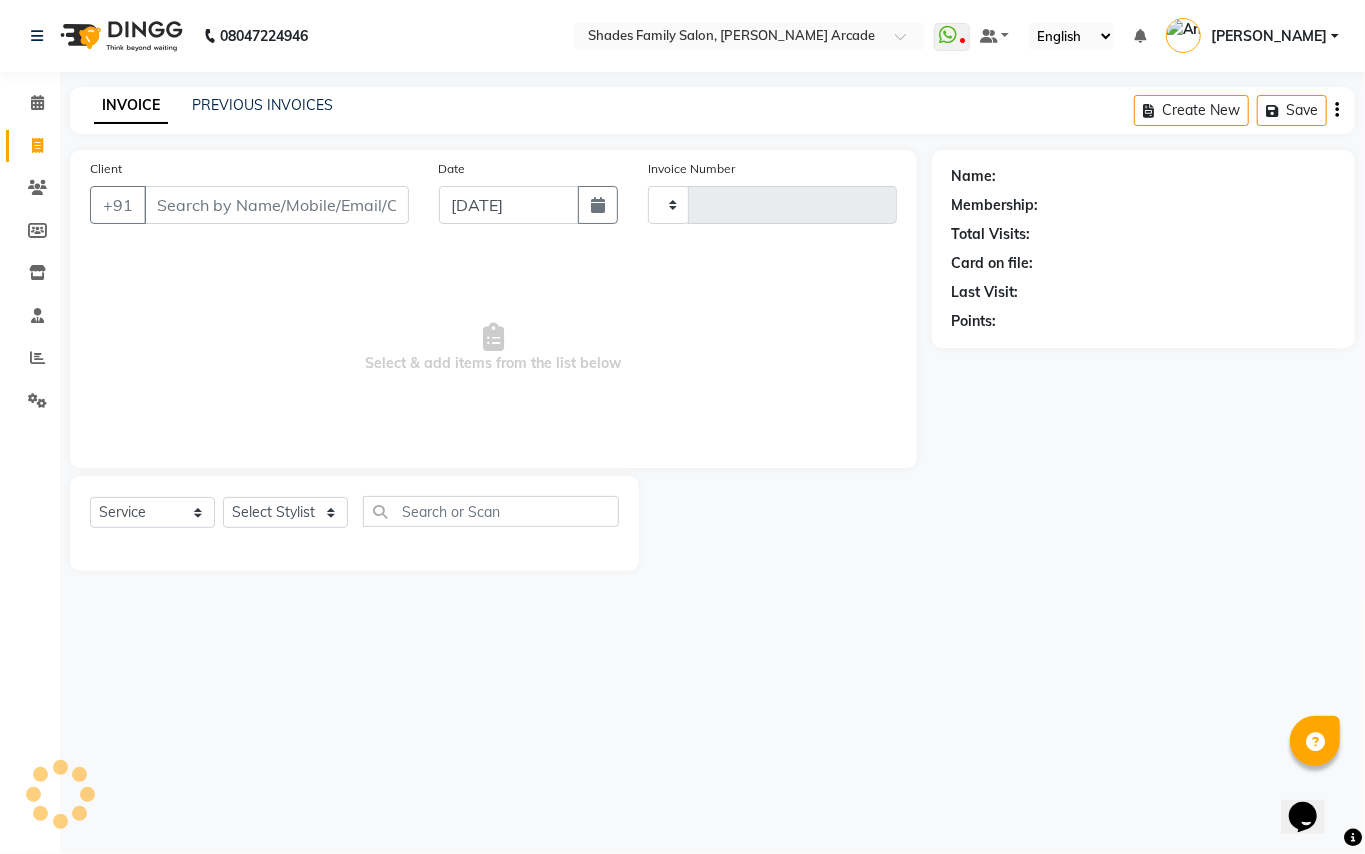 click 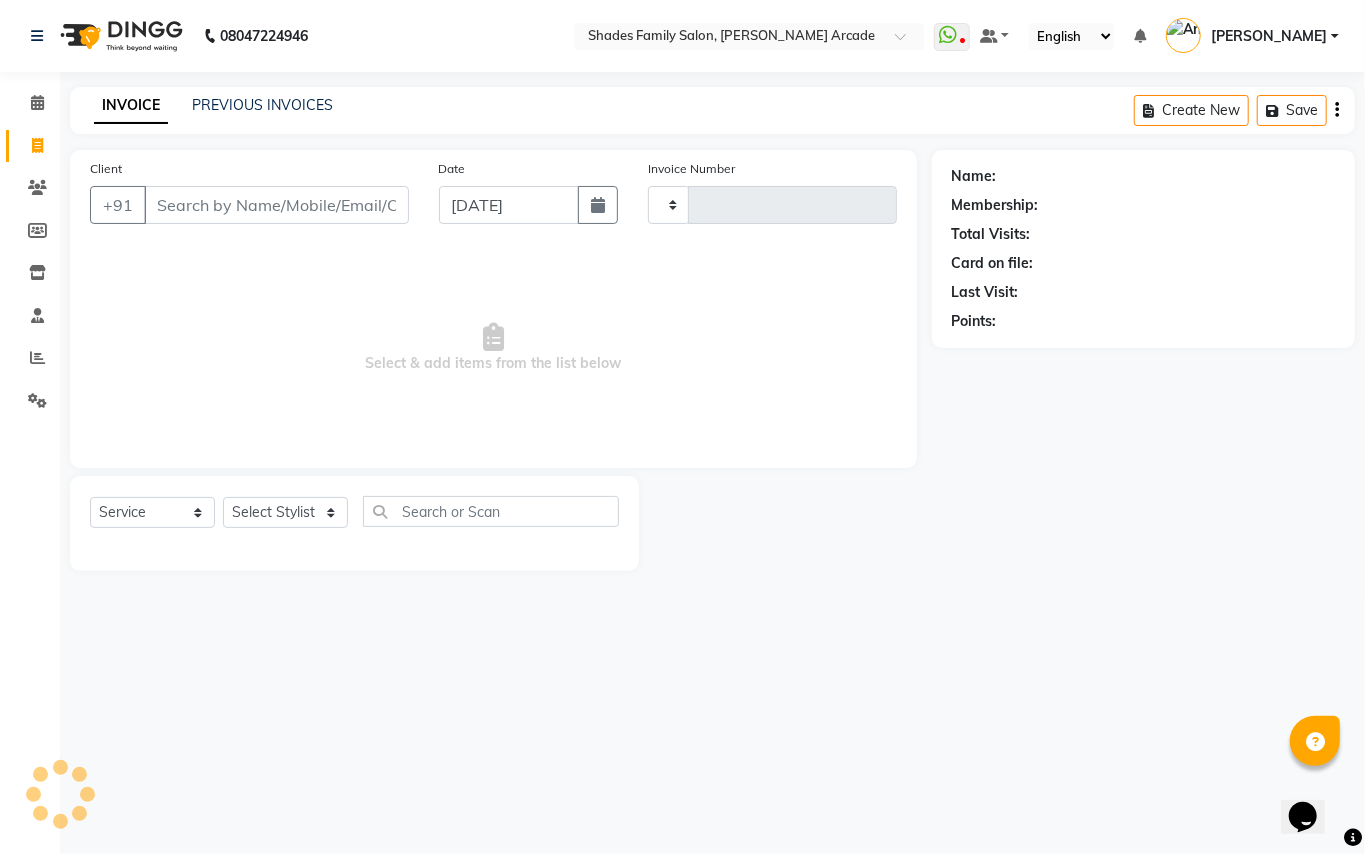 type on "2059" 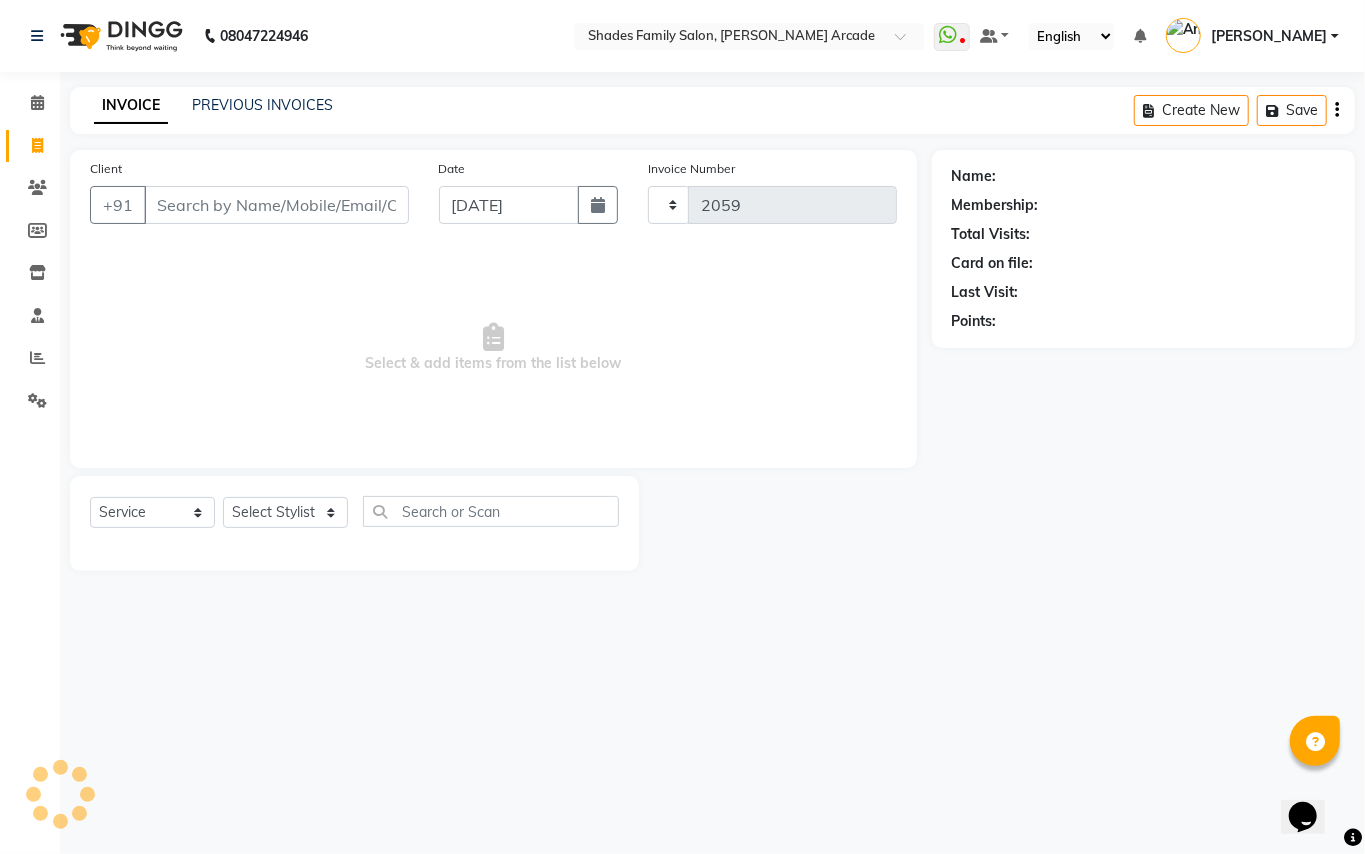 select on "5538" 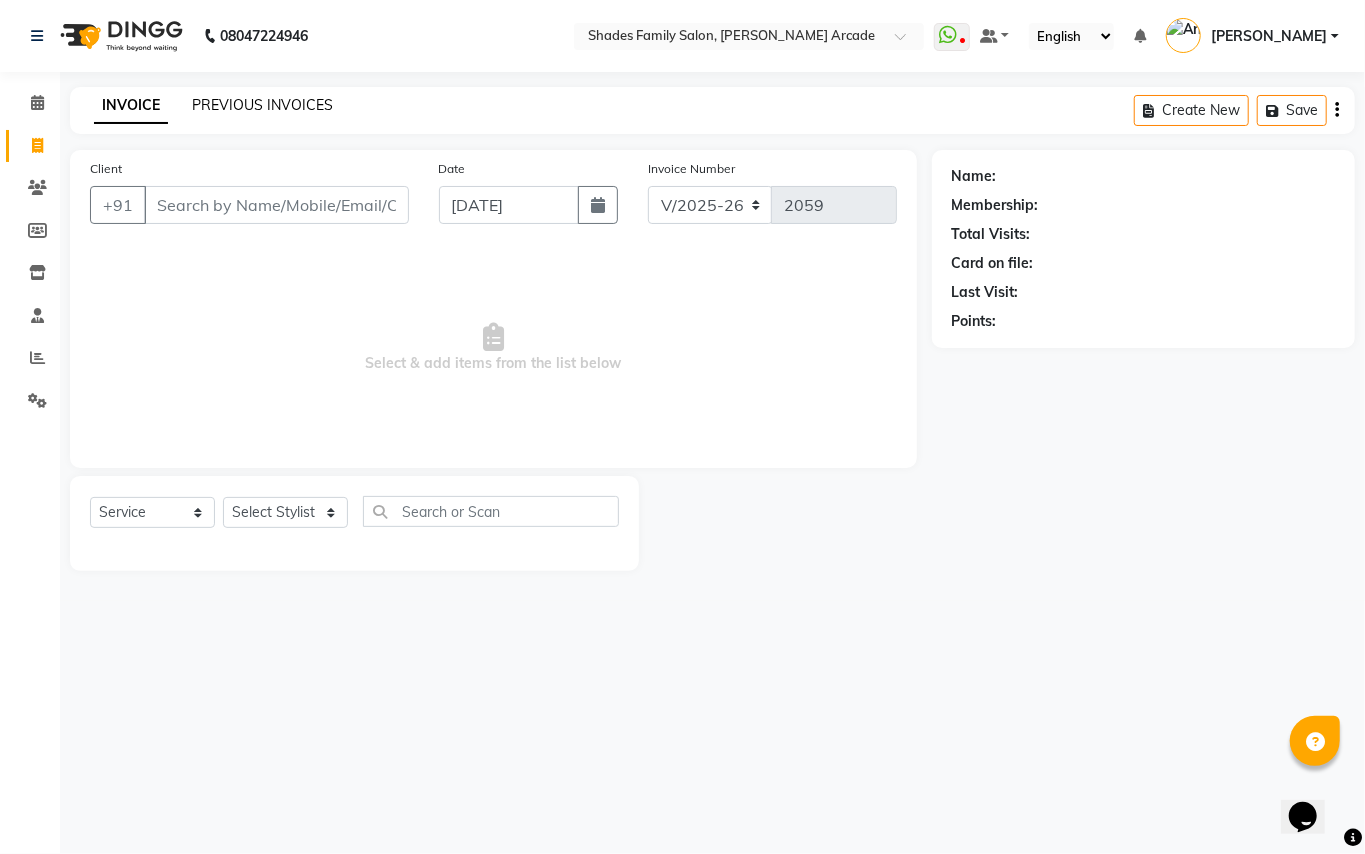click on "PREVIOUS INVOICES" 